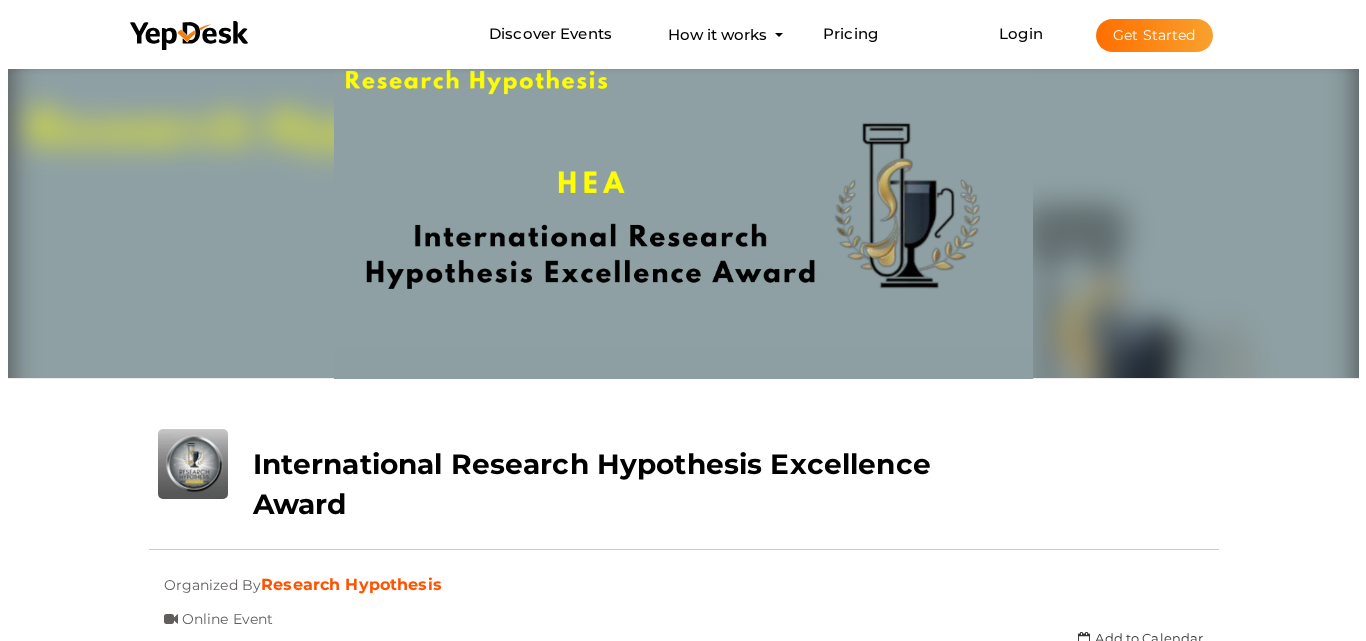 scroll, scrollTop: 0, scrollLeft: 0, axis: both 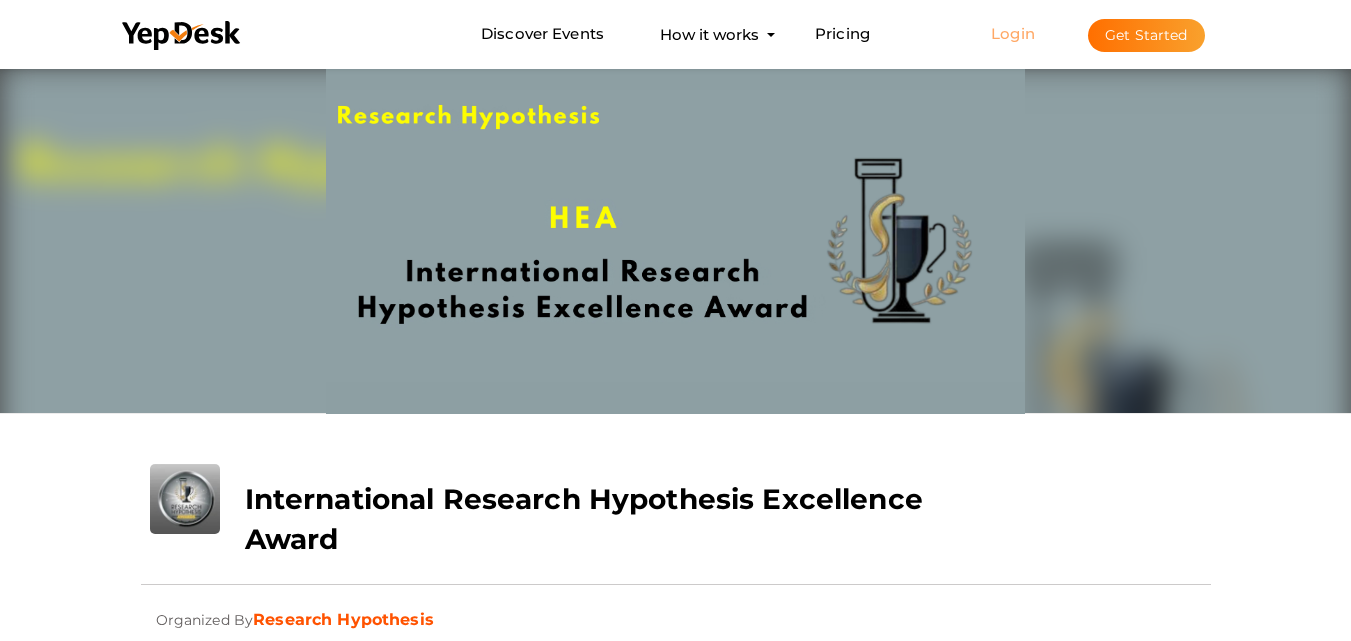 click on "Login" at bounding box center (1013, 33) 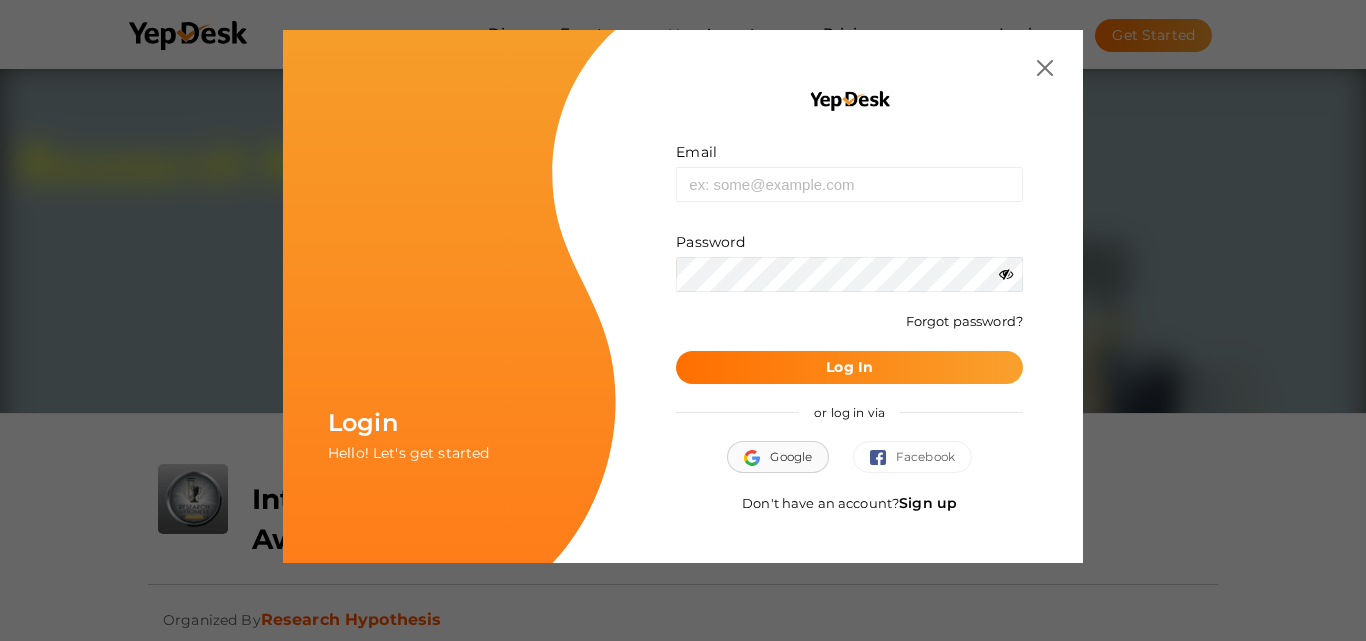 click on "Google" at bounding box center (778, 457) 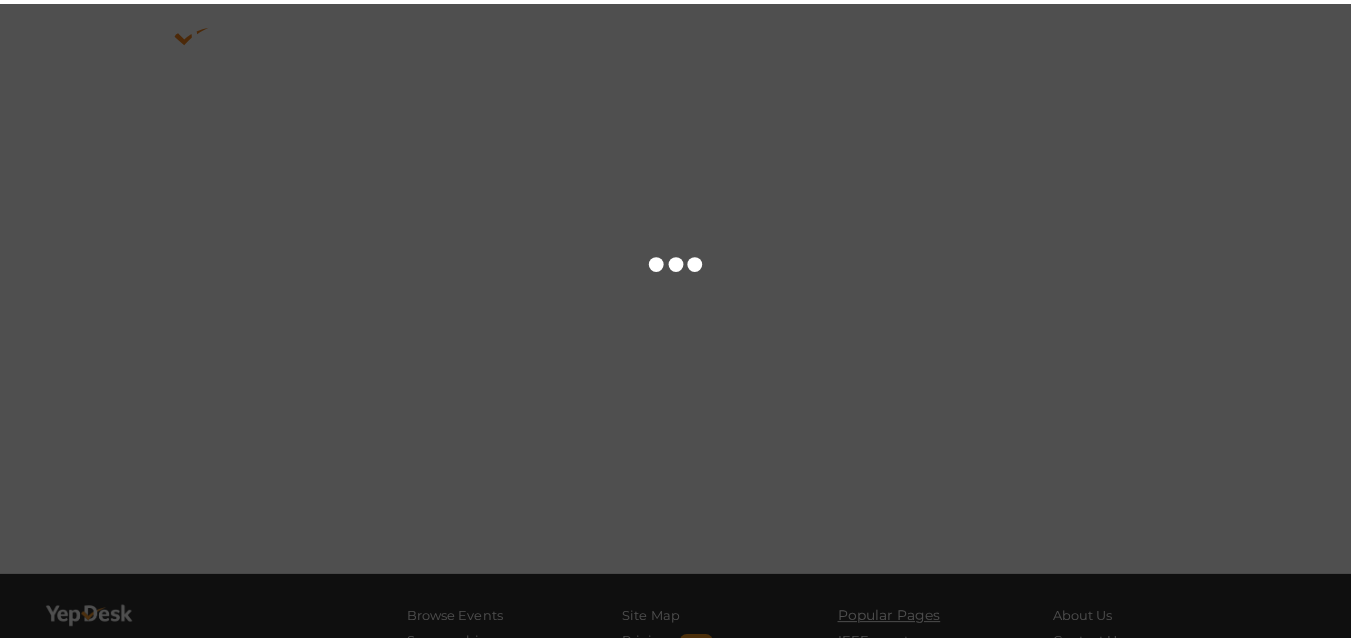 scroll, scrollTop: 0, scrollLeft: 0, axis: both 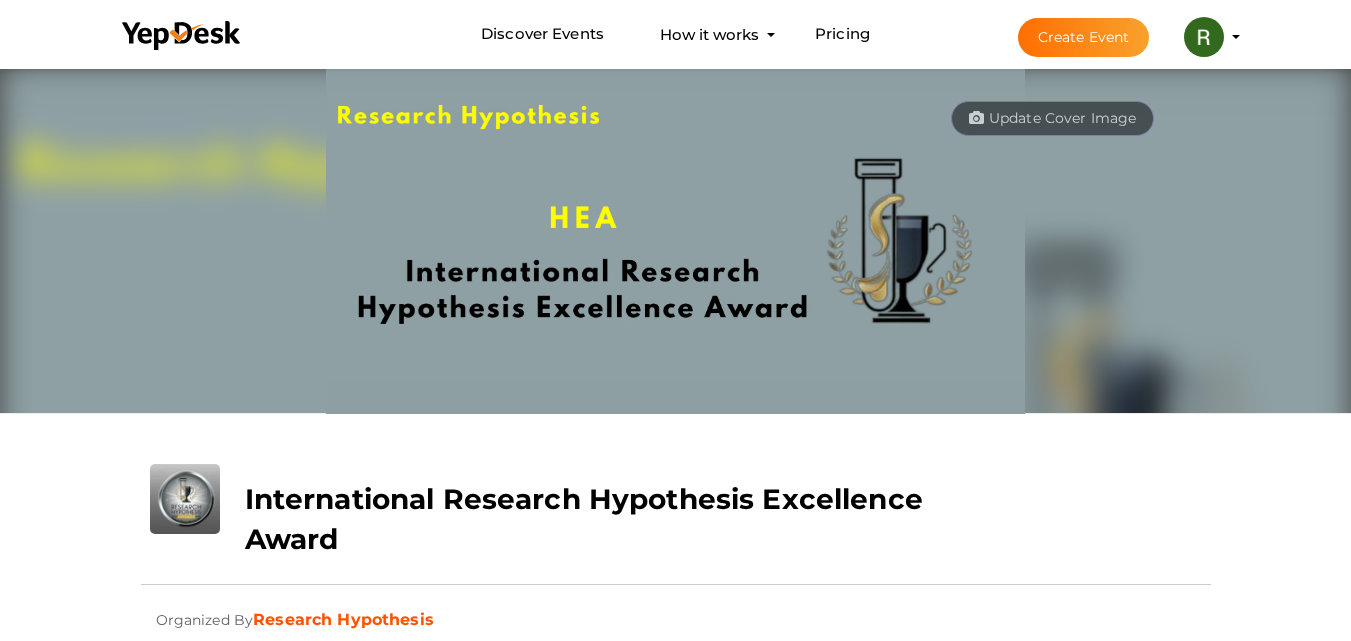 click on "Create Event" at bounding box center (1084, 37) 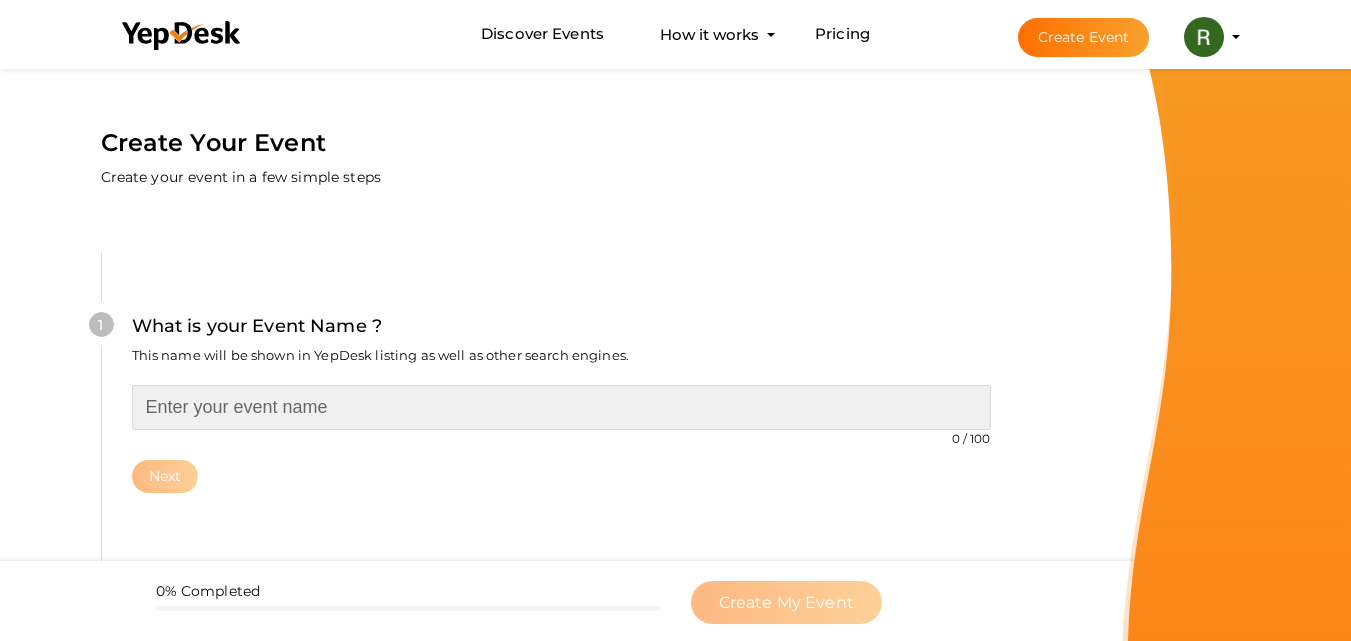 click at bounding box center (561, 407) 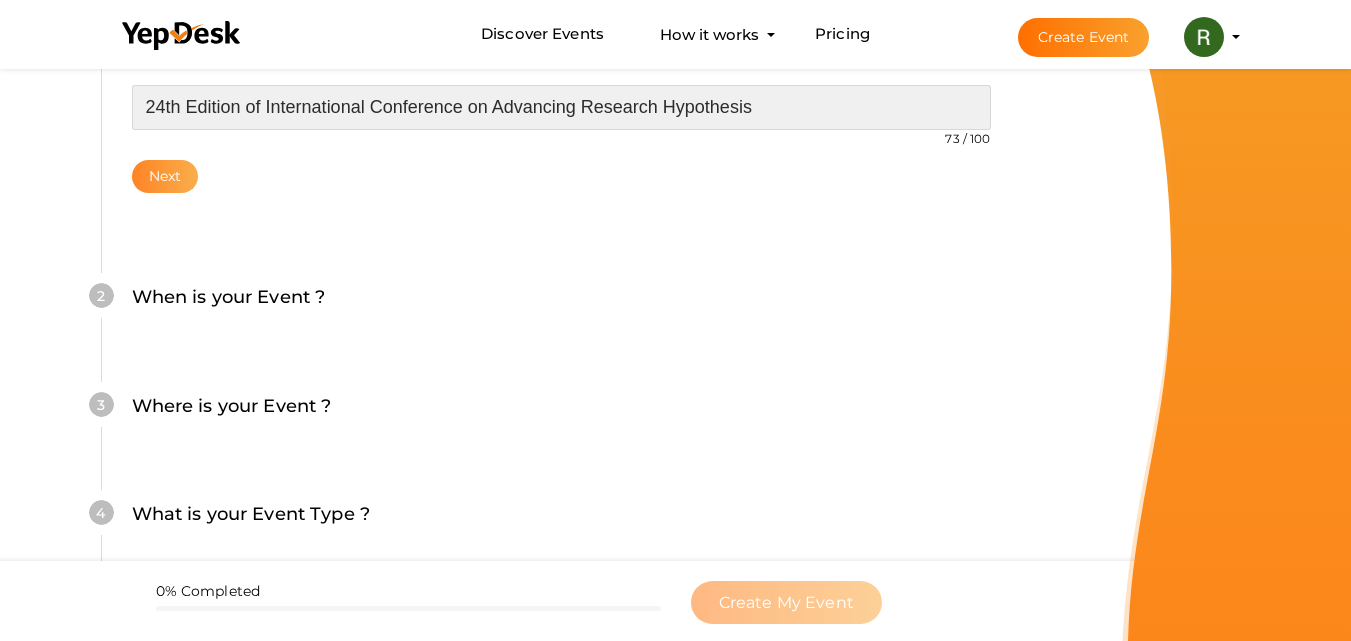 type on "24th Edition of International Conference on Advancing Research Hypothesis" 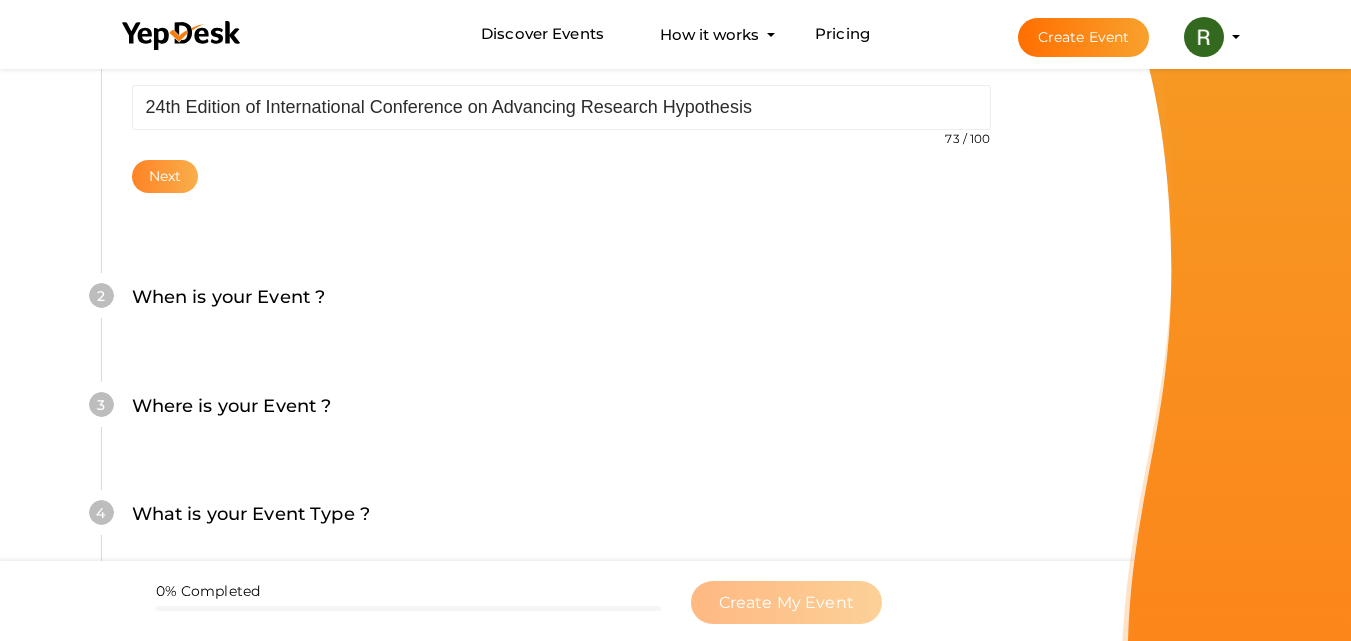 click on "Next" at bounding box center [165, 176] 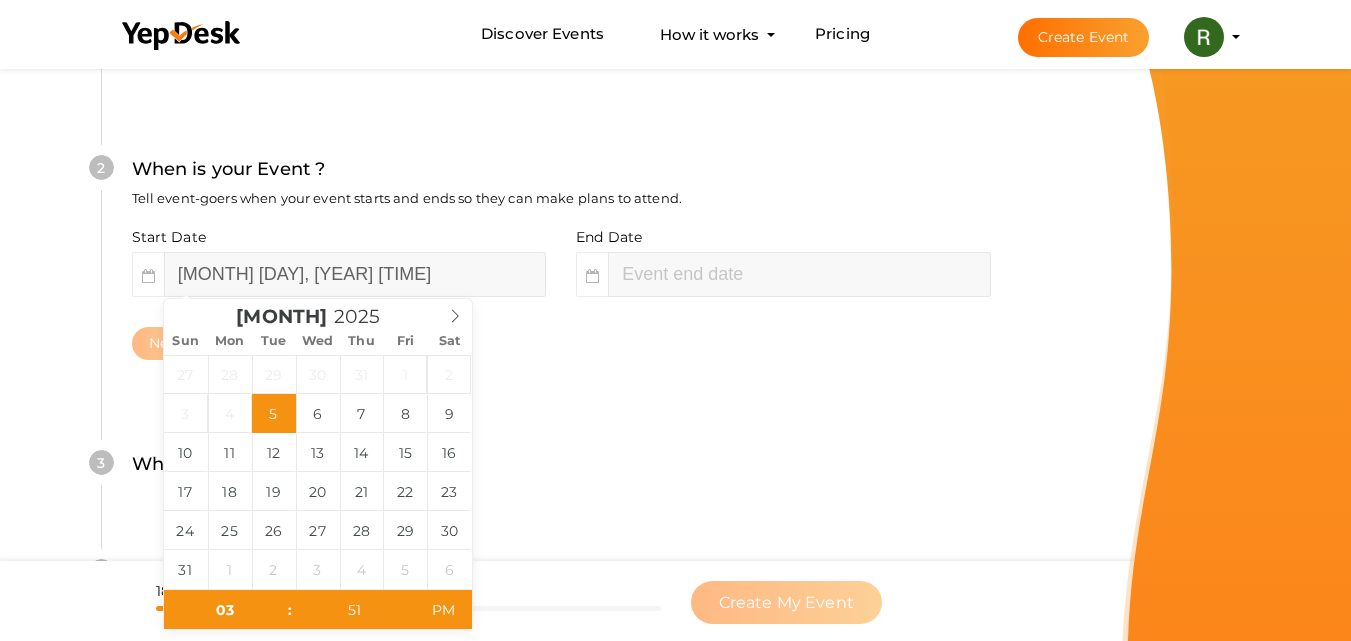 scroll, scrollTop: 460, scrollLeft: 0, axis: vertical 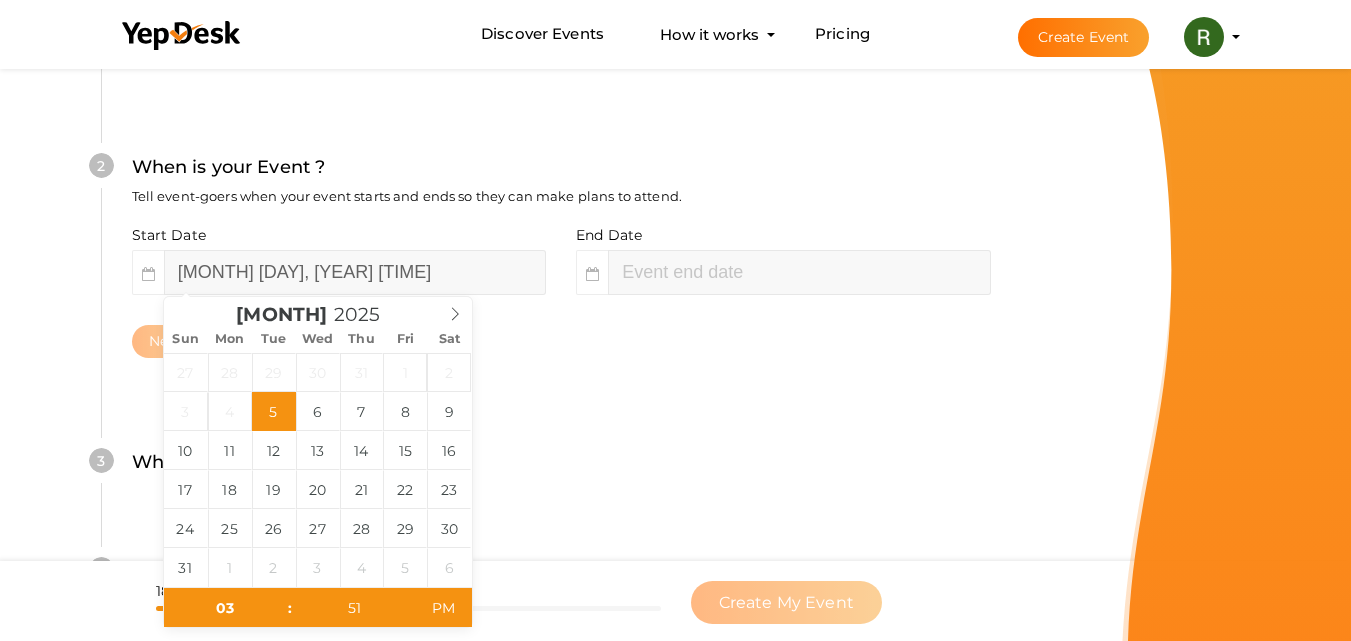 type on "August 5, 2025 5:51 PM" 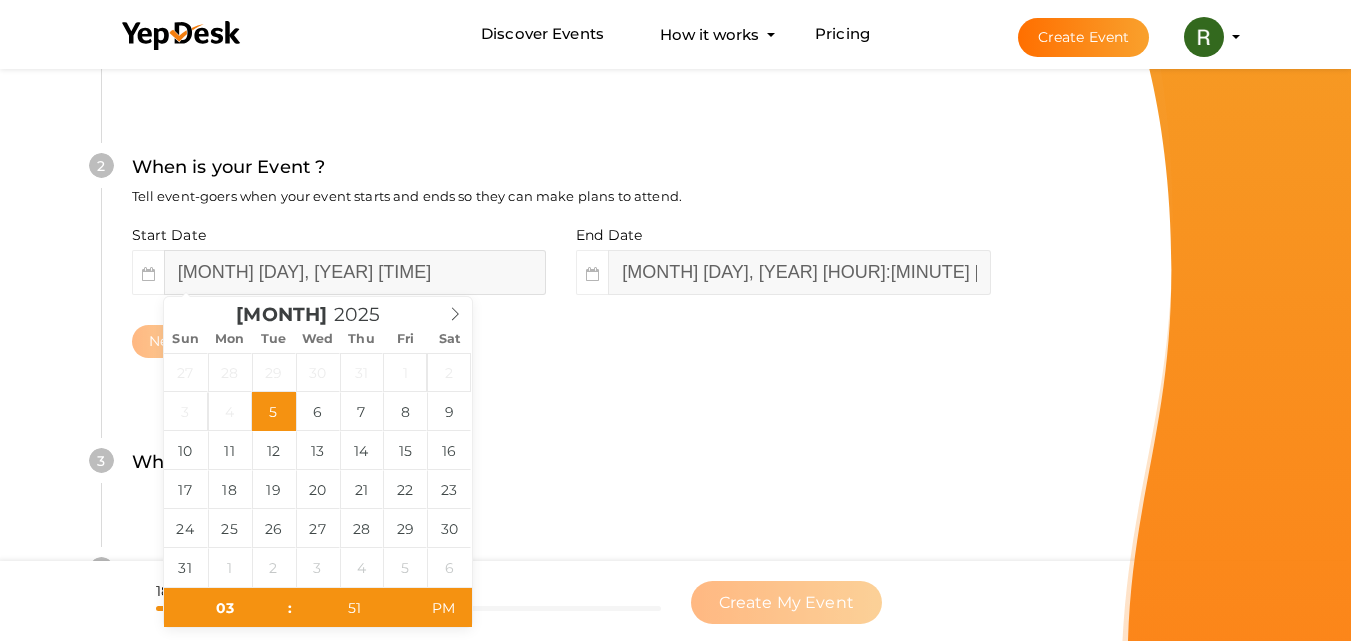 click on "August 5, 2025 3:51 PM" at bounding box center [355, 272] 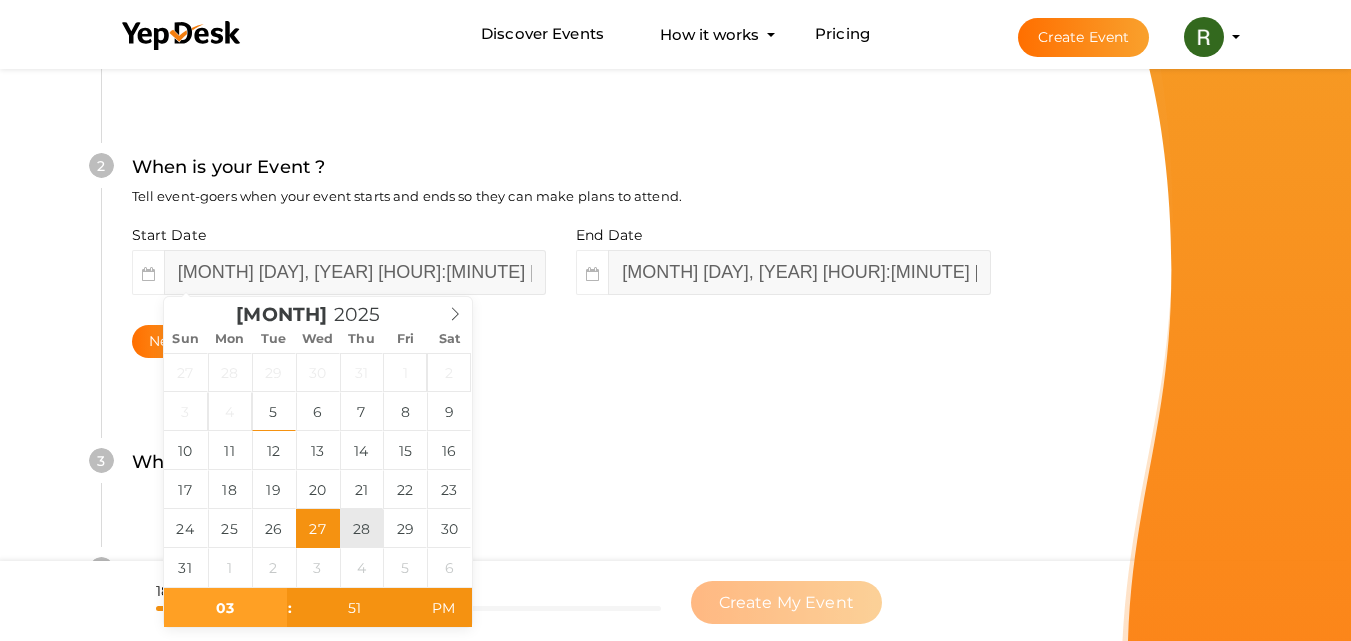 type on "August 28, 2025 3:51 PM" 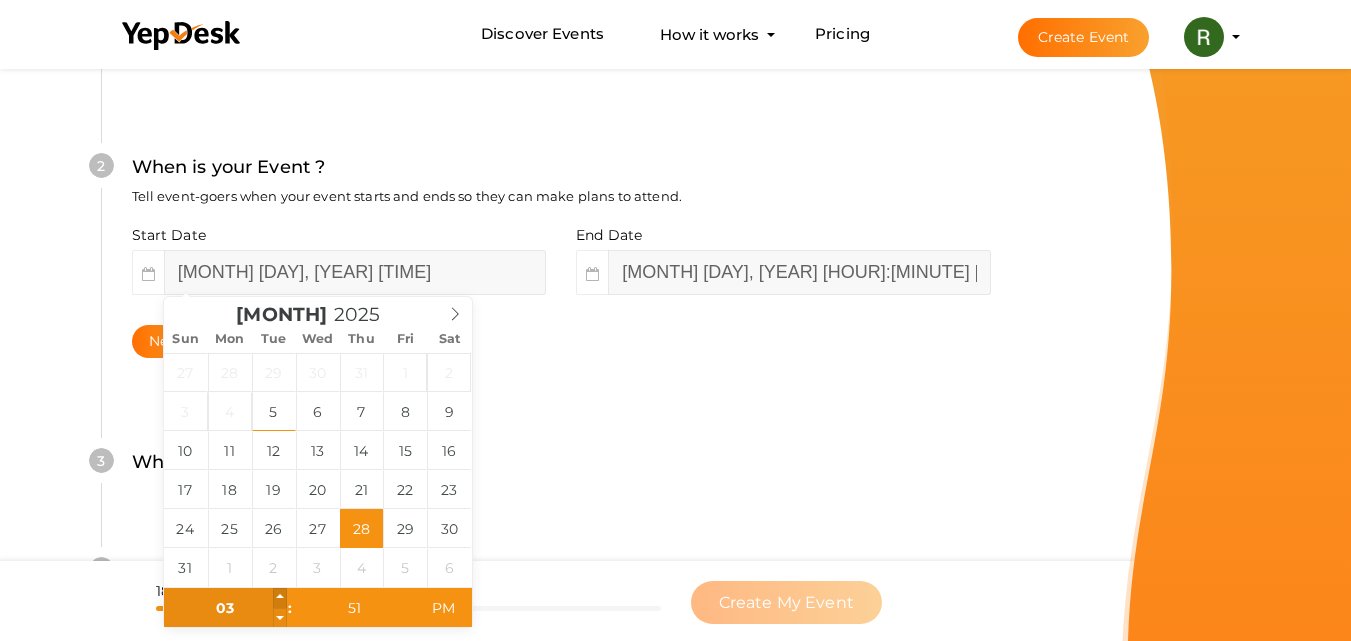 type on "04" 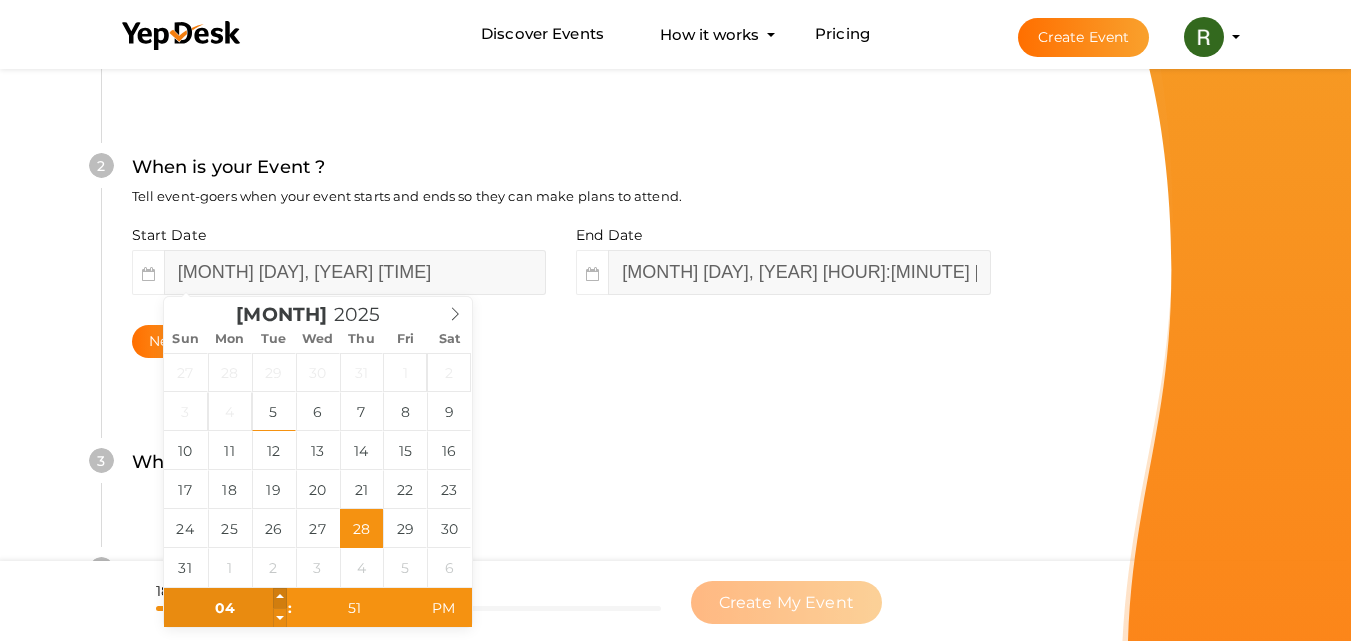click at bounding box center (280, 598) 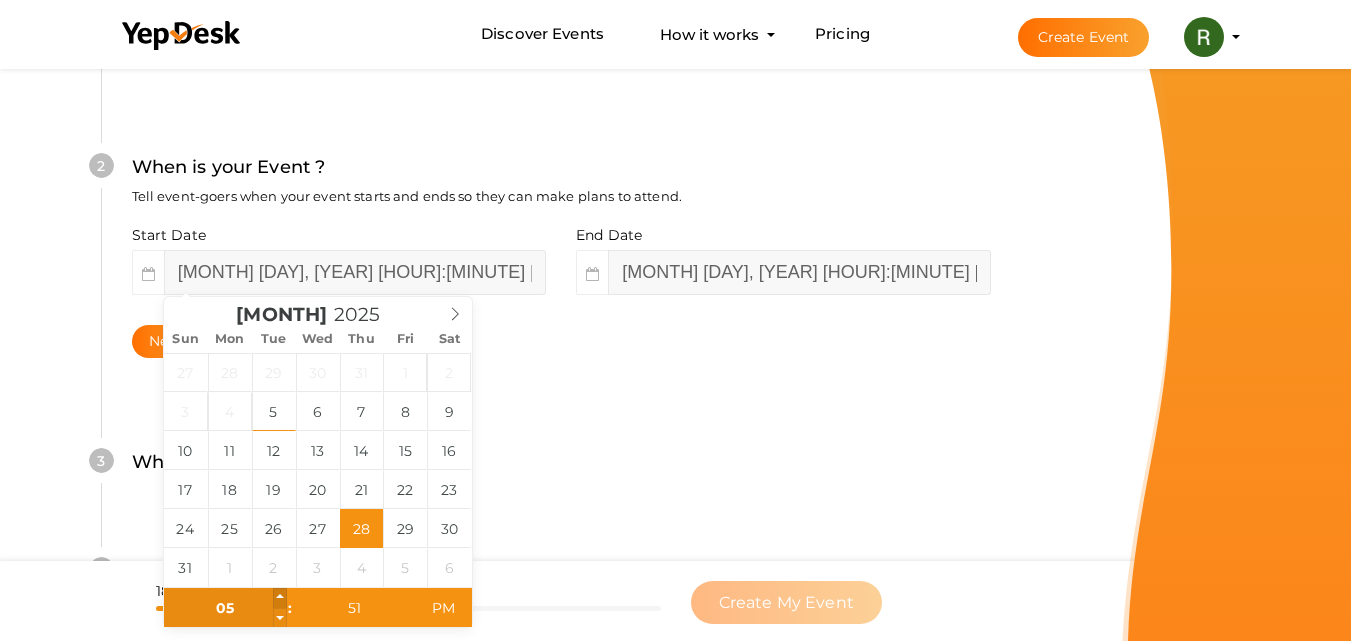click at bounding box center [280, 598] 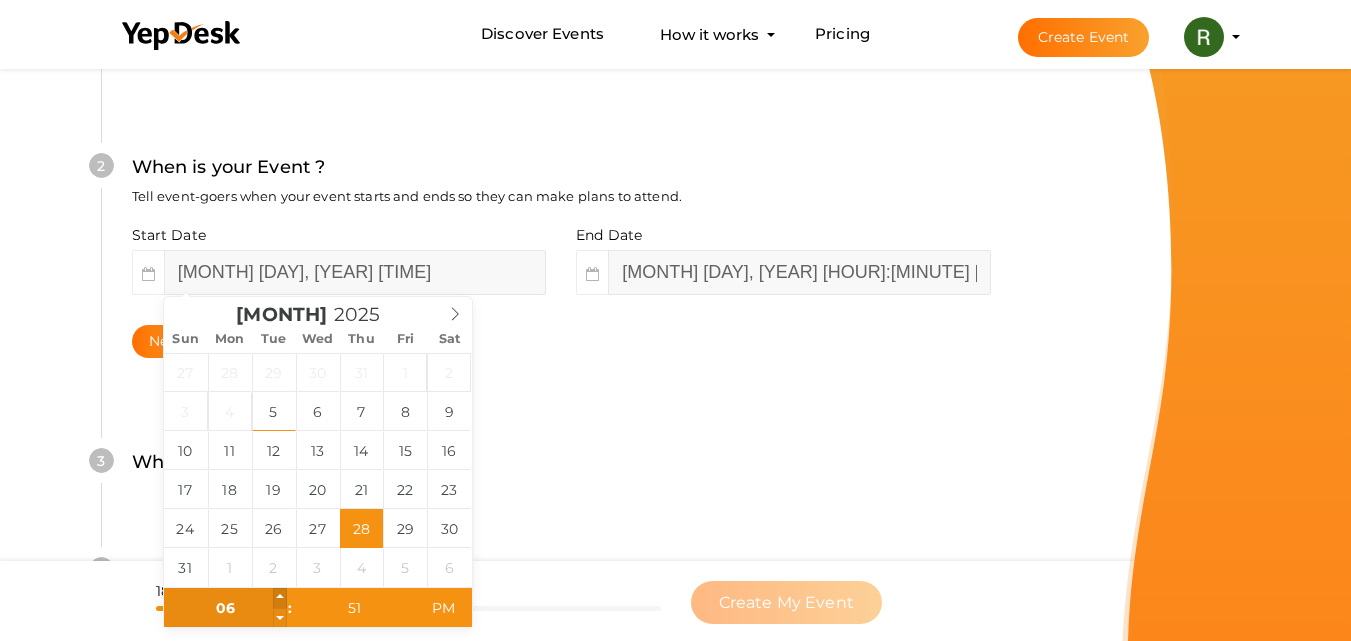 click at bounding box center (280, 598) 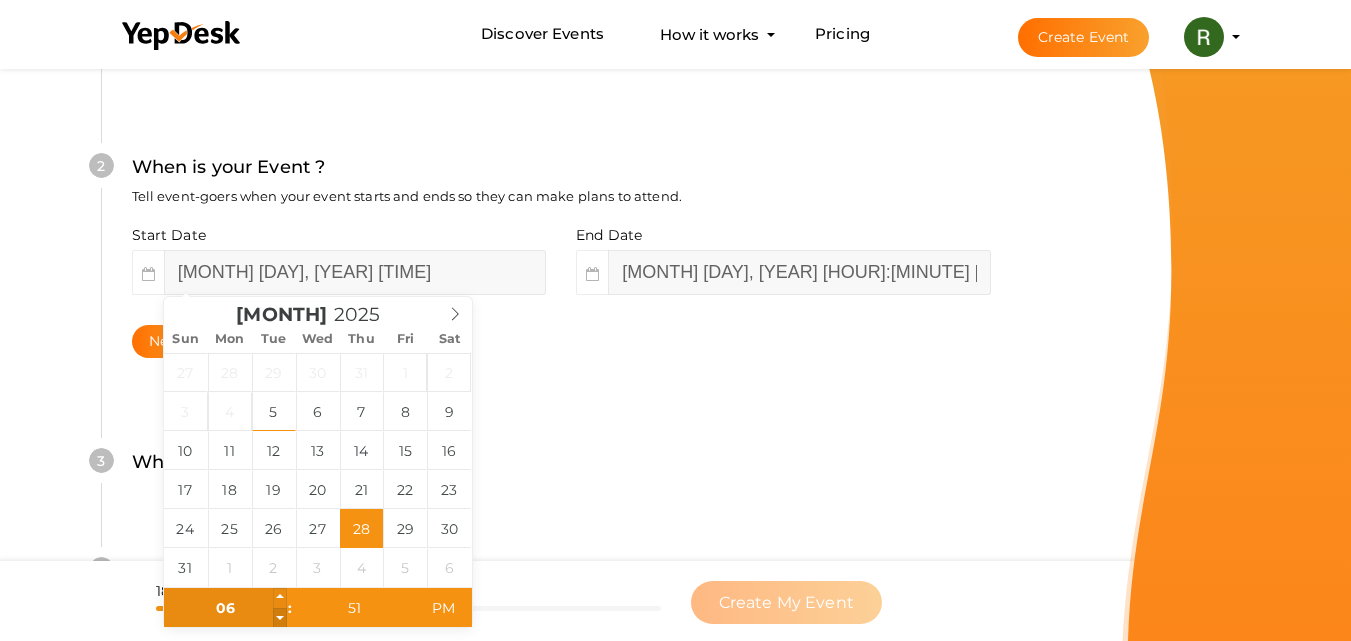 type on "05" 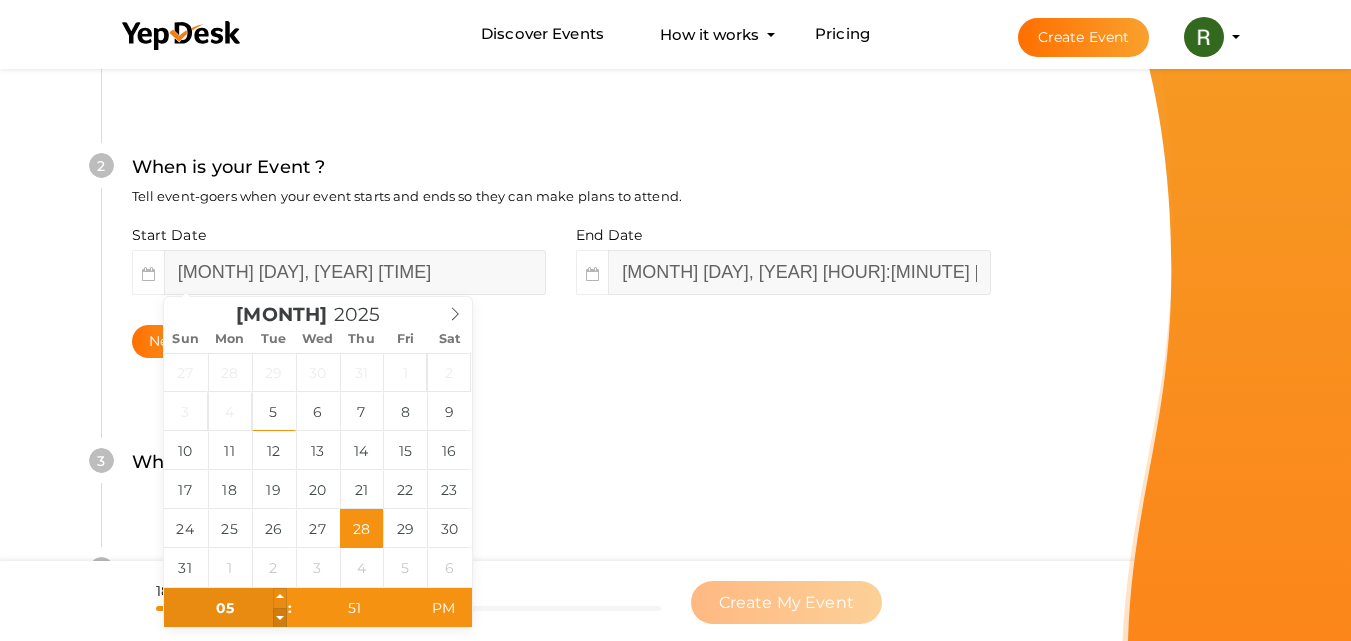 type on "August 28, 2025 5:51 PM" 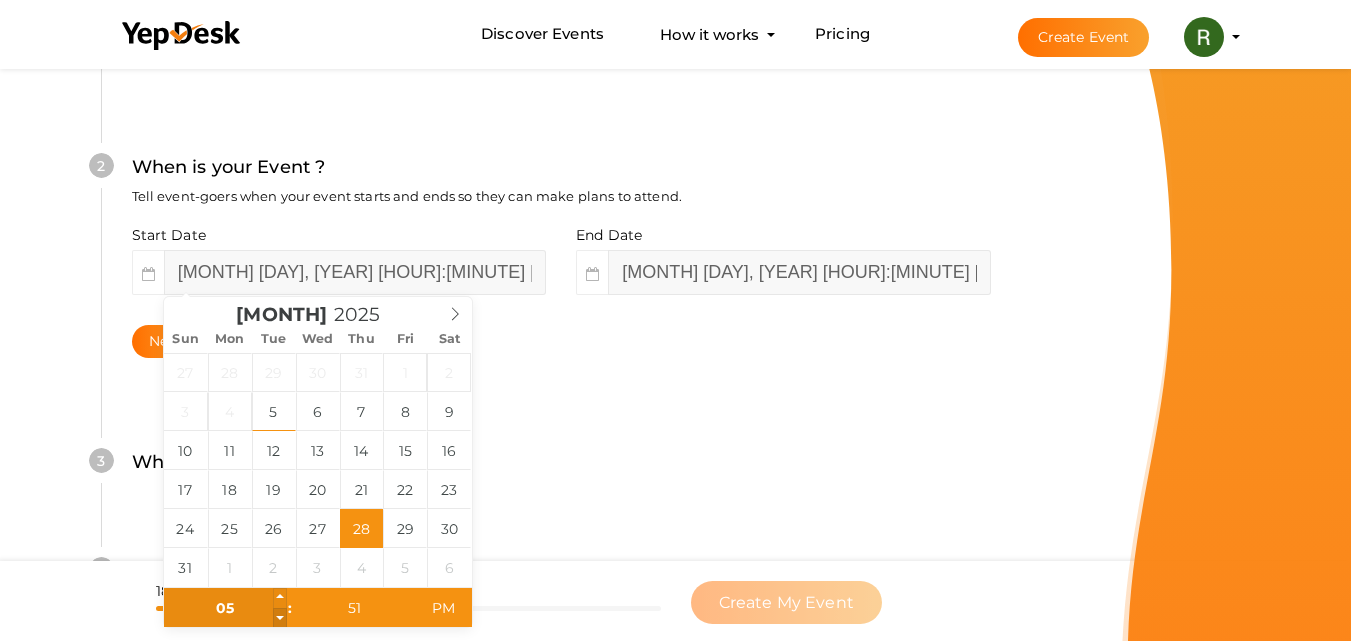click at bounding box center [280, 618] 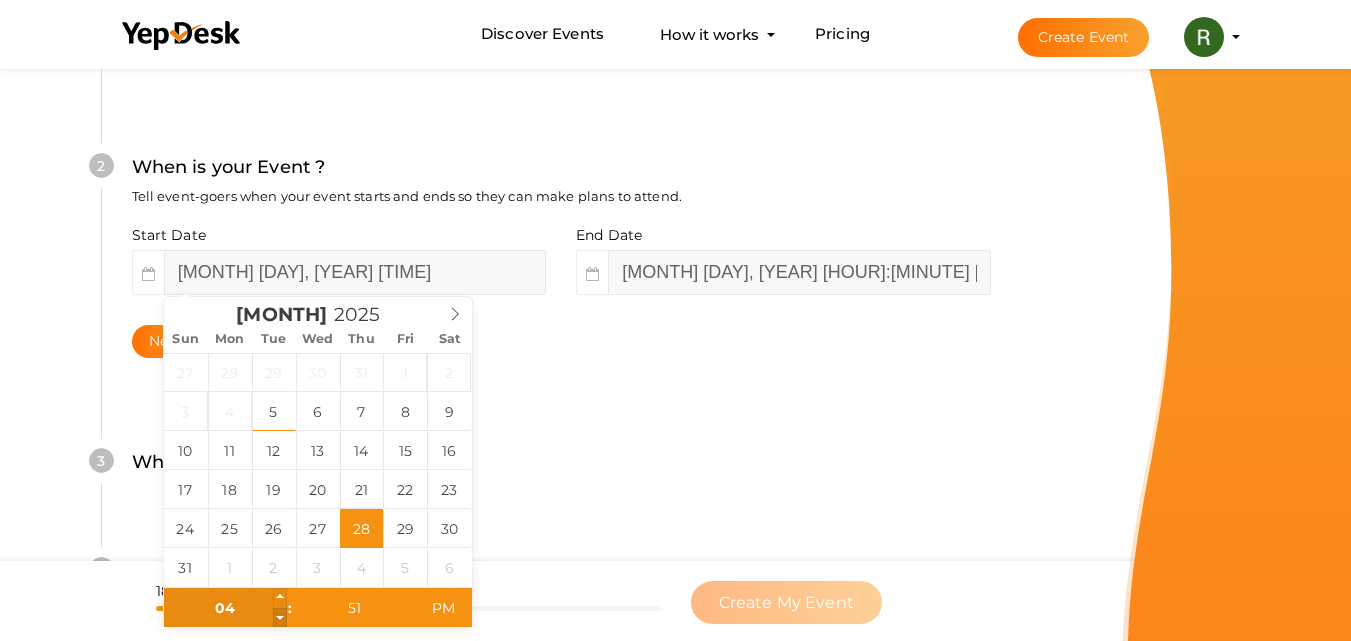 click at bounding box center [280, 618] 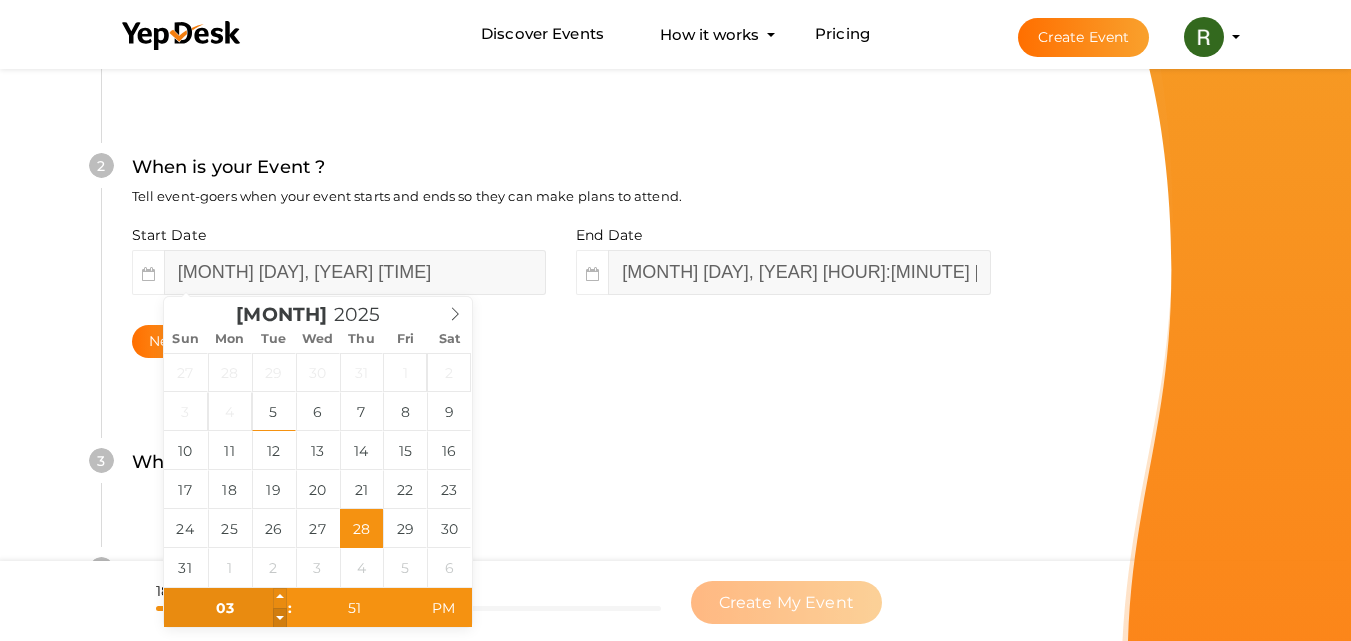 click at bounding box center (280, 618) 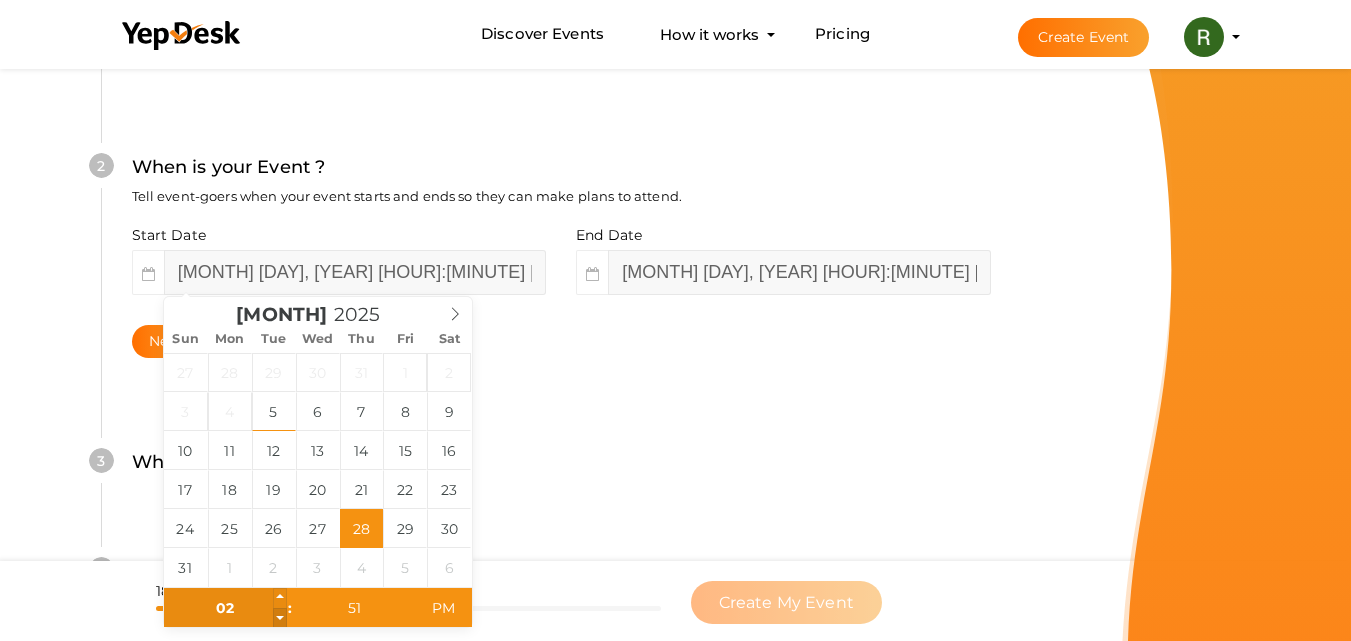 click at bounding box center [280, 618] 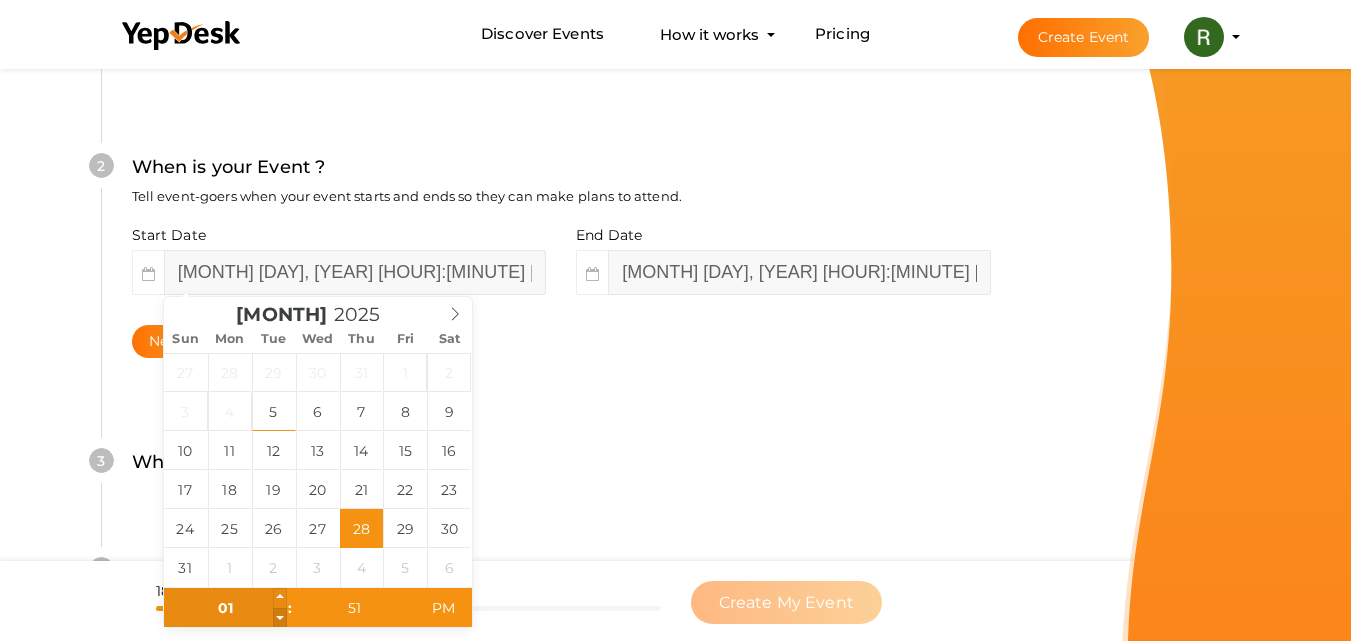 click at bounding box center (280, 618) 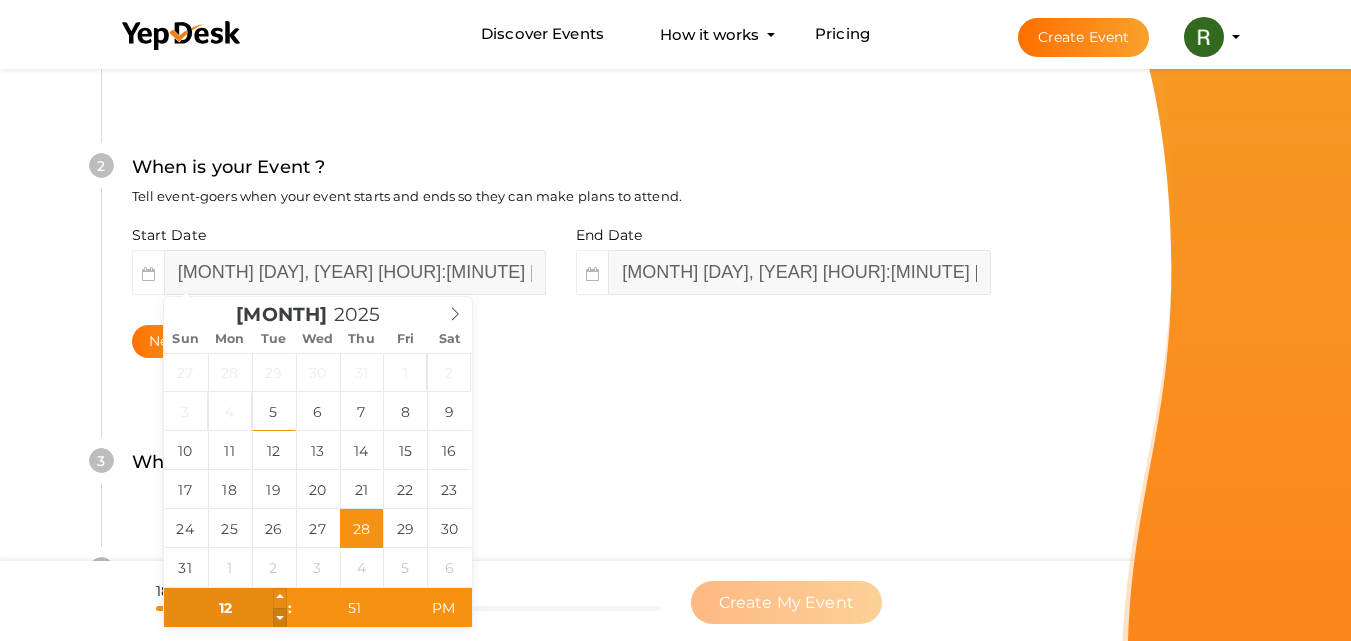 click at bounding box center (280, 618) 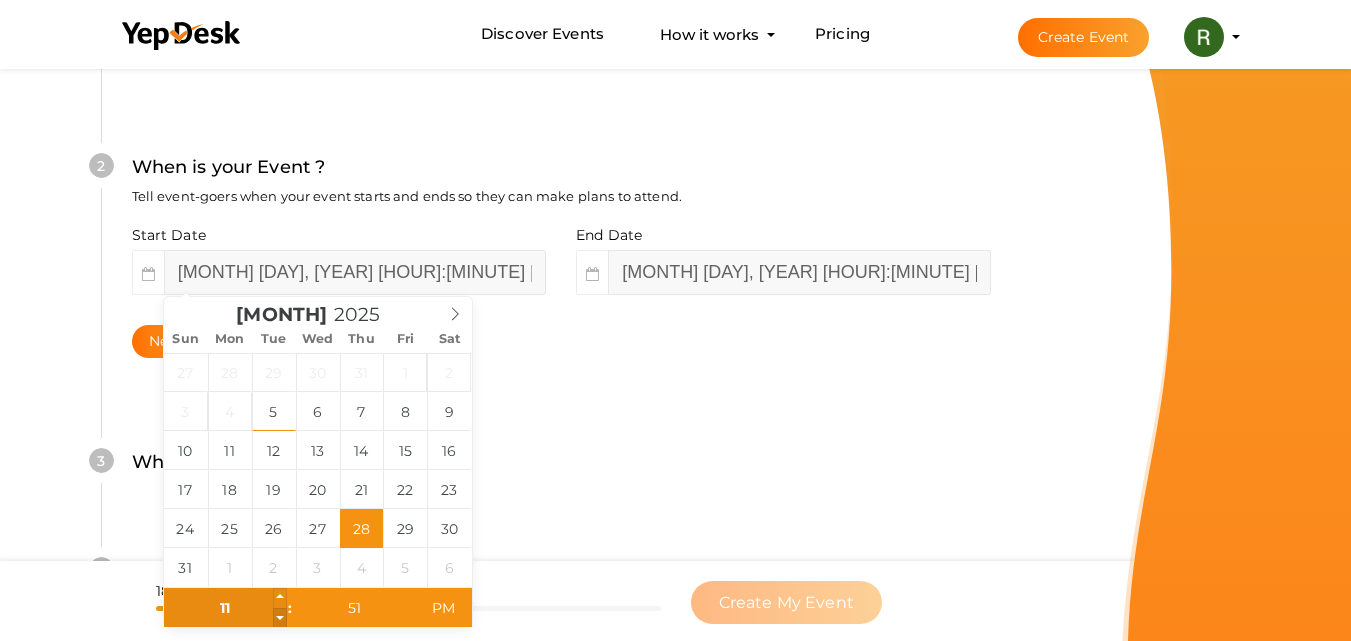 type on "August 28, 2025 11:51 AM" 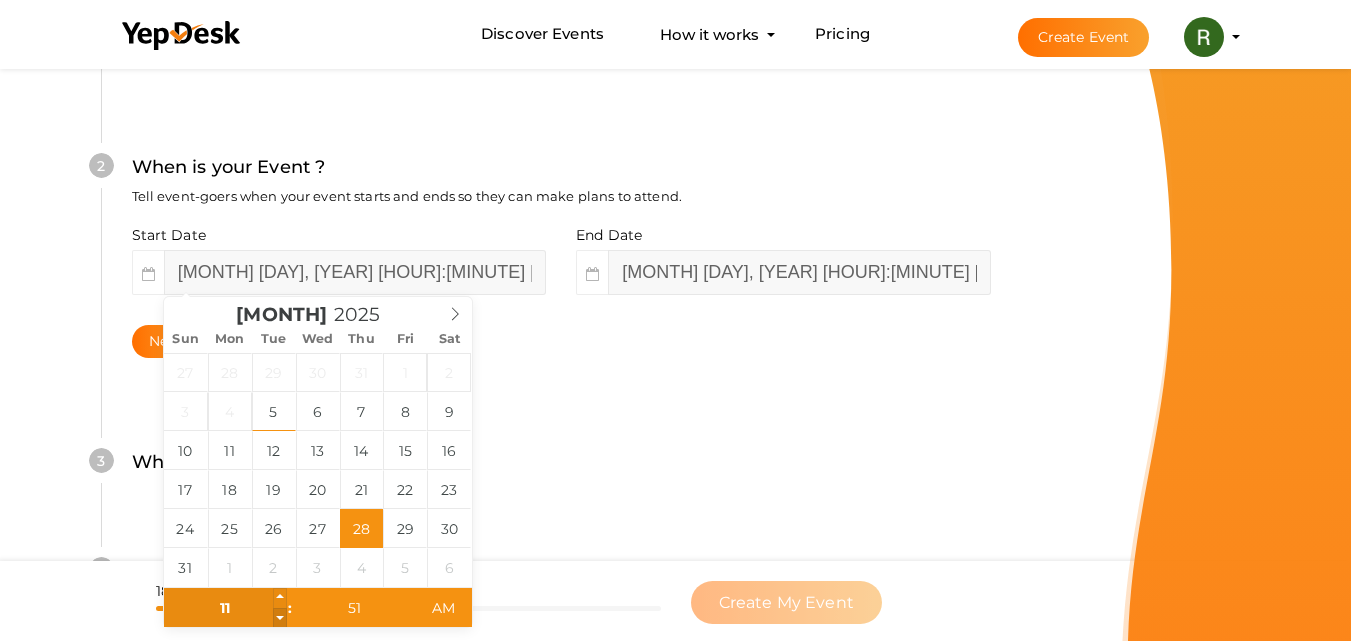 type on "10" 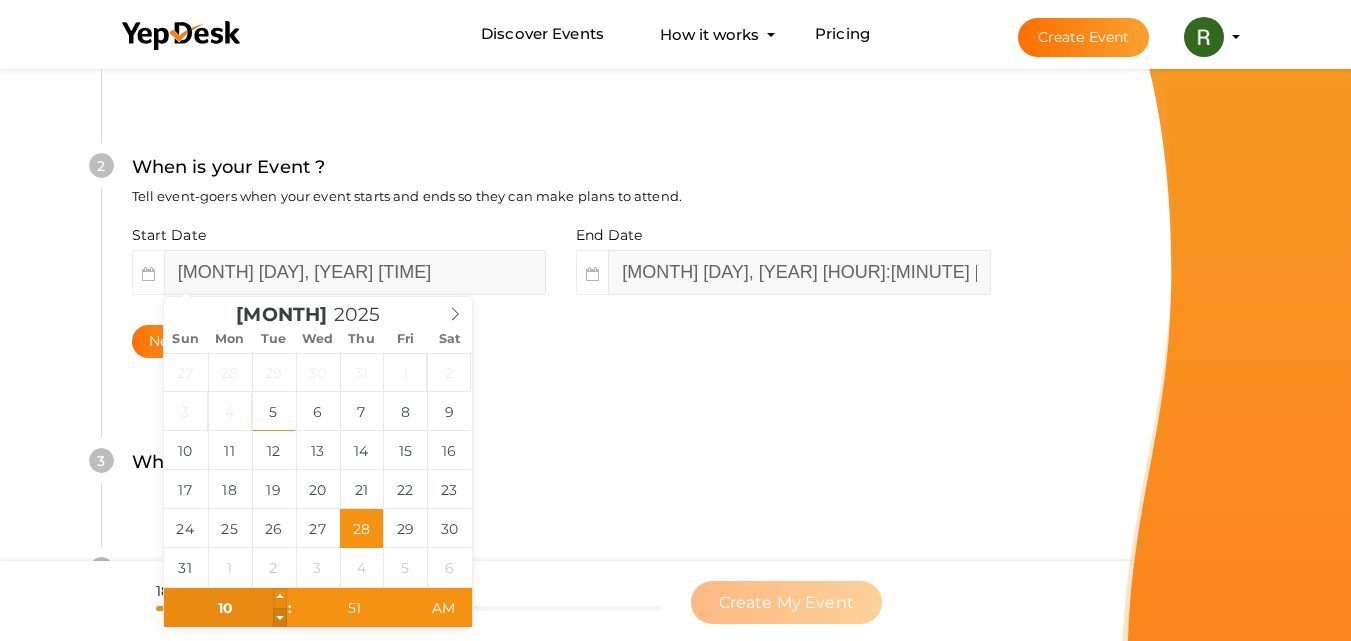 click at bounding box center (280, 618) 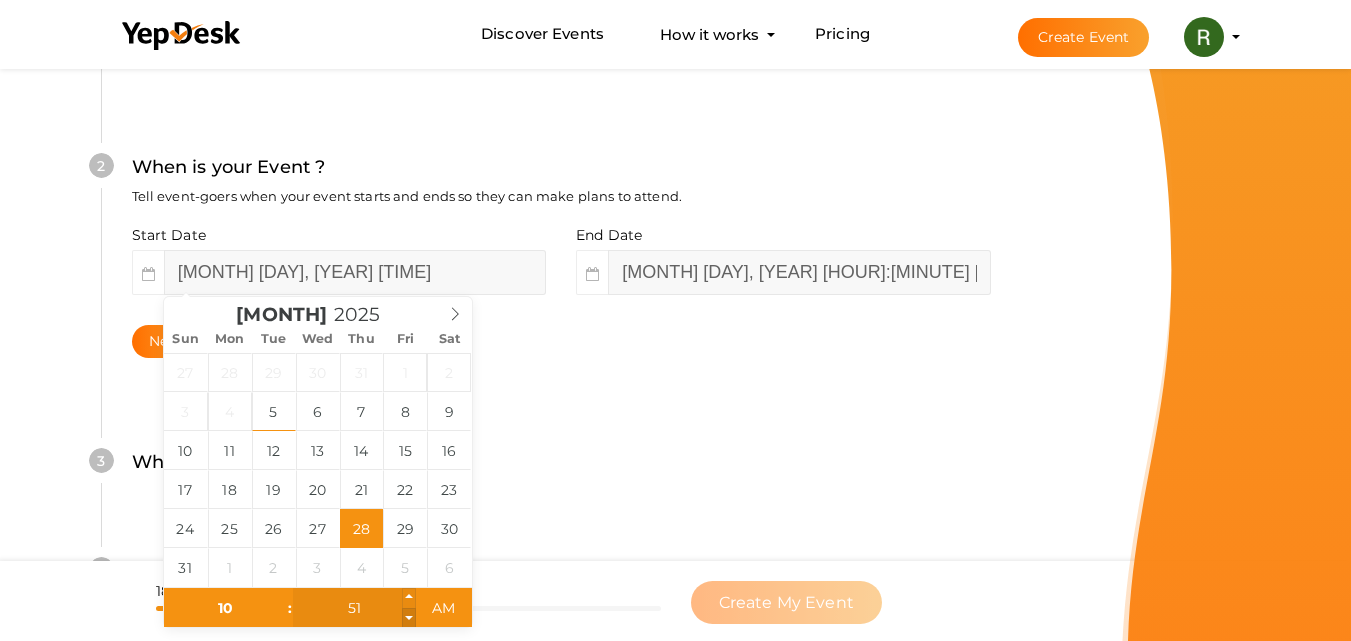 type on "50" 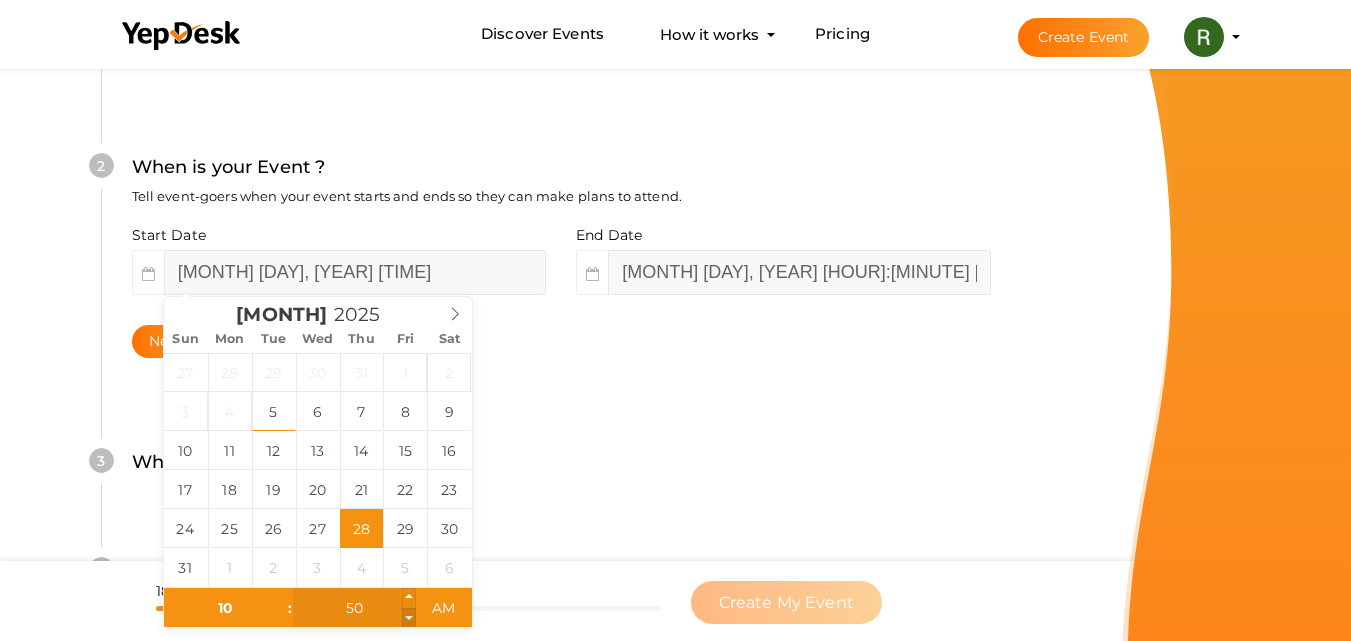 click at bounding box center [409, 618] 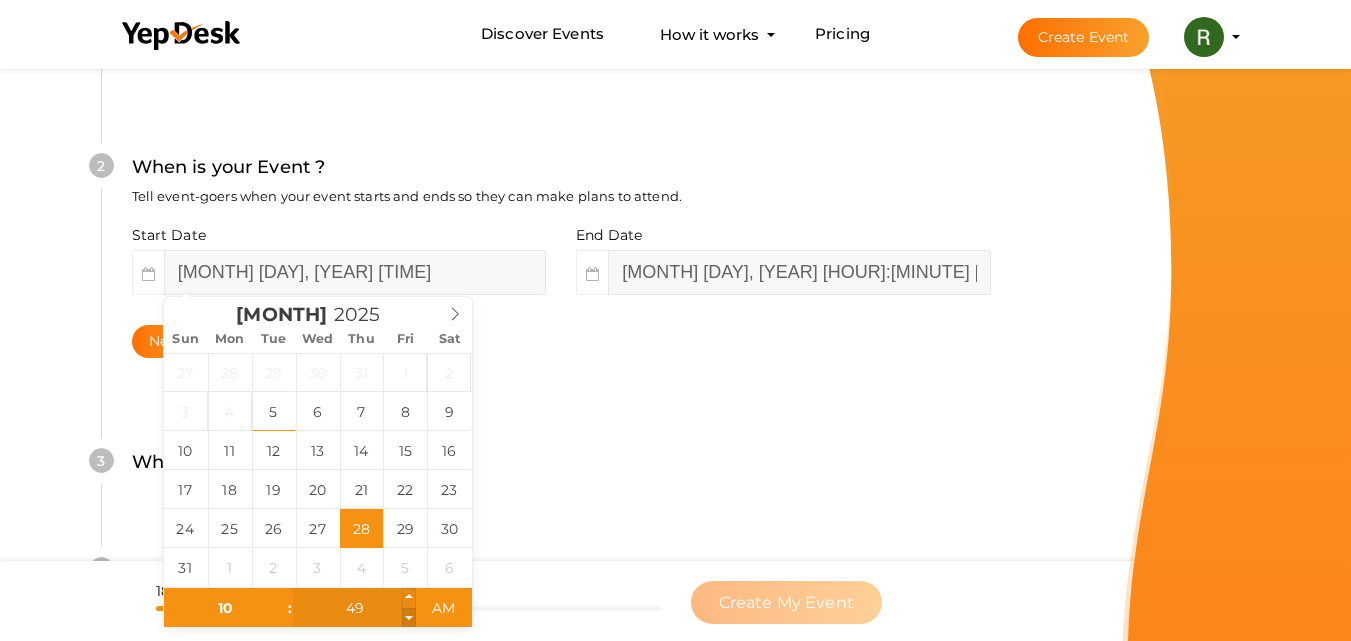 click at bounding box center [409, 618] 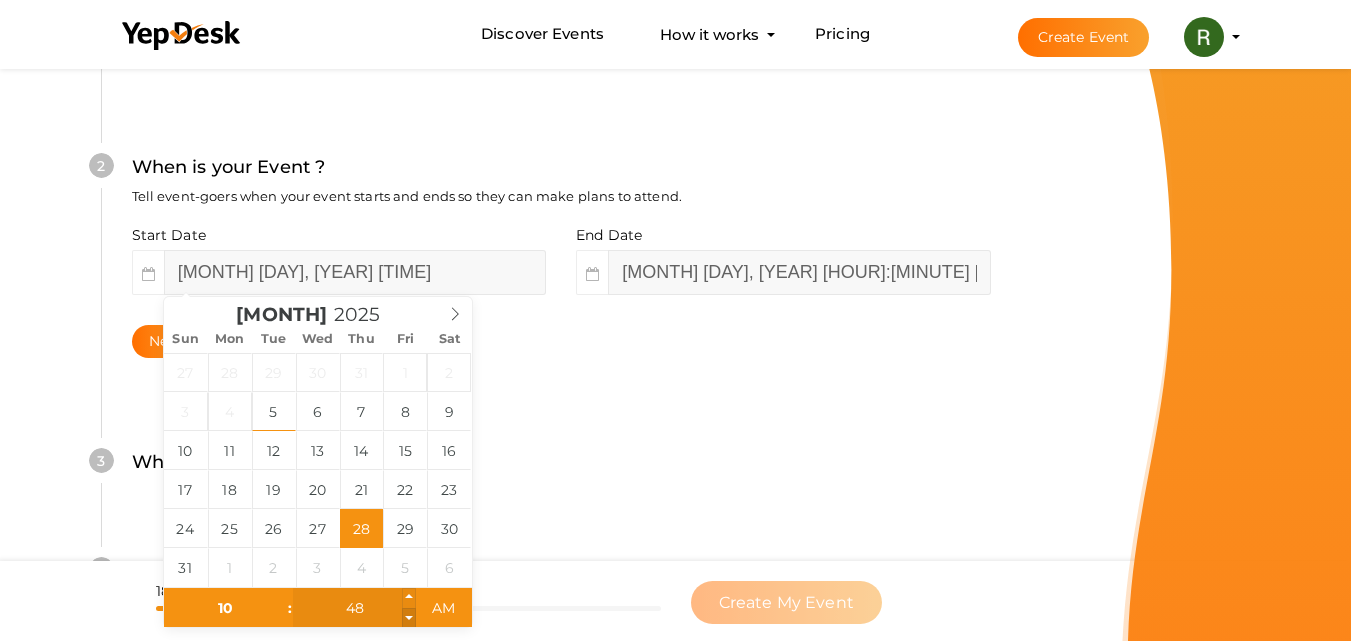 click at bounding box center (409, 618) 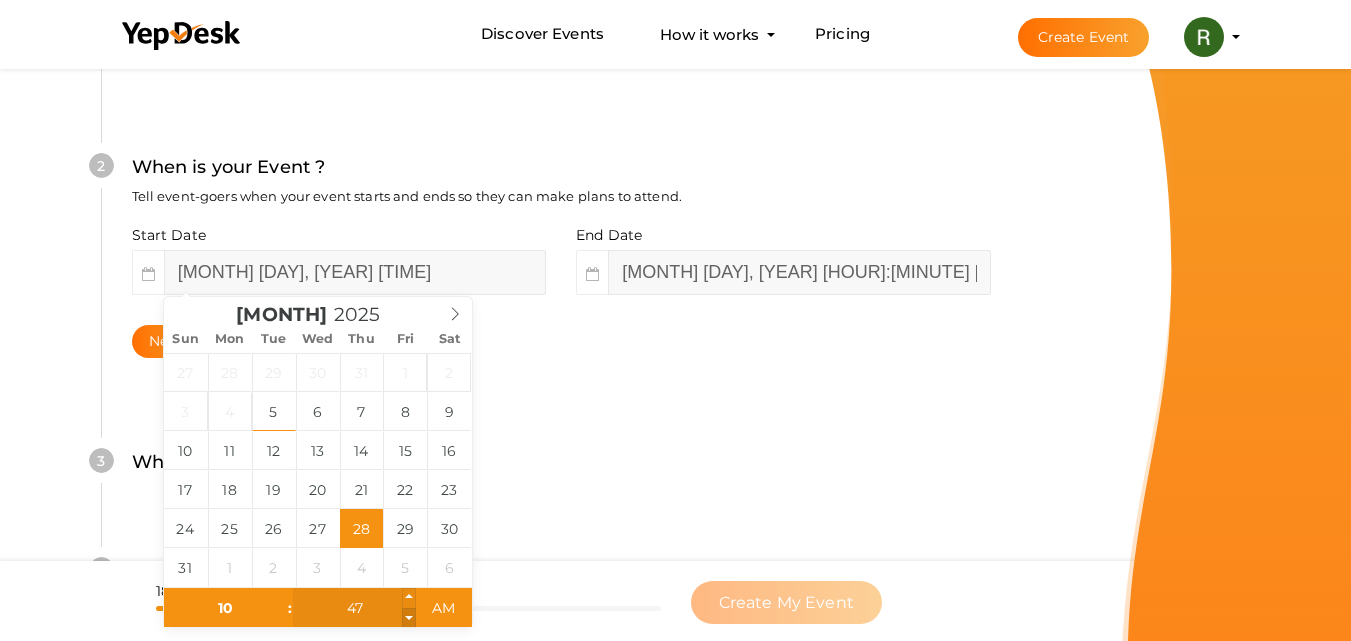 click at bounding box center (409, 618) 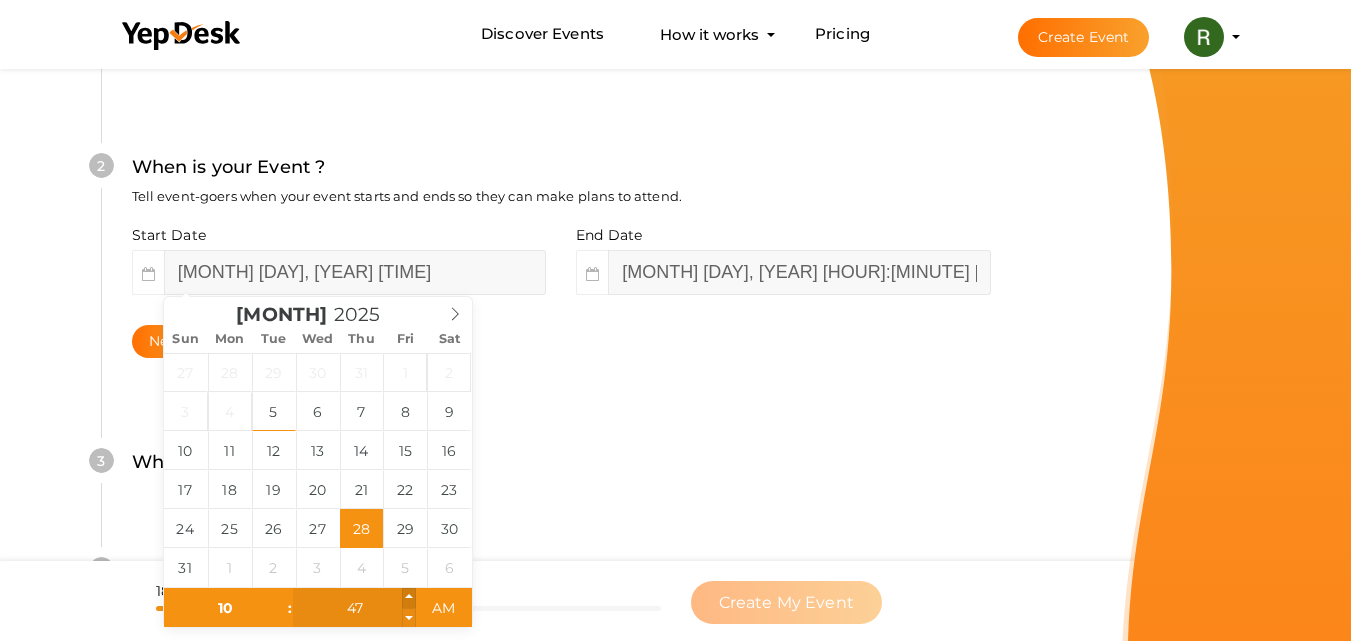 type on "48" 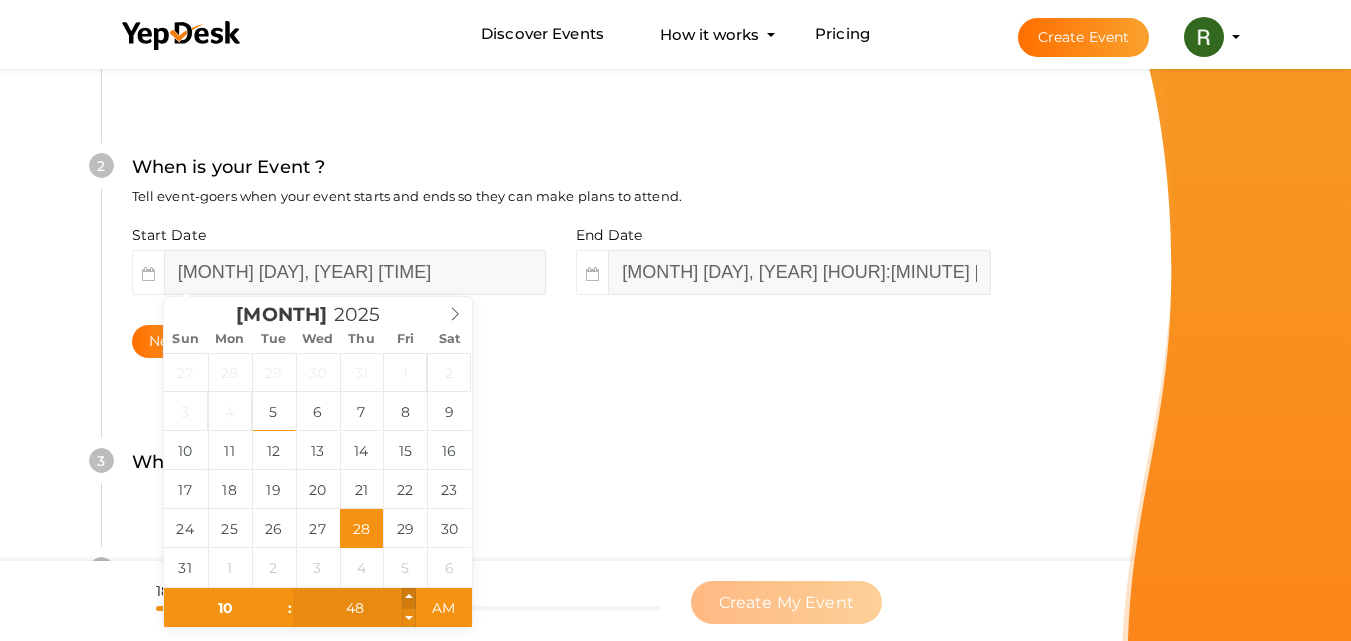 click at bounding box center (409, 598) 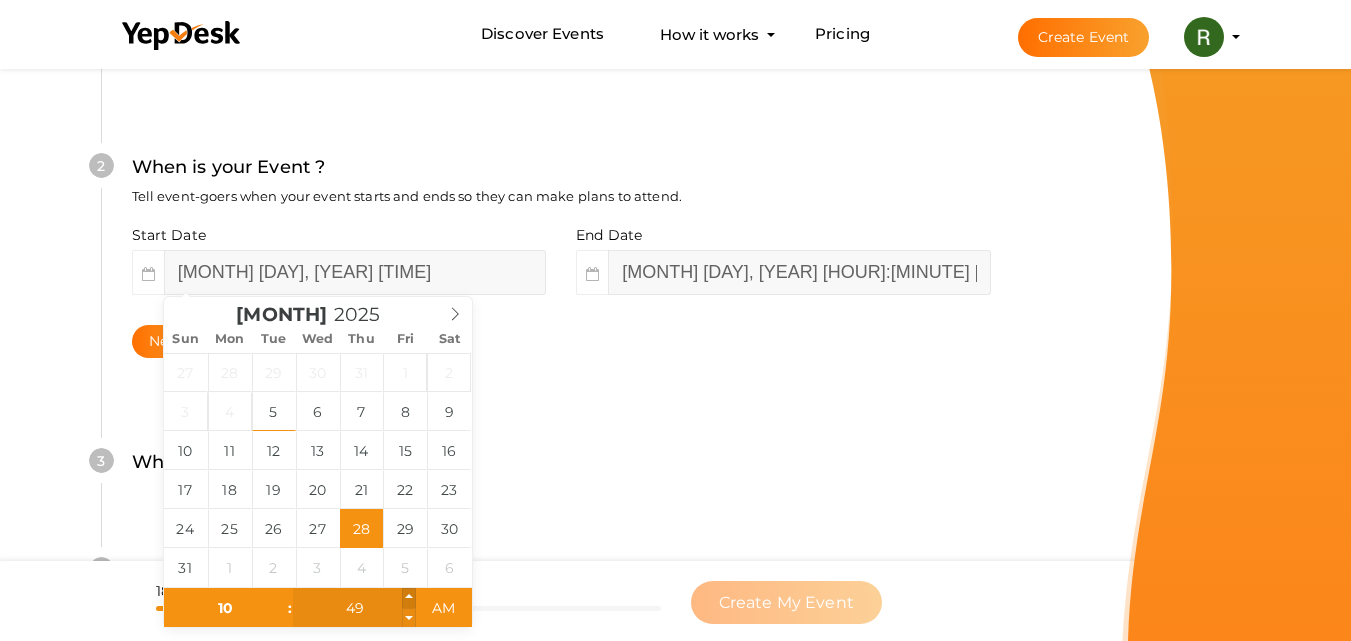 click at bounding box center [409, 598] 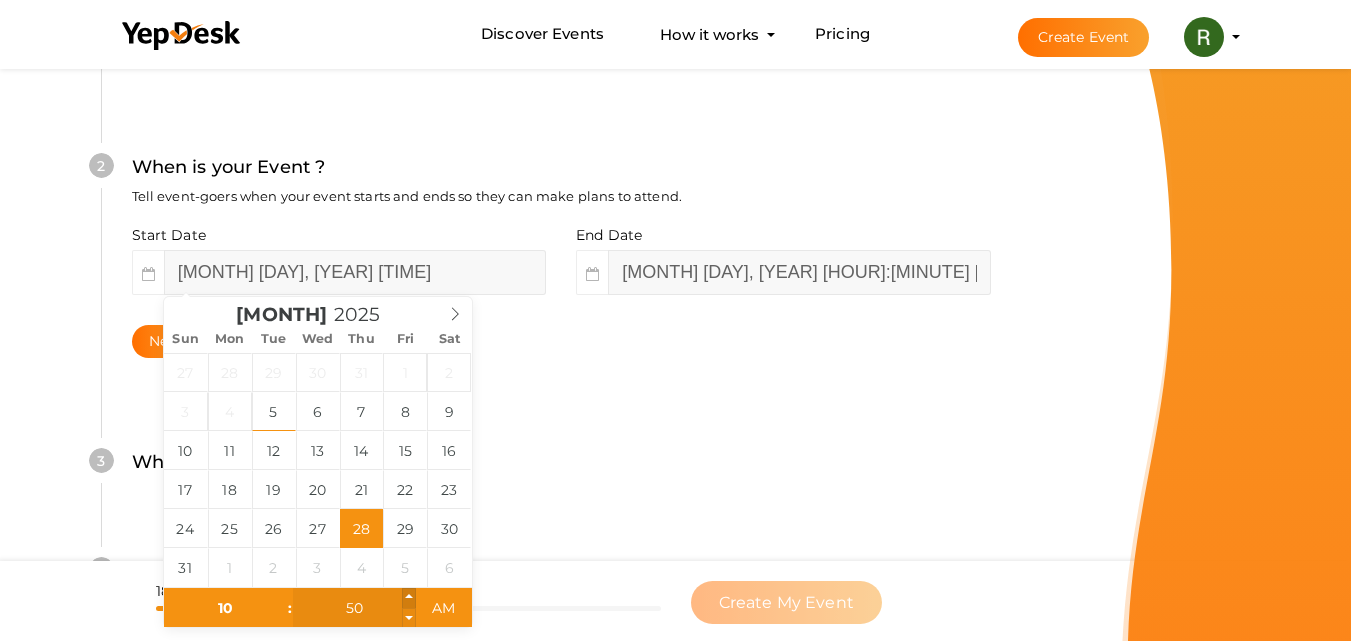 click at bounding box center (409, 598) 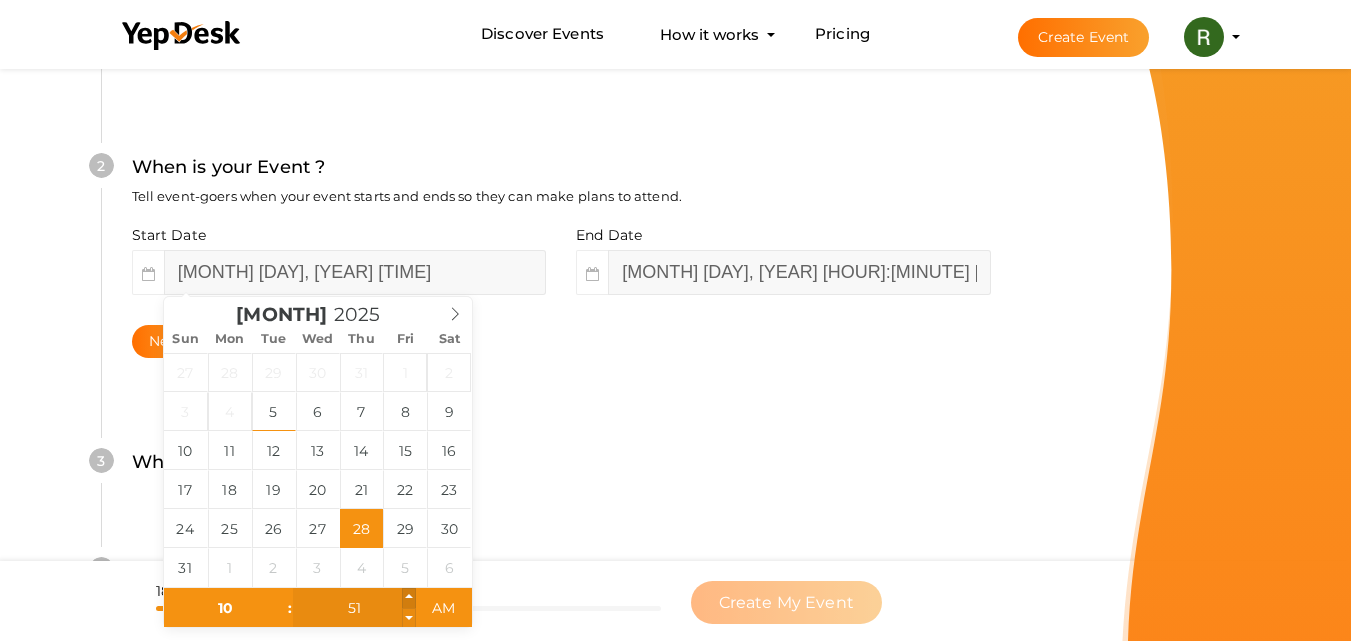 click at bounding box center (409, 598) 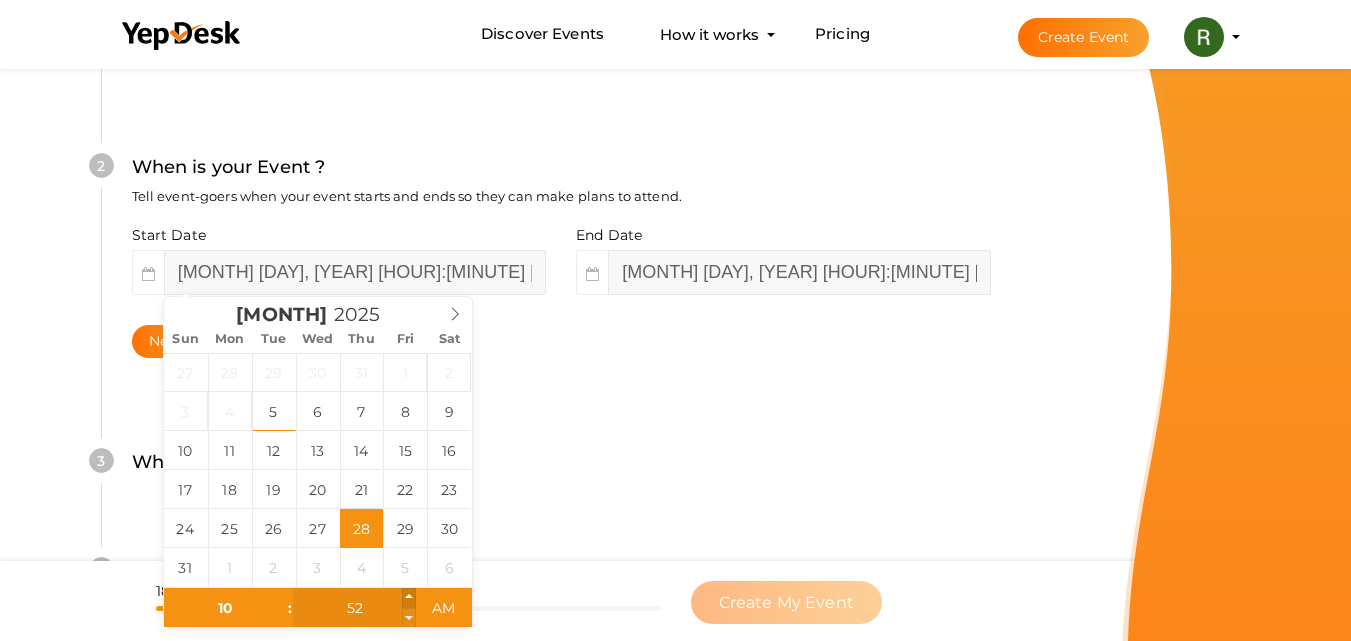 click at bounding box center [409, 598] 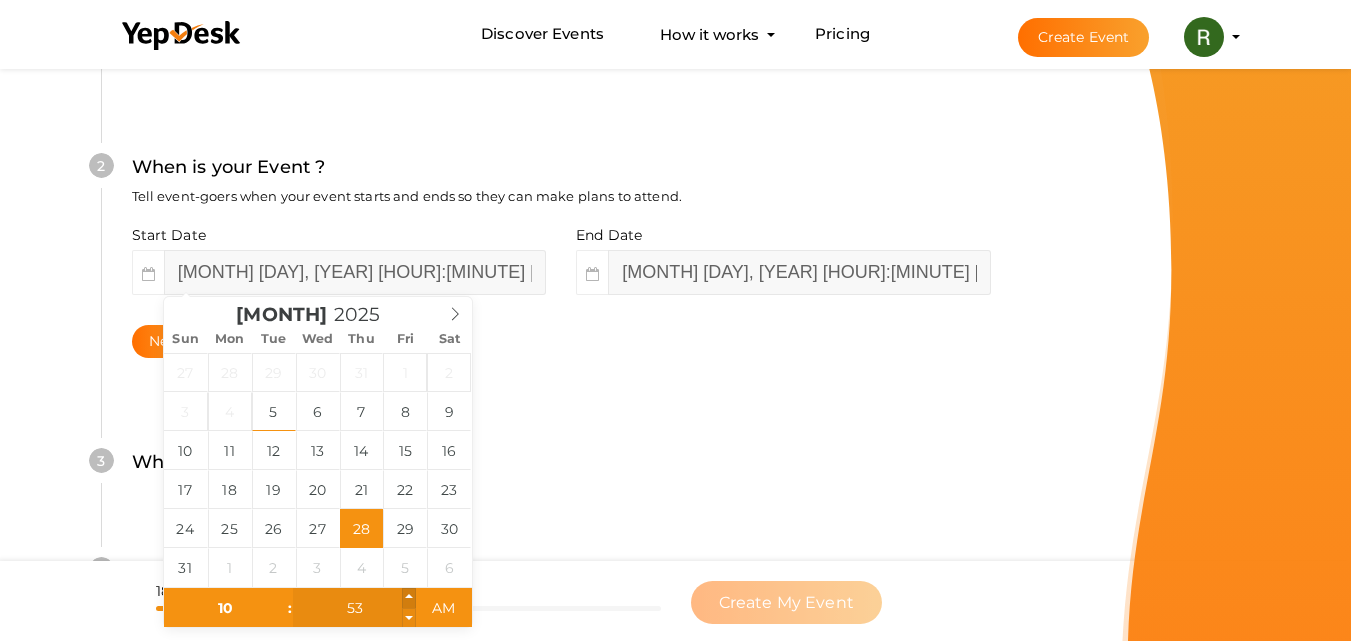 type on "August 28, 2025 10:53 AM" 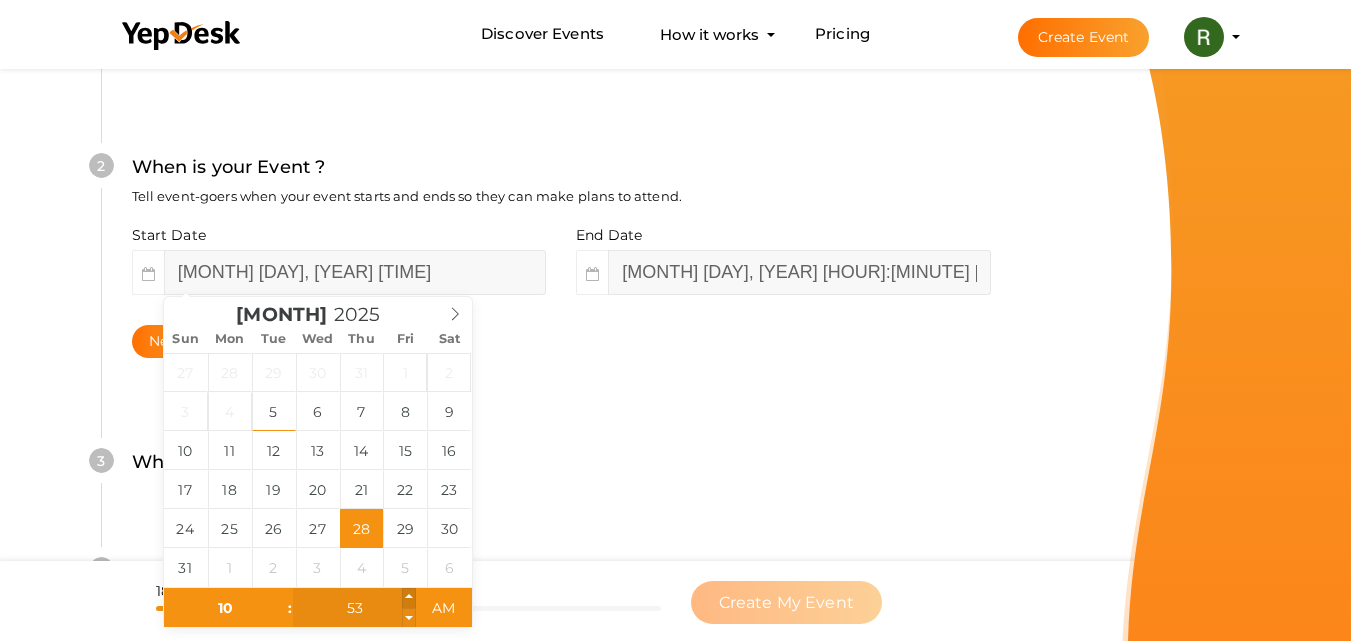 click at bounding box center [409, 598] 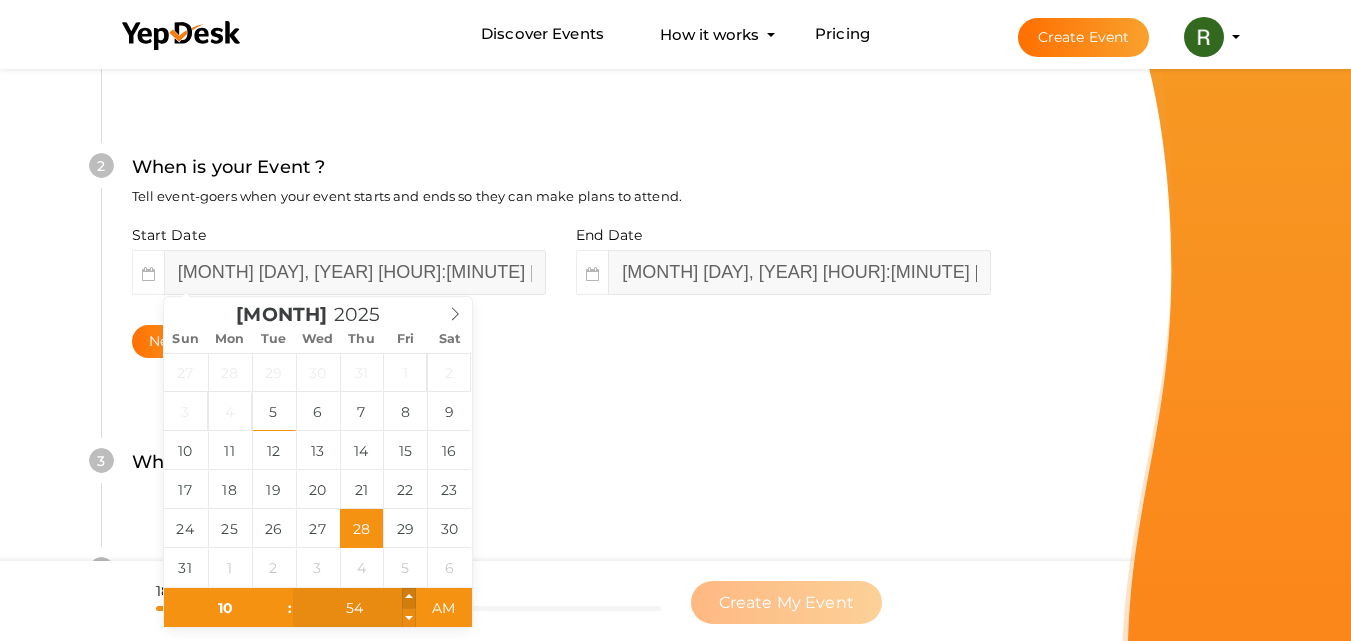 click at bounding box center [409, 598] 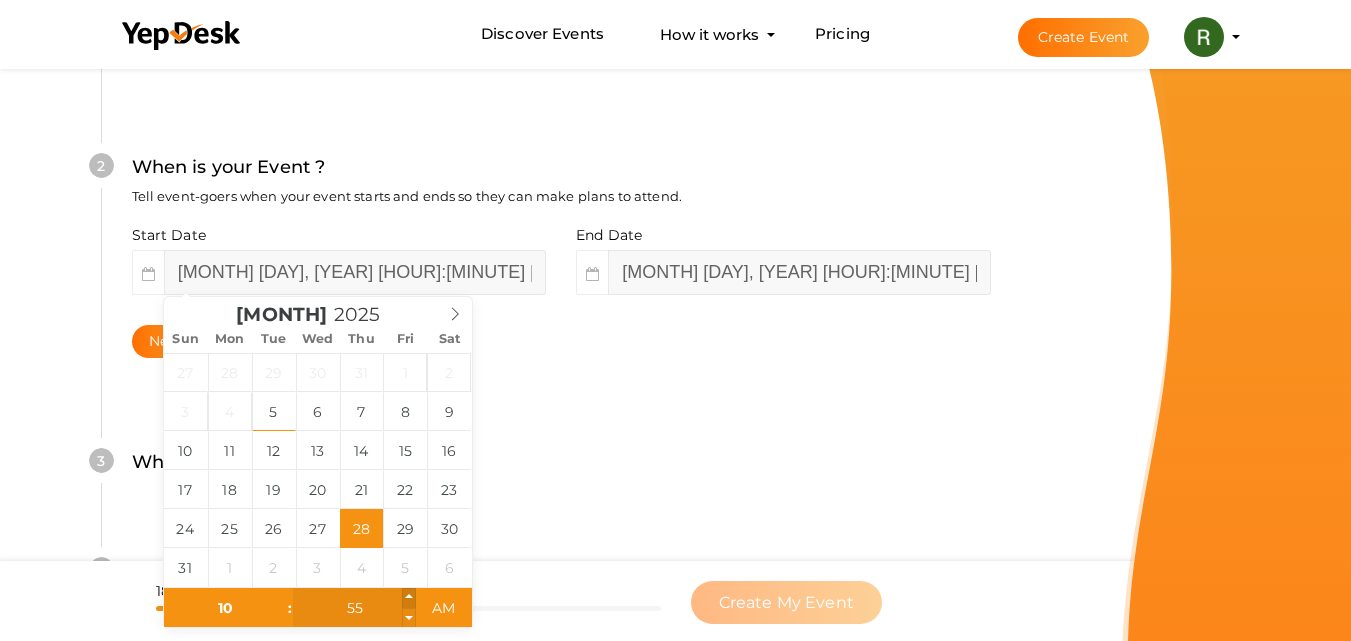 click at bounding box center (409, 598) 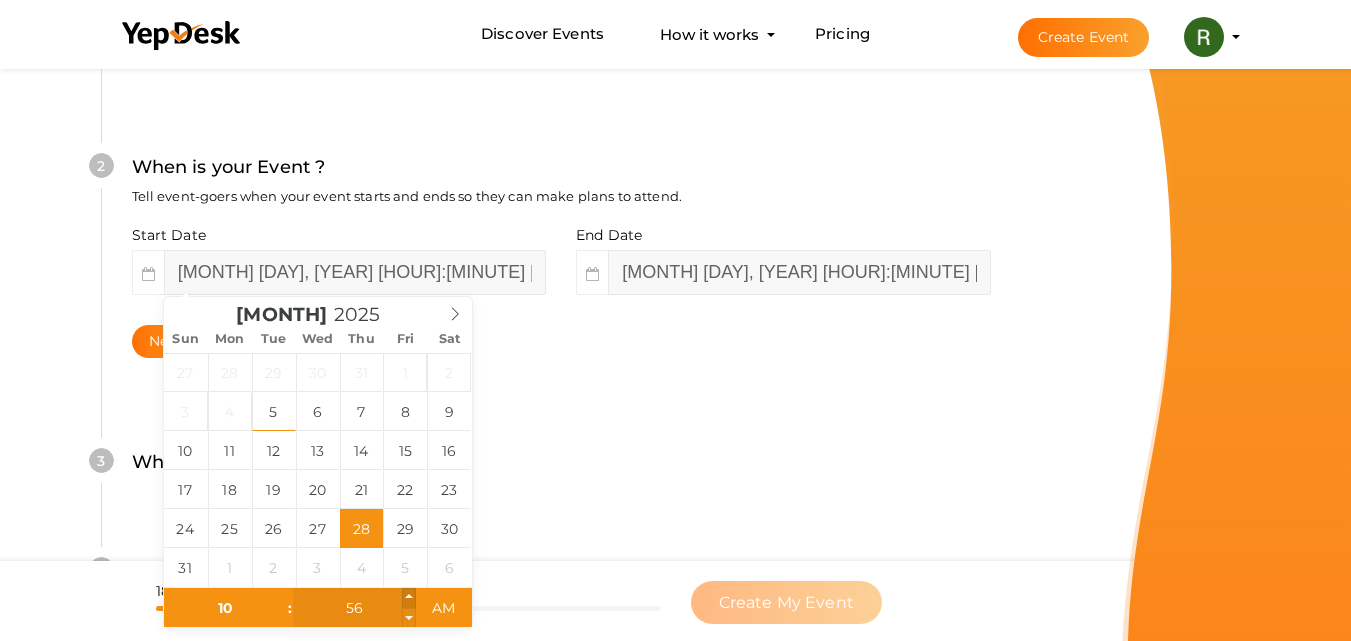 click at bounding box center [409, 598] 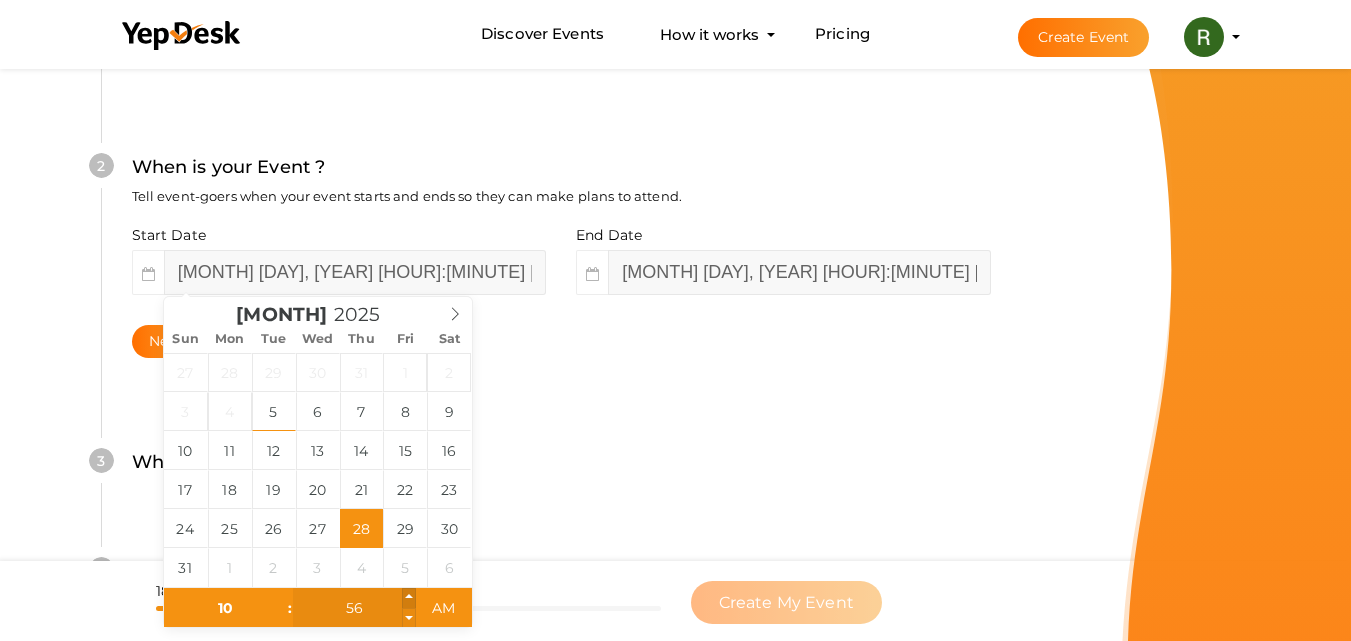 type on "57" 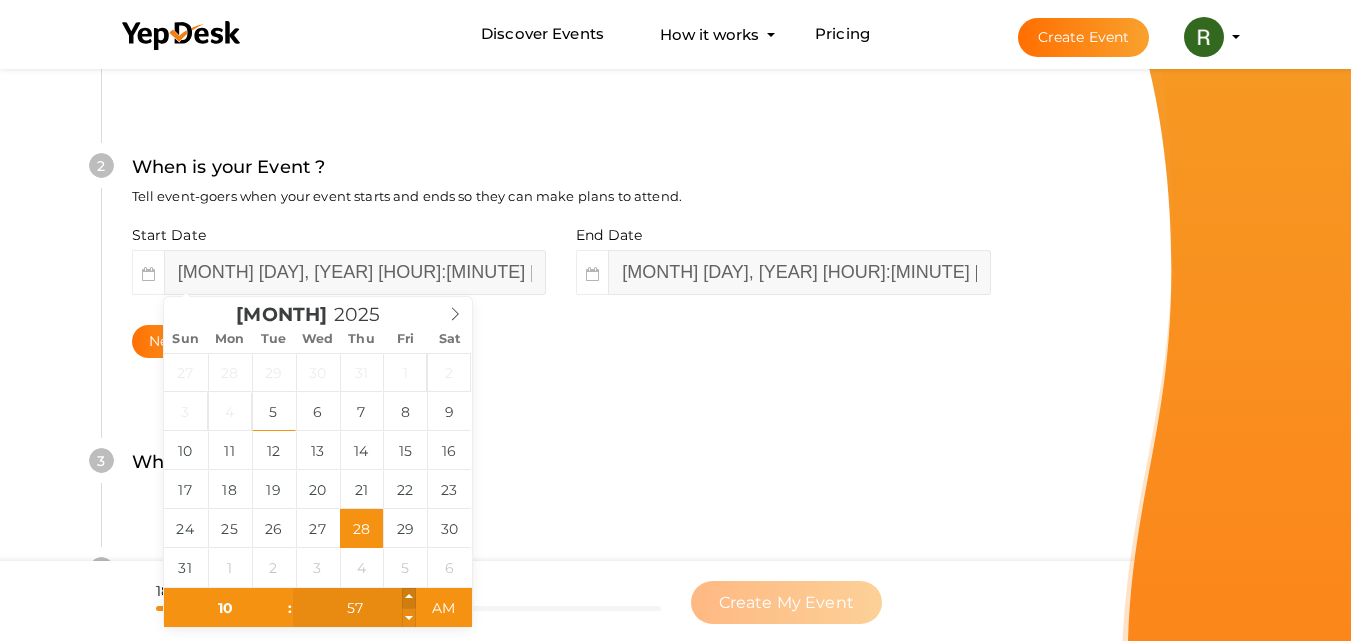 click at bounding box center (409, 598) 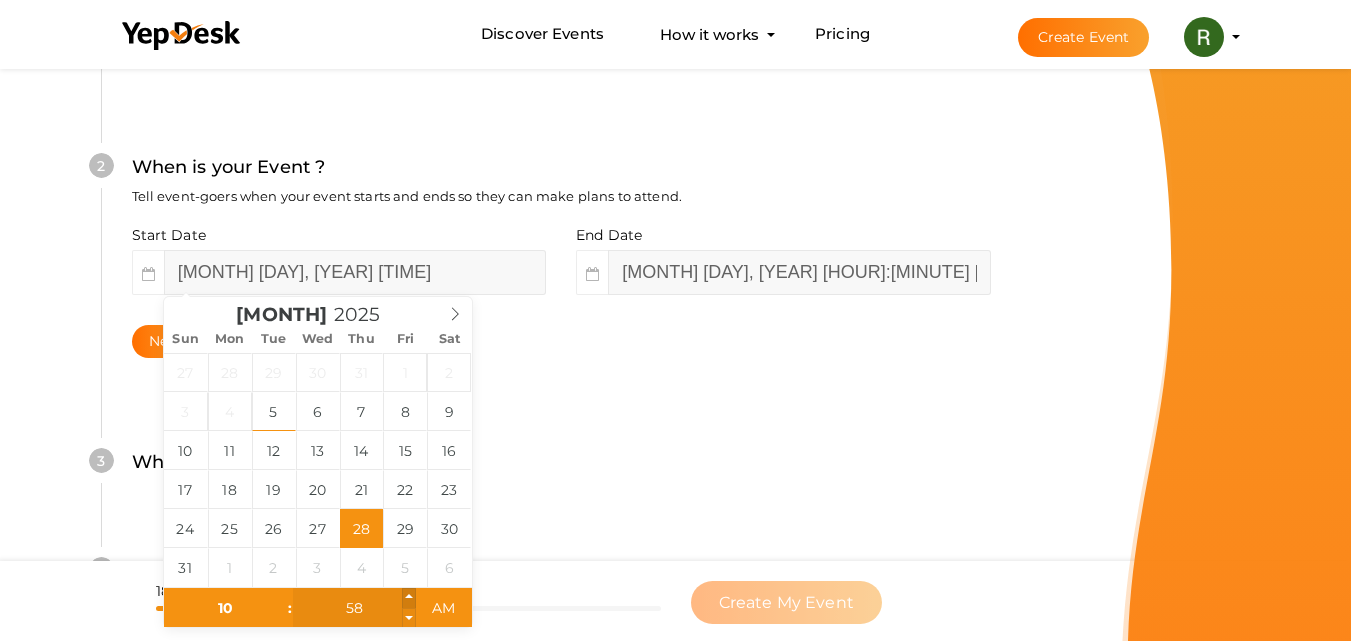 click at bounding box center [409, 598] 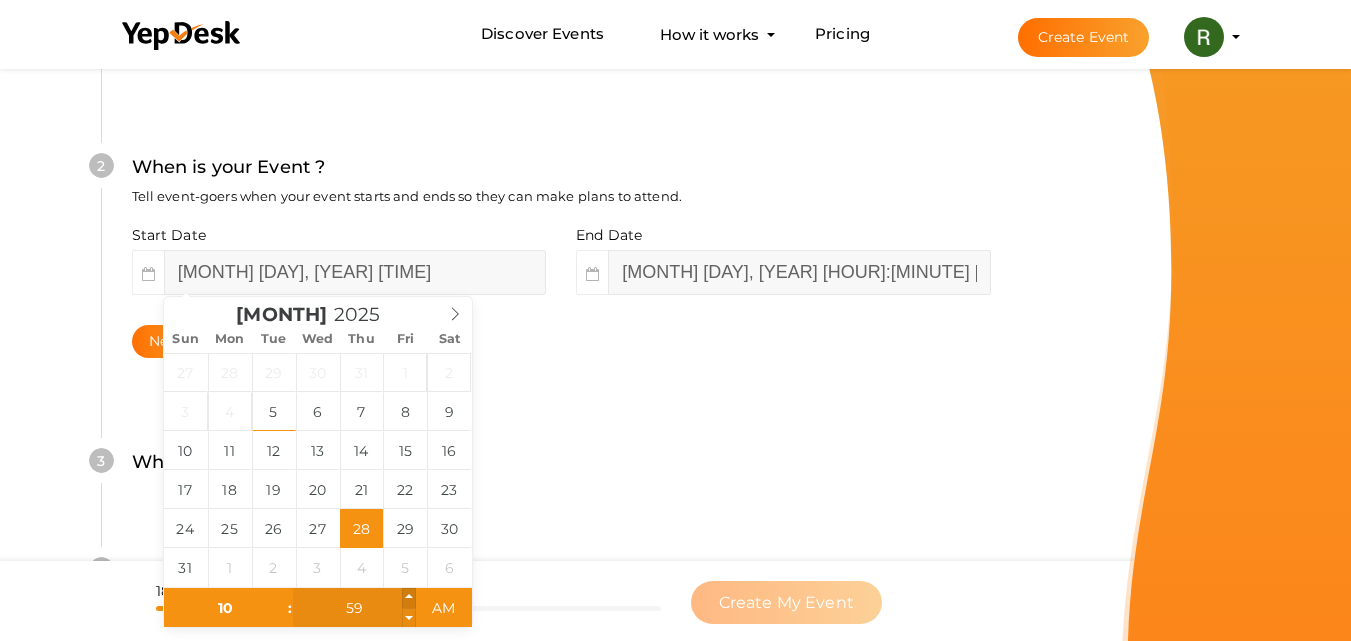 click at bounding box center [409, 598] 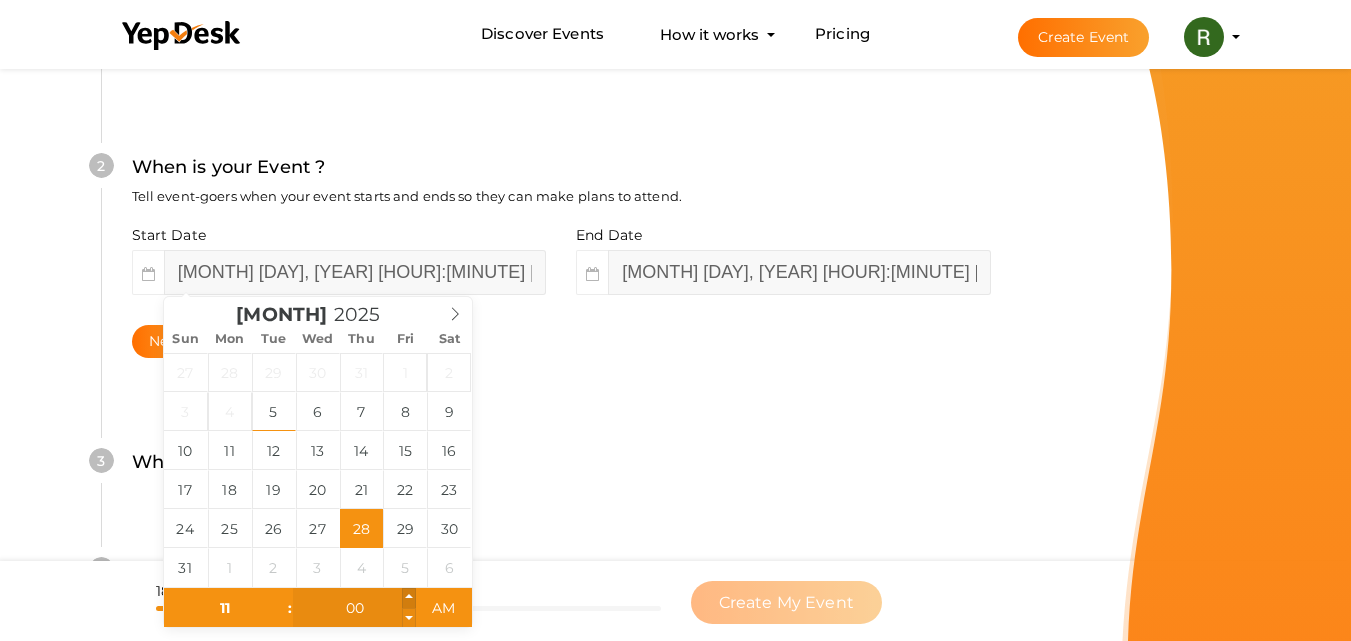 click at bounding box center [409, 598] 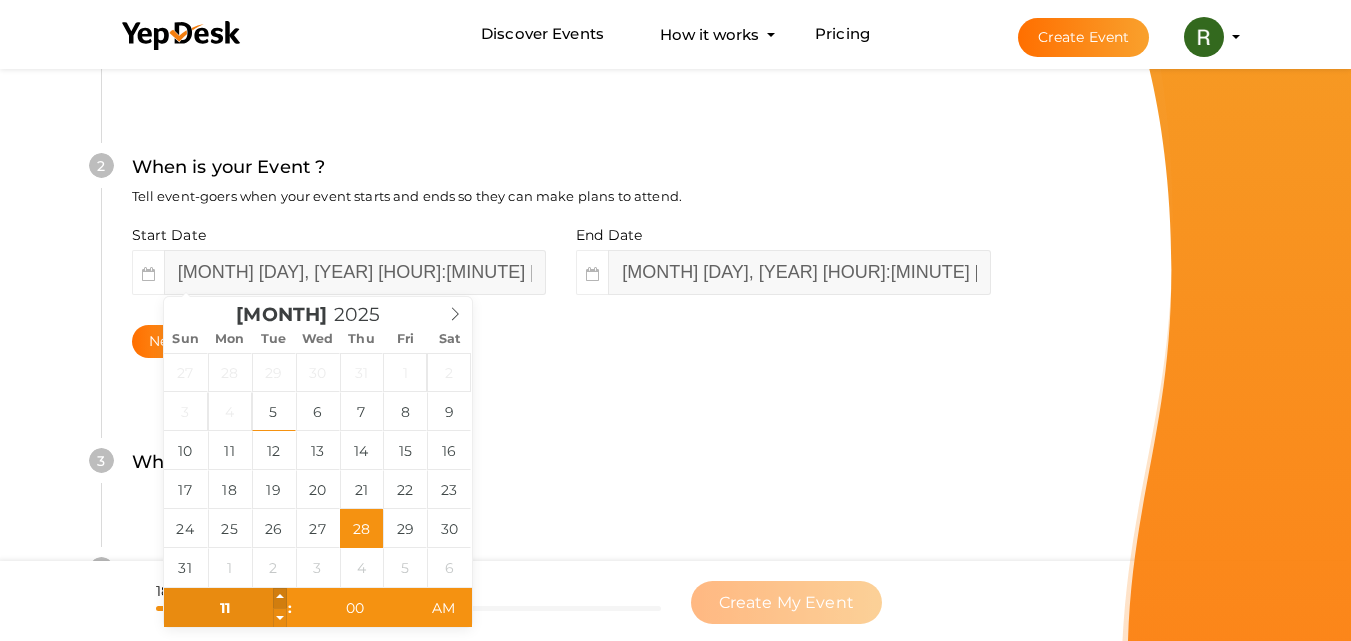 type on "12" 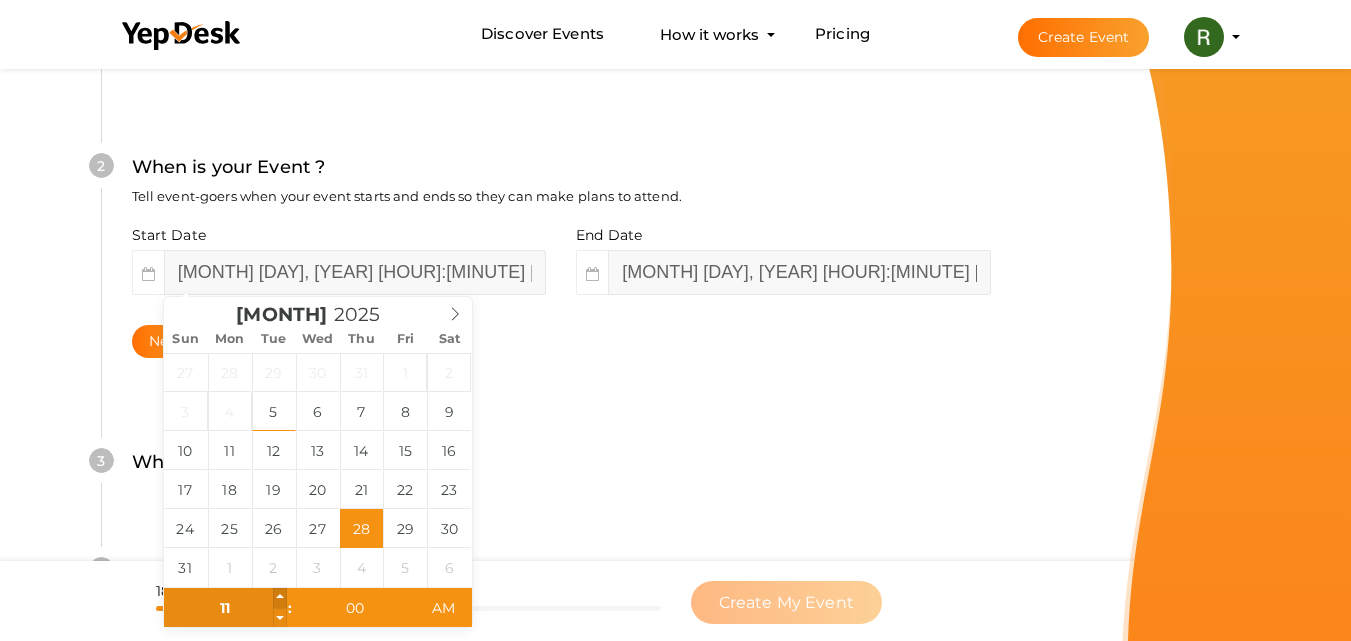 type on "[MONTH] [DAY], [YEAR] [TIME]" 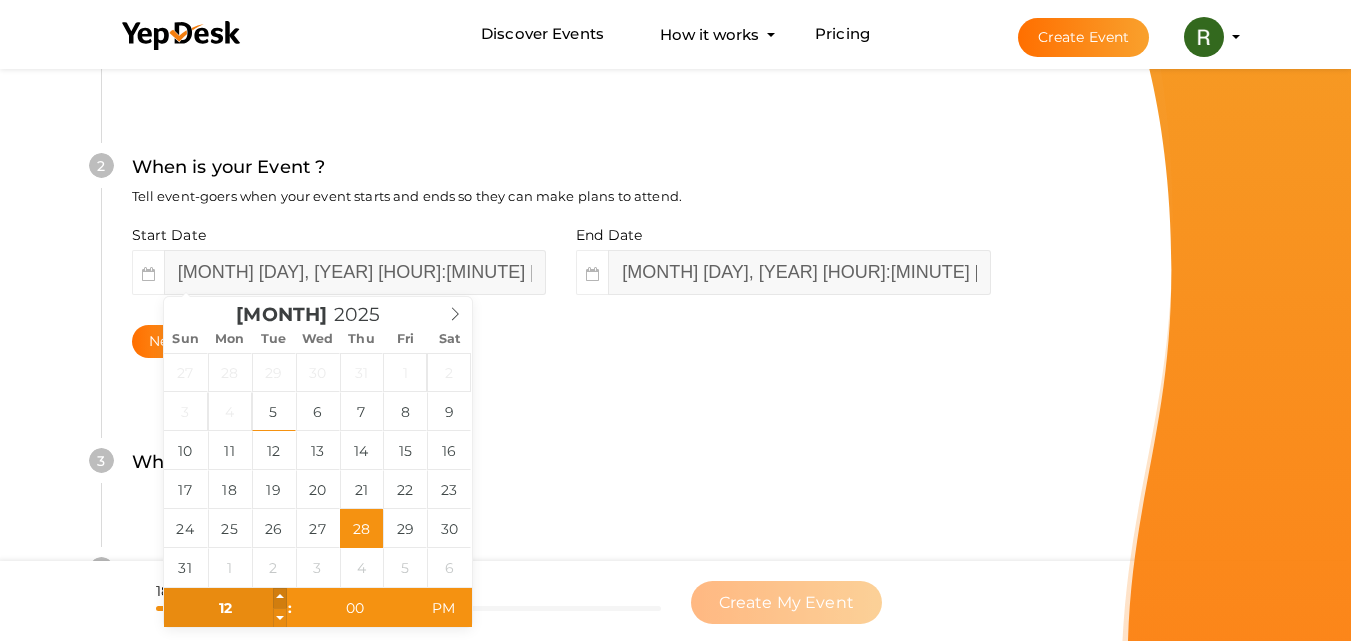 click at bounding box center (280, 598) 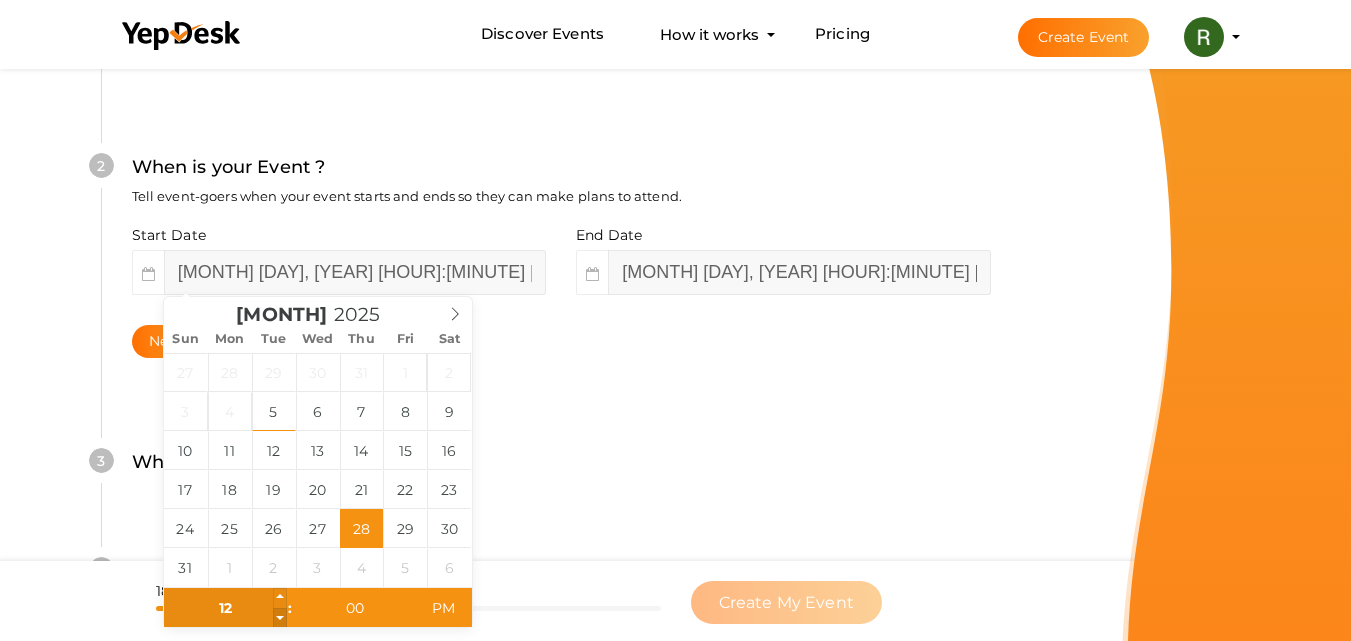 type on "11" 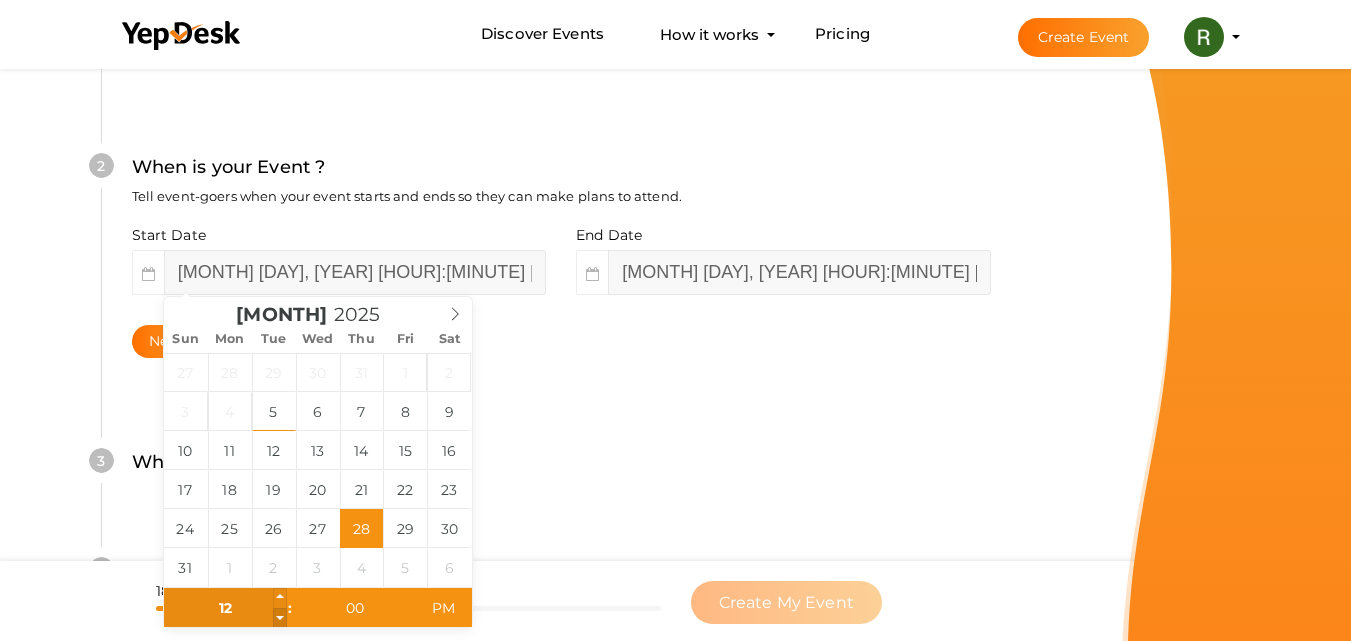 type on "August 28, 2025 11:00 AM" 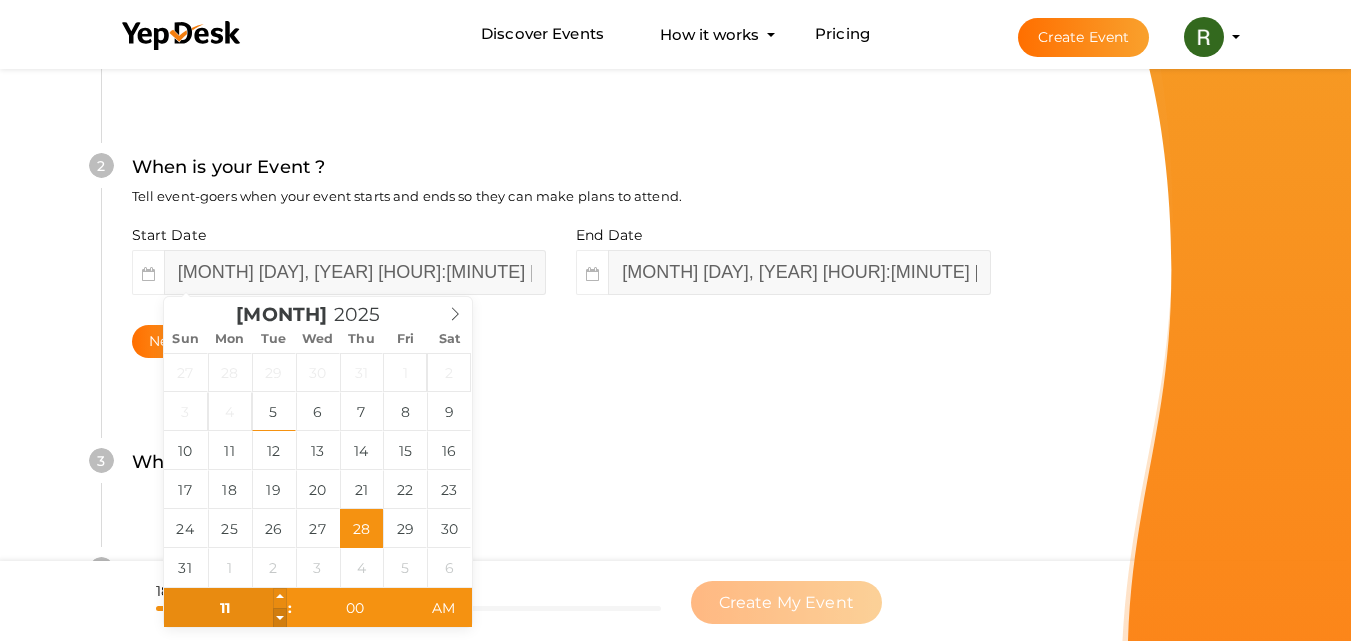 click at bounding box center [280, 618] 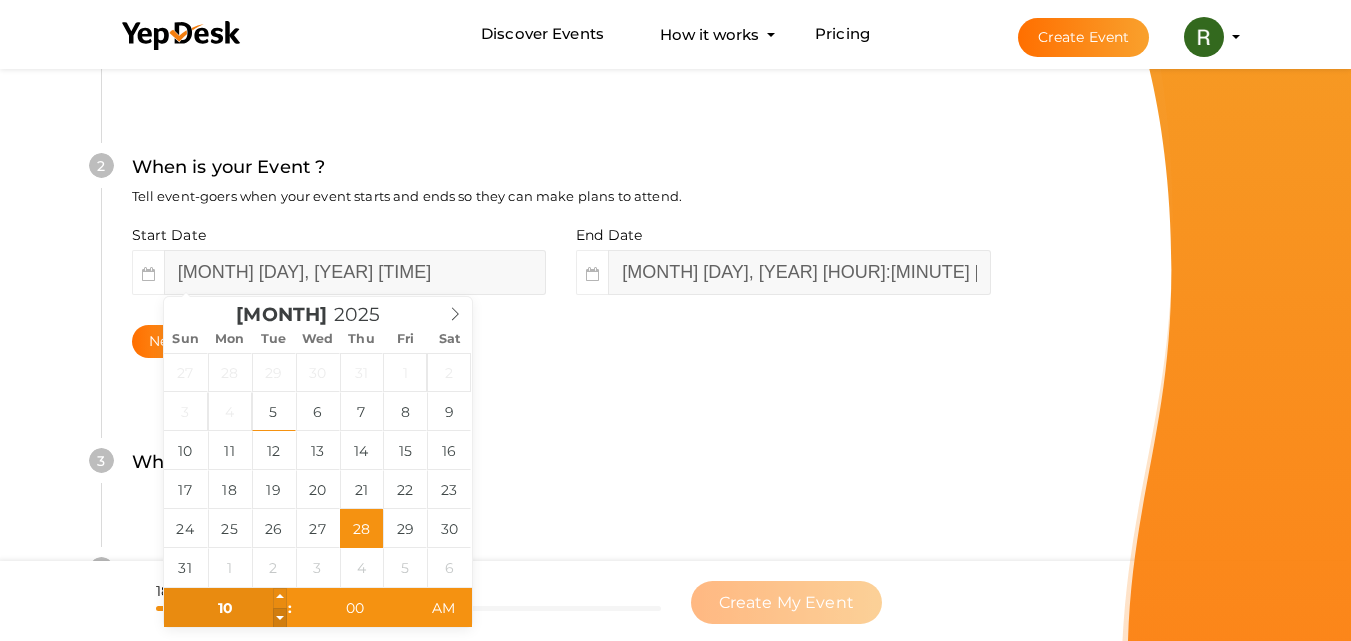 click at bounding box center [280, 618] 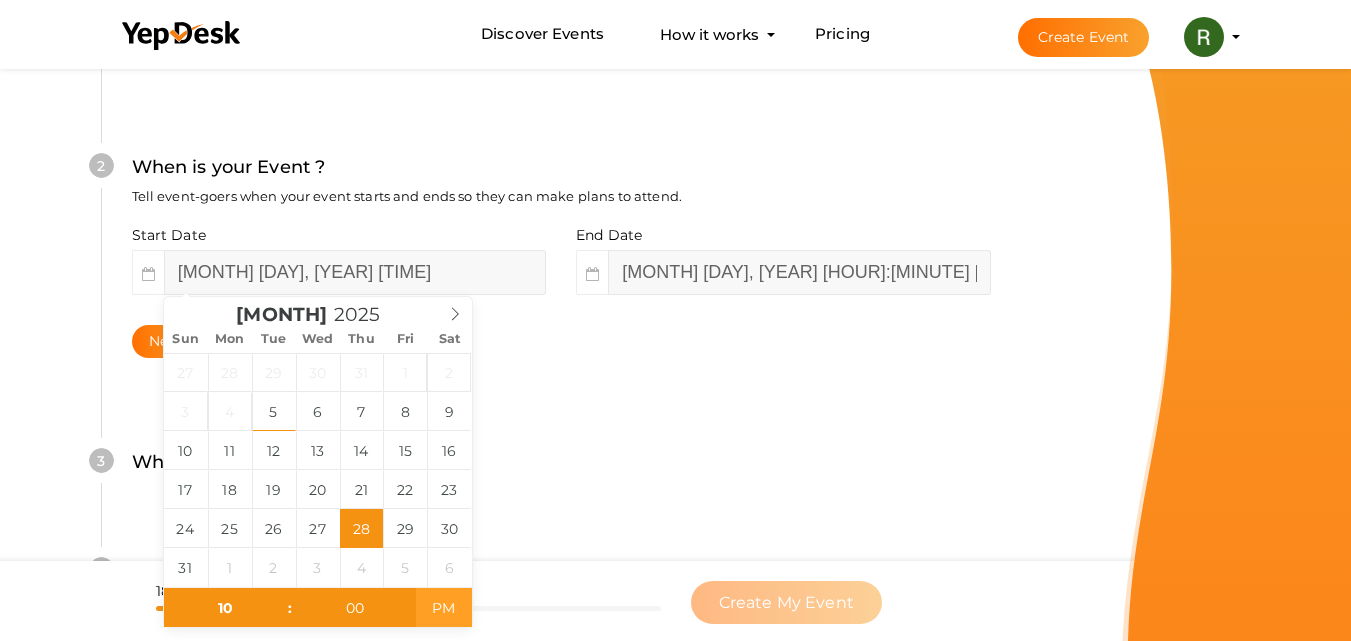 click on "PM" at bounding box center (443, 608) 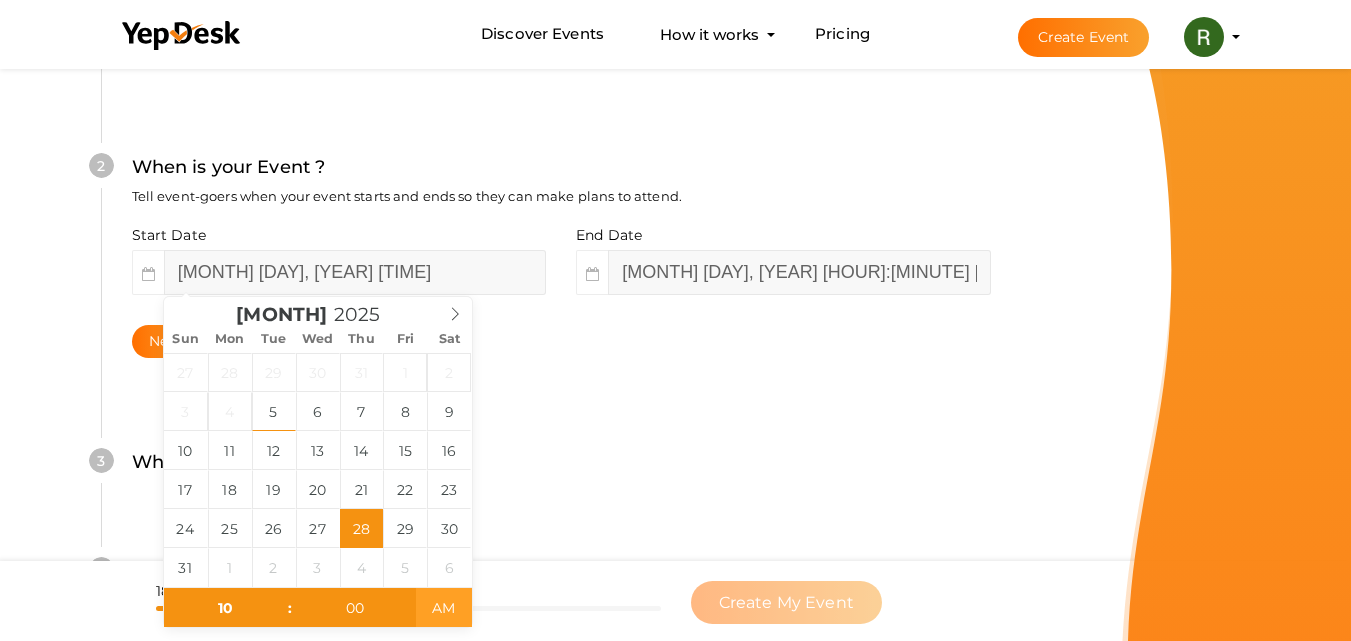 click on "AM" at bounding box center (443, 608) 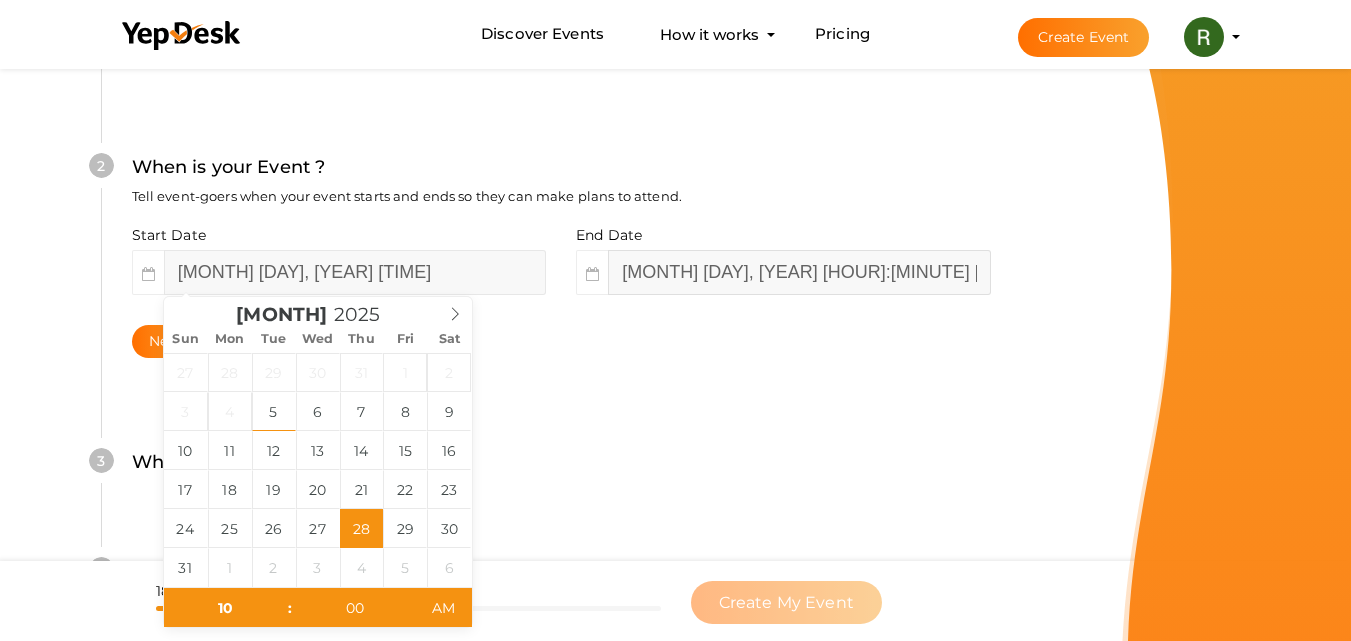 type on "12" 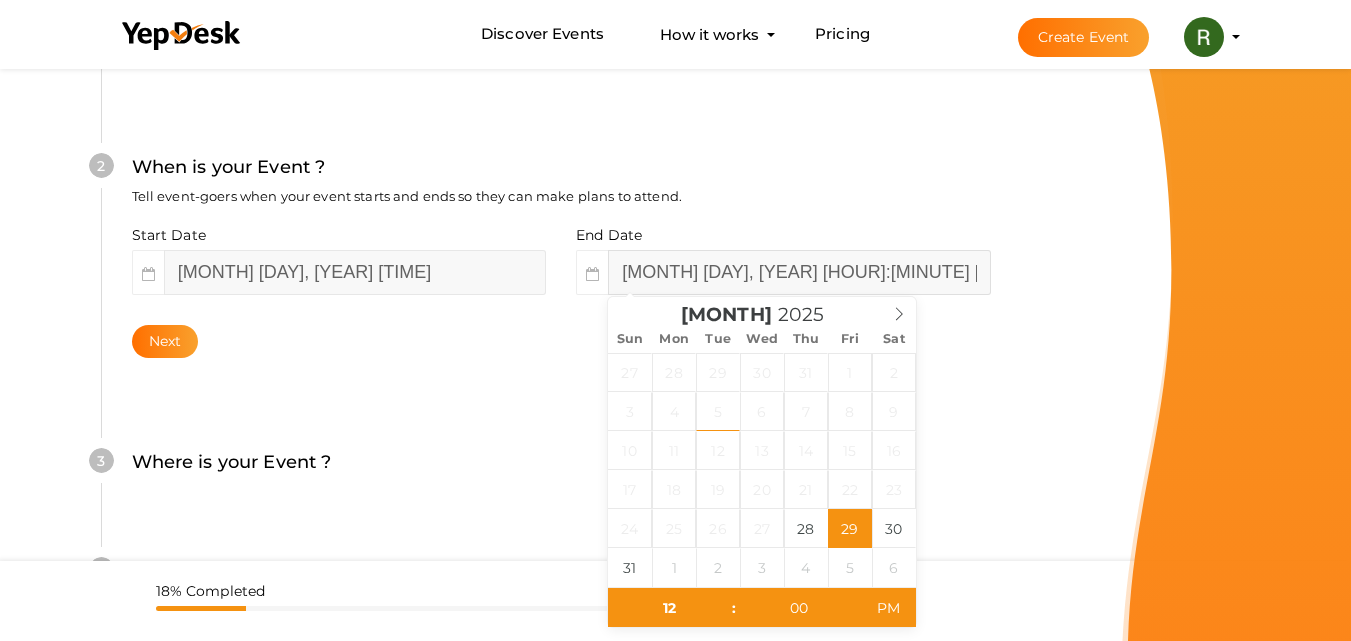 type on "August 29, 2025 12:00 PM" 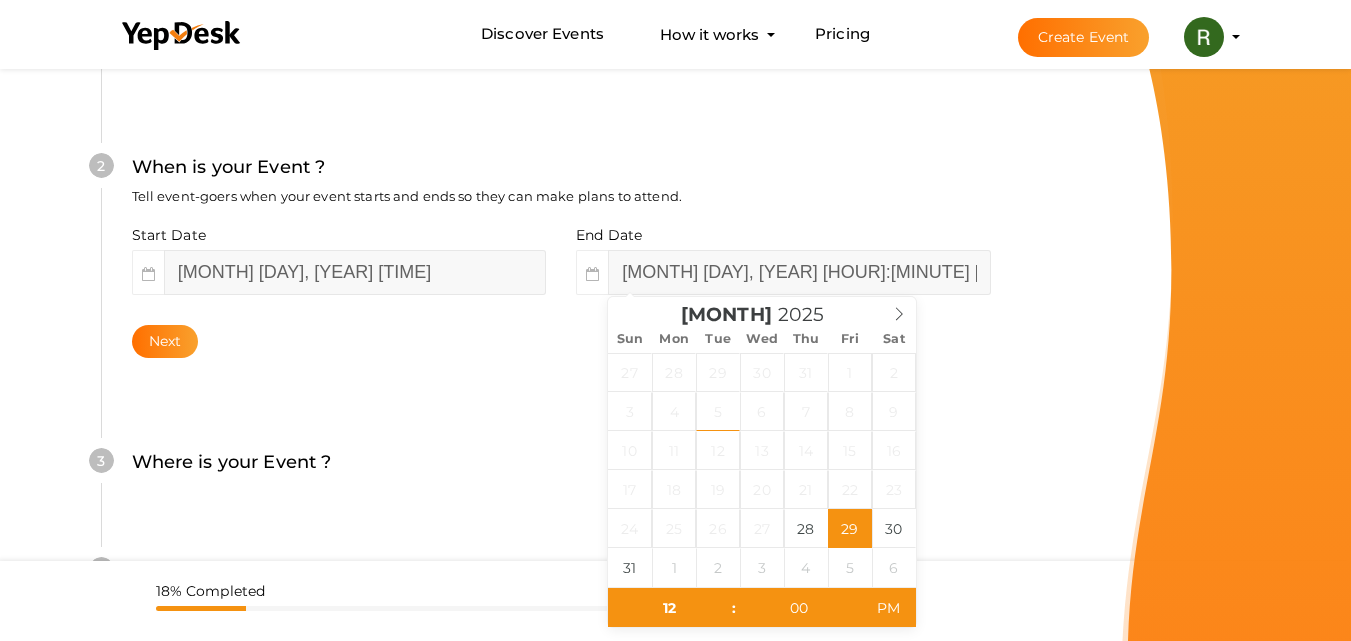 click on ":" at bounding box center [734, 608] 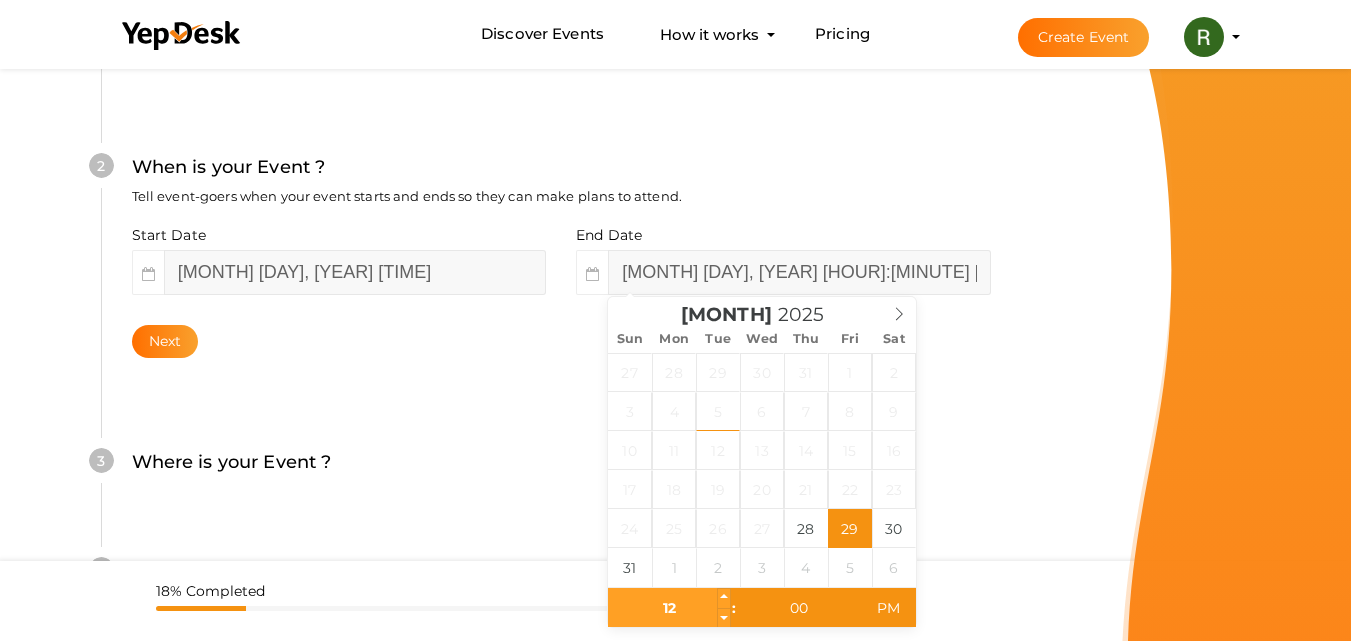 click on "12" at bounding box center (669, 608) 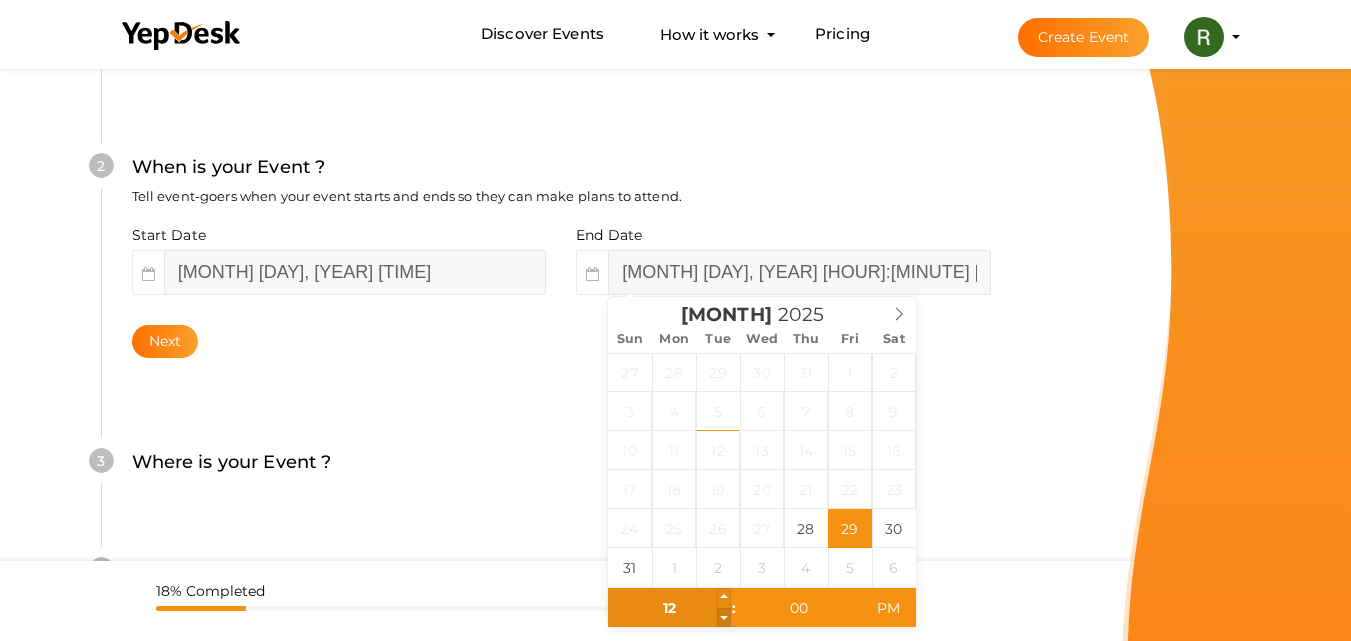 type on "11" 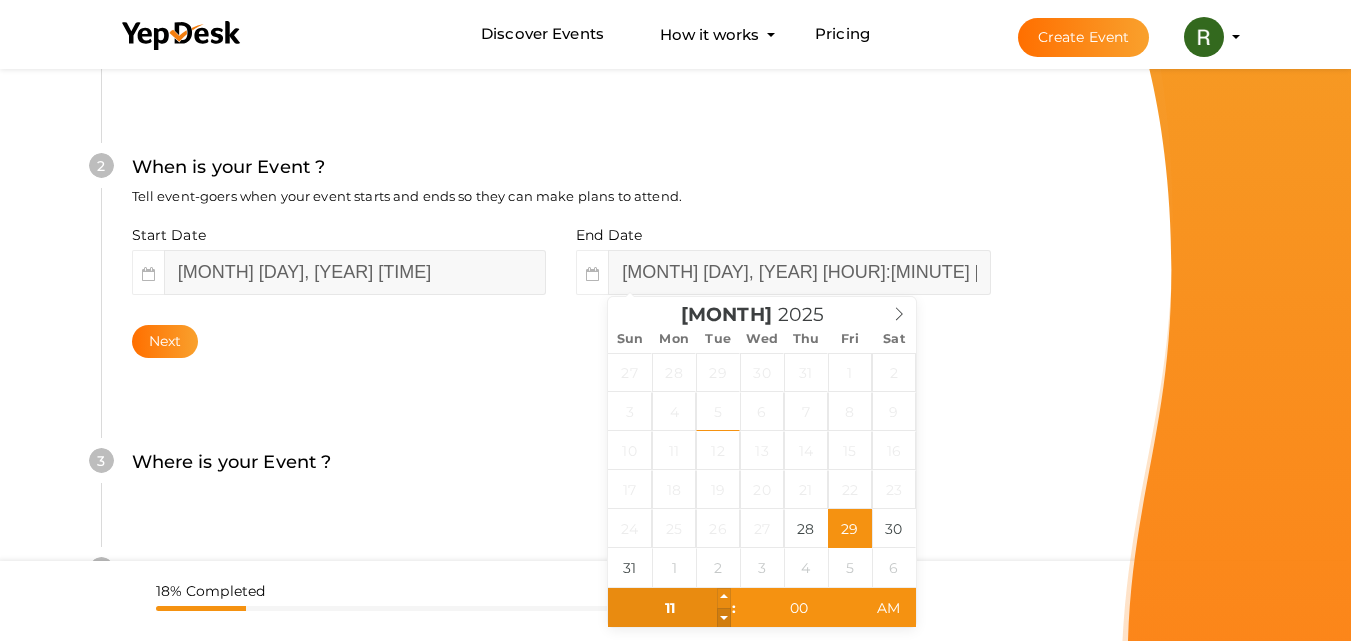 click at bounding box center [724, 618] 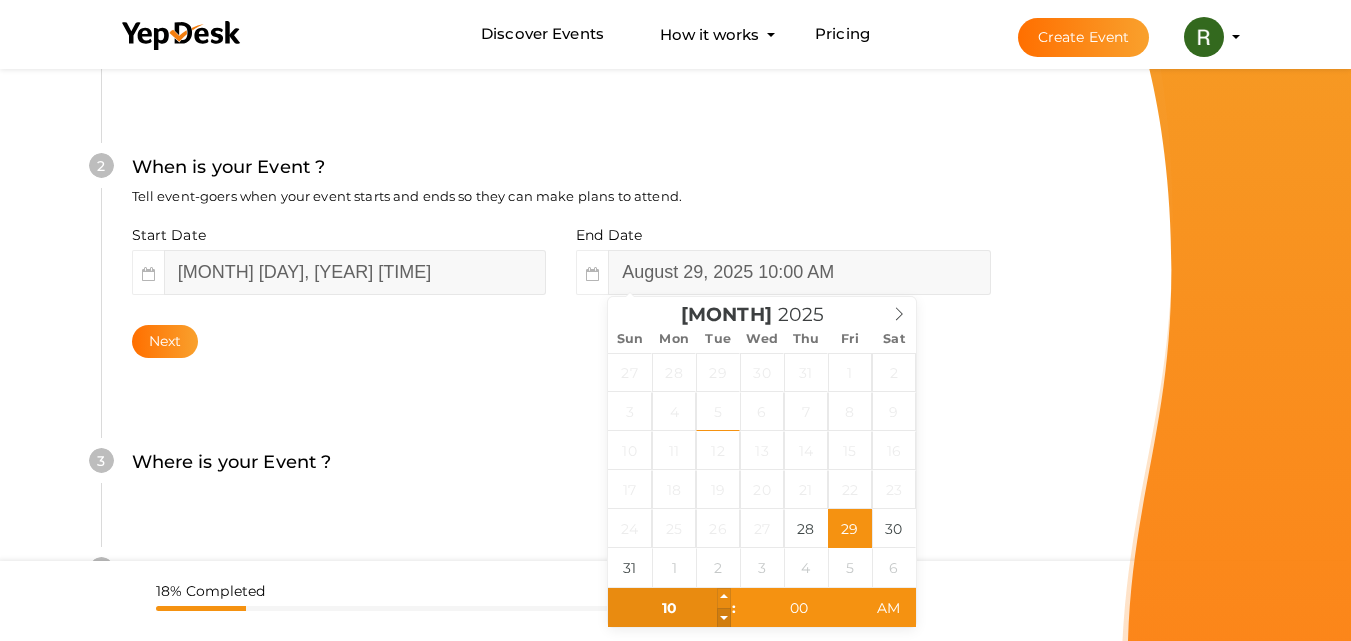 click at bounding box center [724, 618] 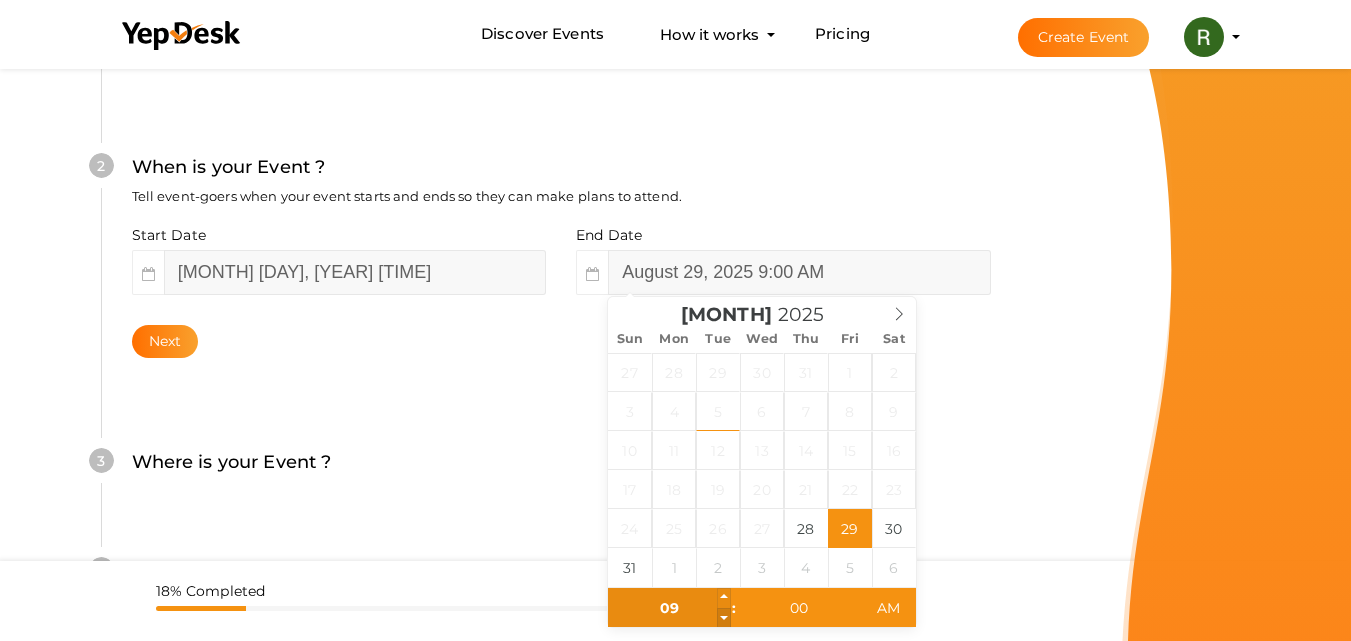 click at bounding box center (724, 618) 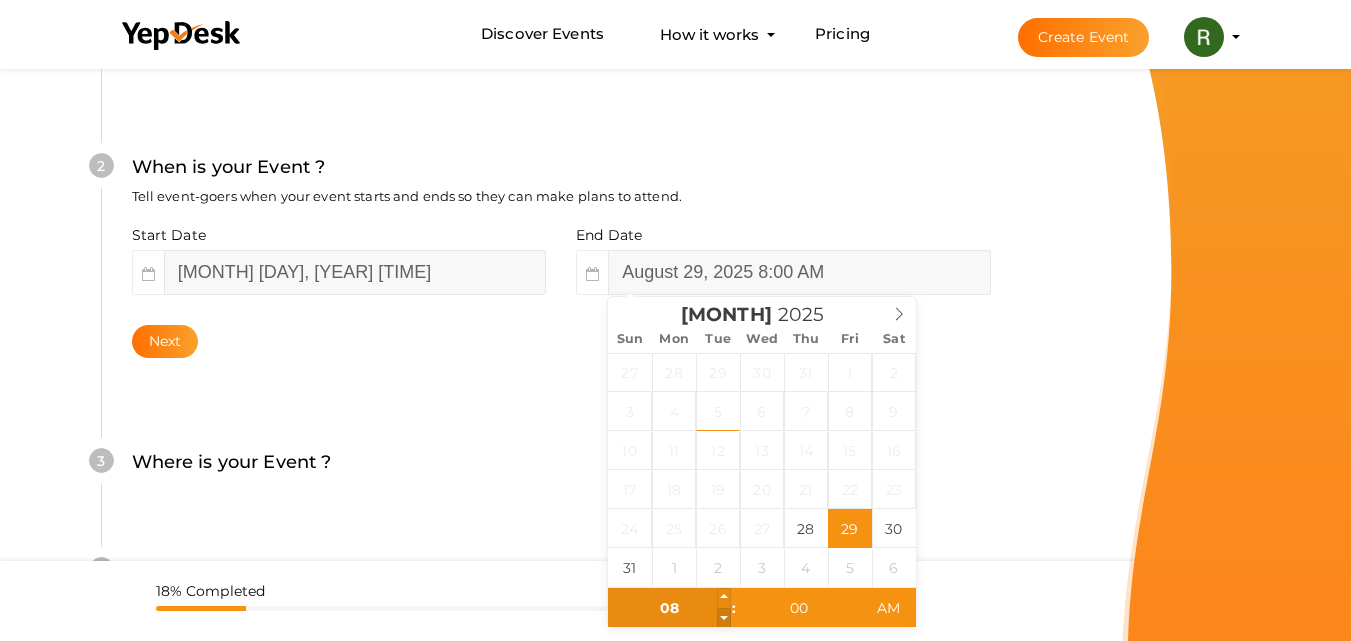 click at bounding box center [724, 618] 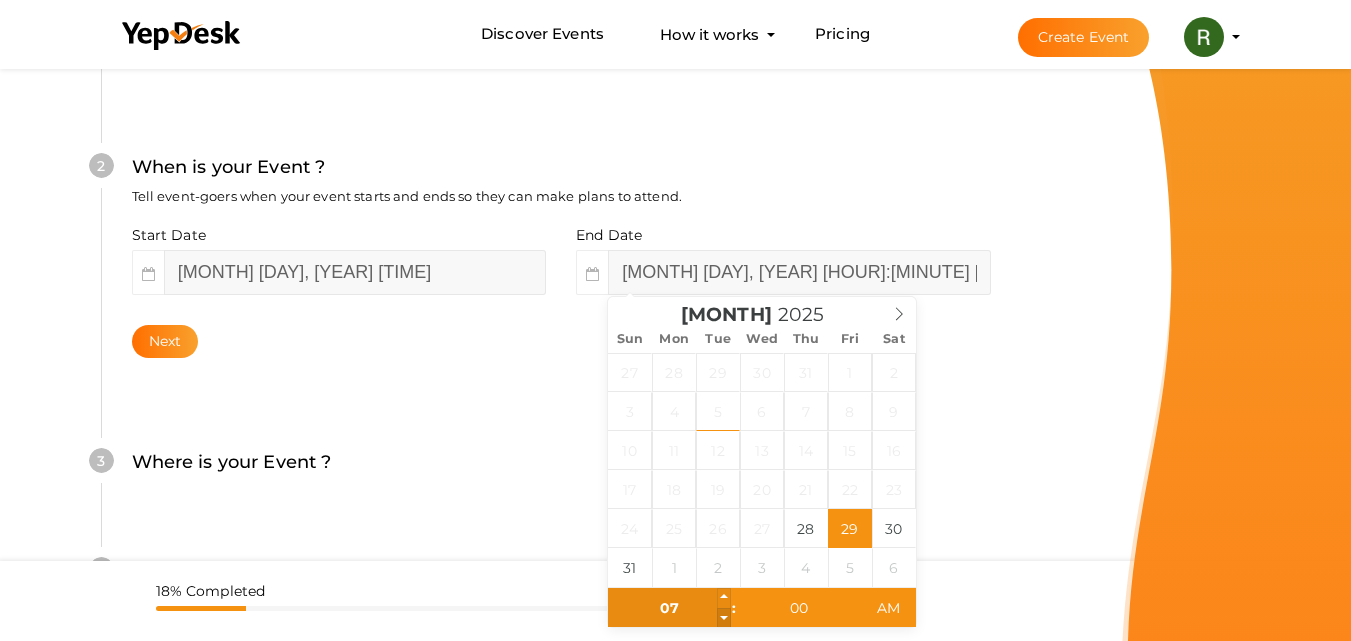 click at bounding box center (724, 618) 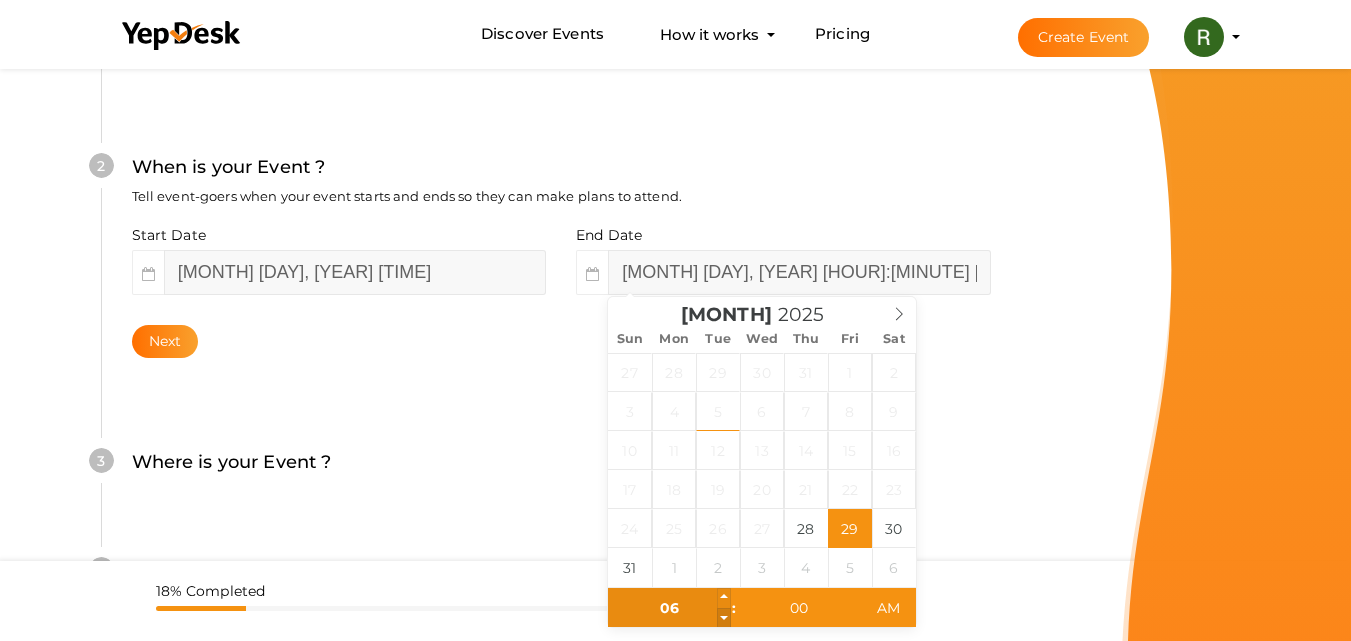 click at bounding box center [724, 618] 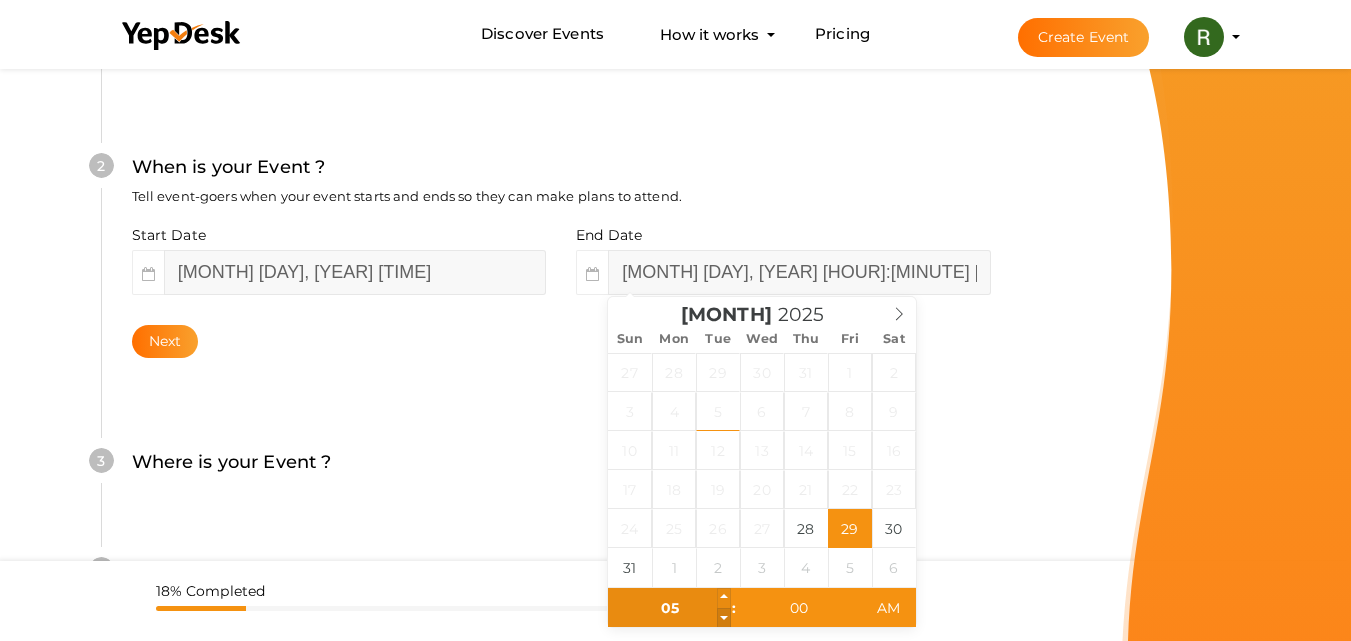 click at bounding box center (724, 618) 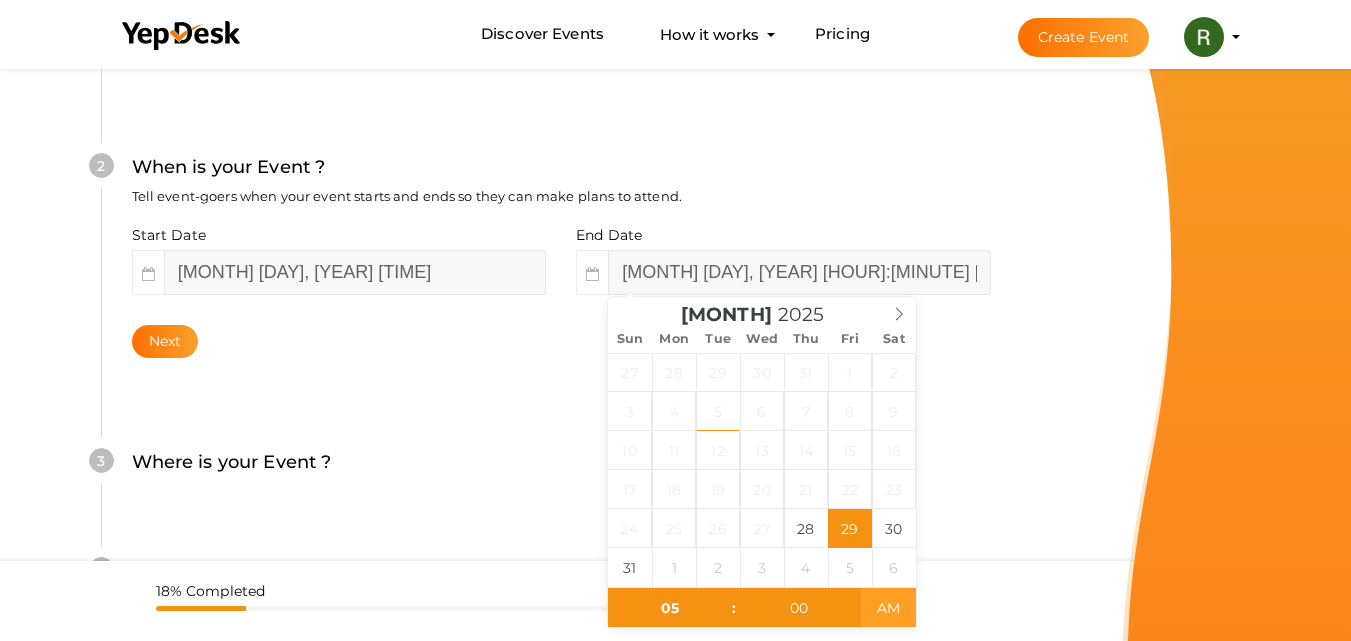 type on "August 29, 2025 5:00 PM" 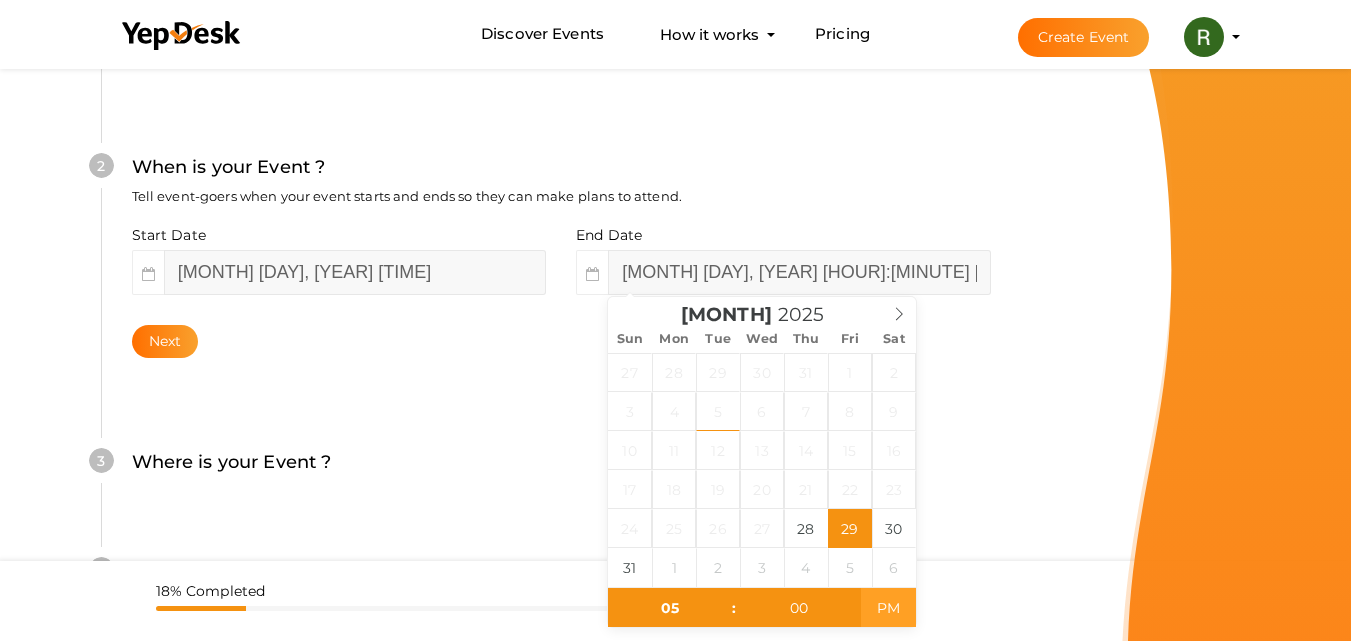 click on "PM" at bounding box center [888, 608] 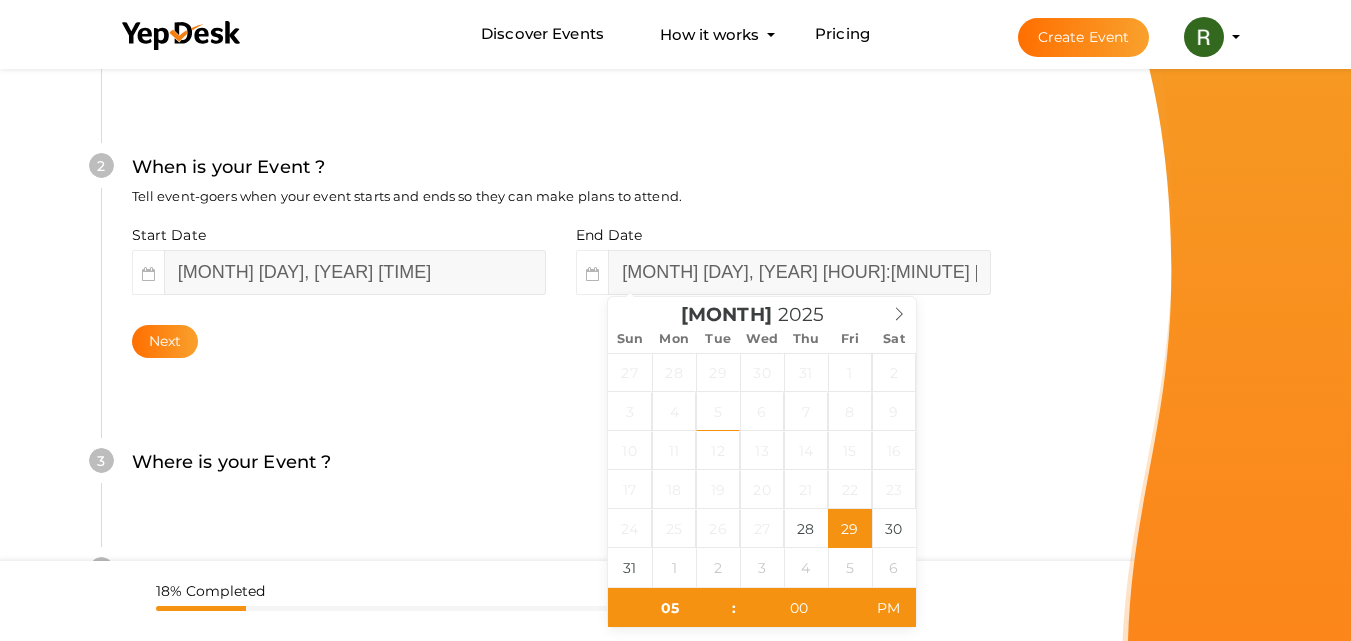 click on "What
is your Event Name ?
This name will be shown in YepDesk listing as well
as other search engines.
24th Edition of International Conference on Advancing Research Hypothesis
73 / 100
Invalid
event name
event name length exceeded
Required.
Next
2
When is your
Event ?
Tell
event-goers when your event starts and ends so they can make plans to
attend.
Start Date
August 28, 2025 10:00 AM
End Date" at bounding box center (561, 322) 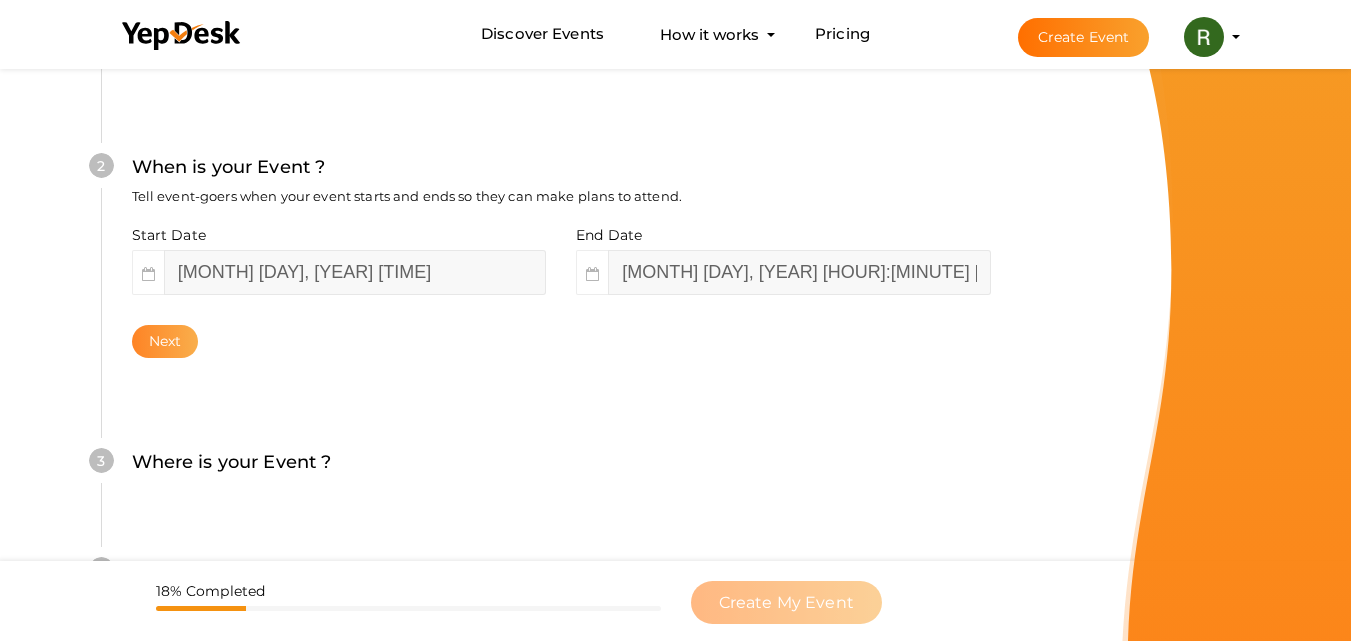 click on "Next" at bounding box center [165, 341] 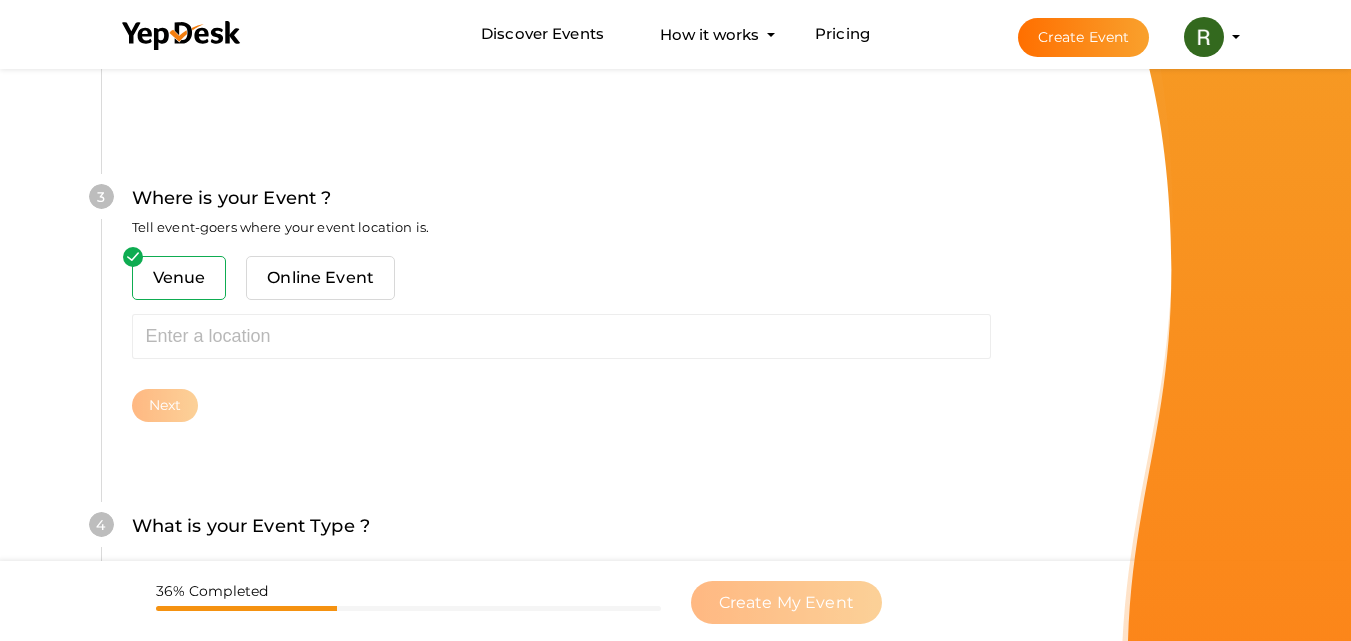 scroll, scrollTop: 785, scrollLeft: 0, axis: vertical 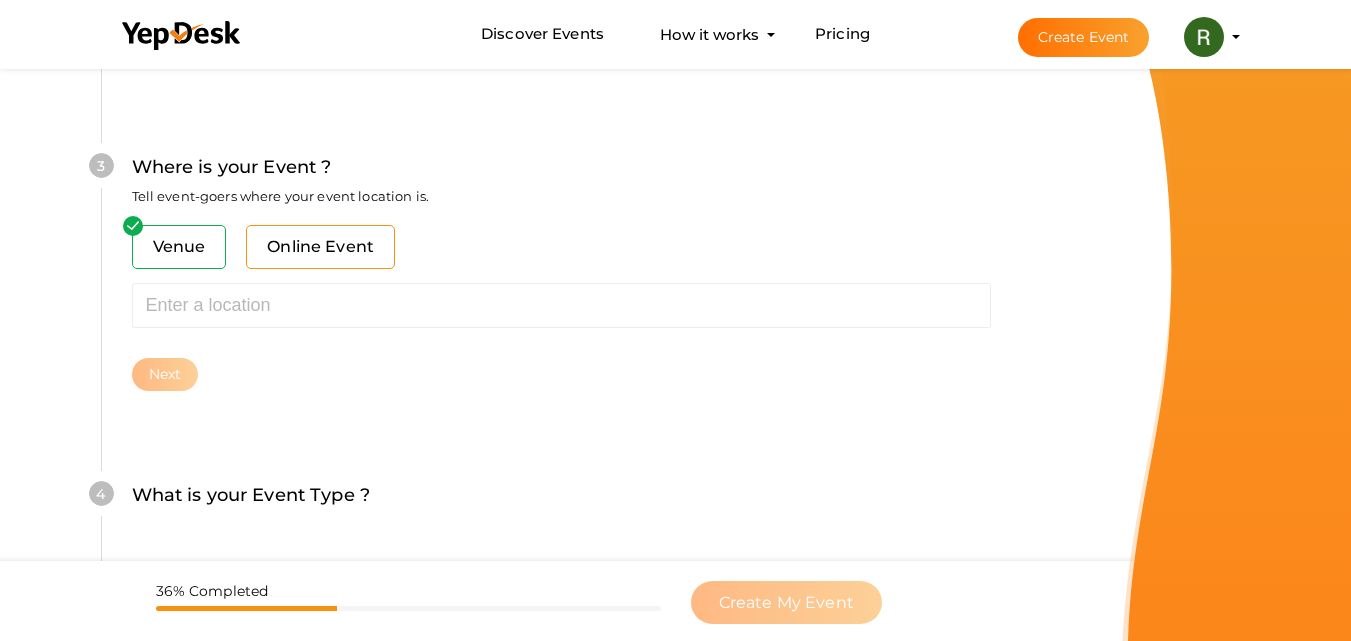 click on "Online
Event" at bounding box center [320, 247] 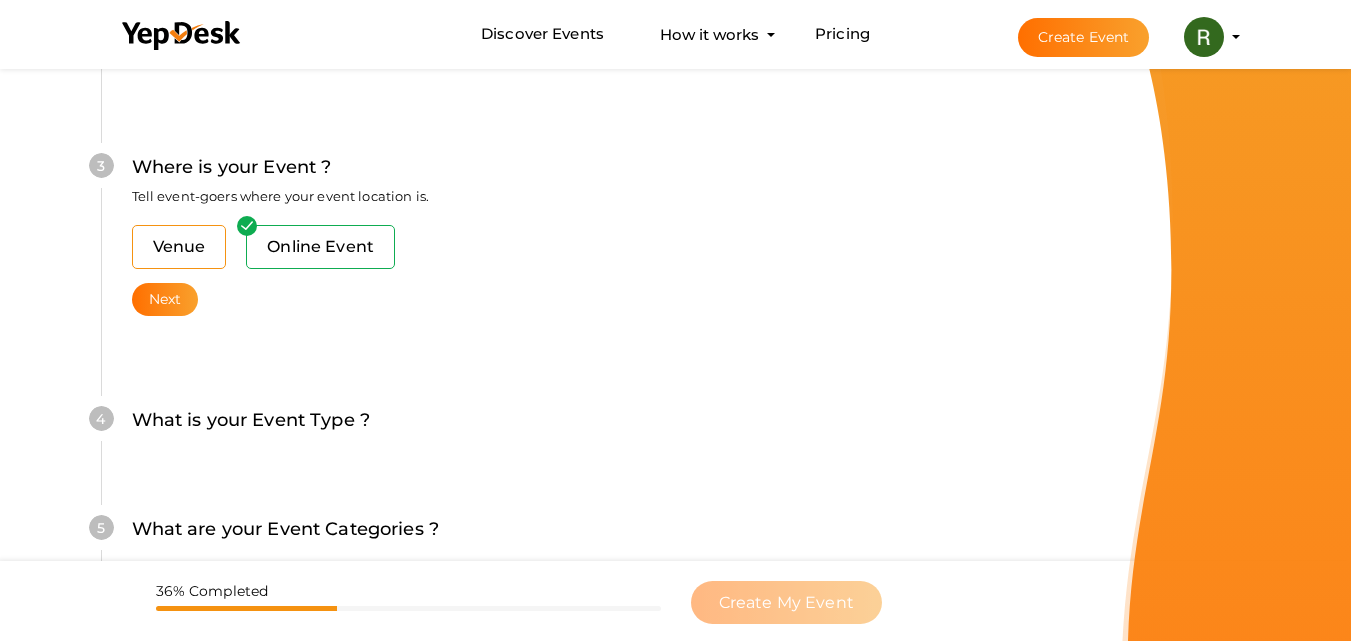 click on "Venue" at bounding box center (179, 247) 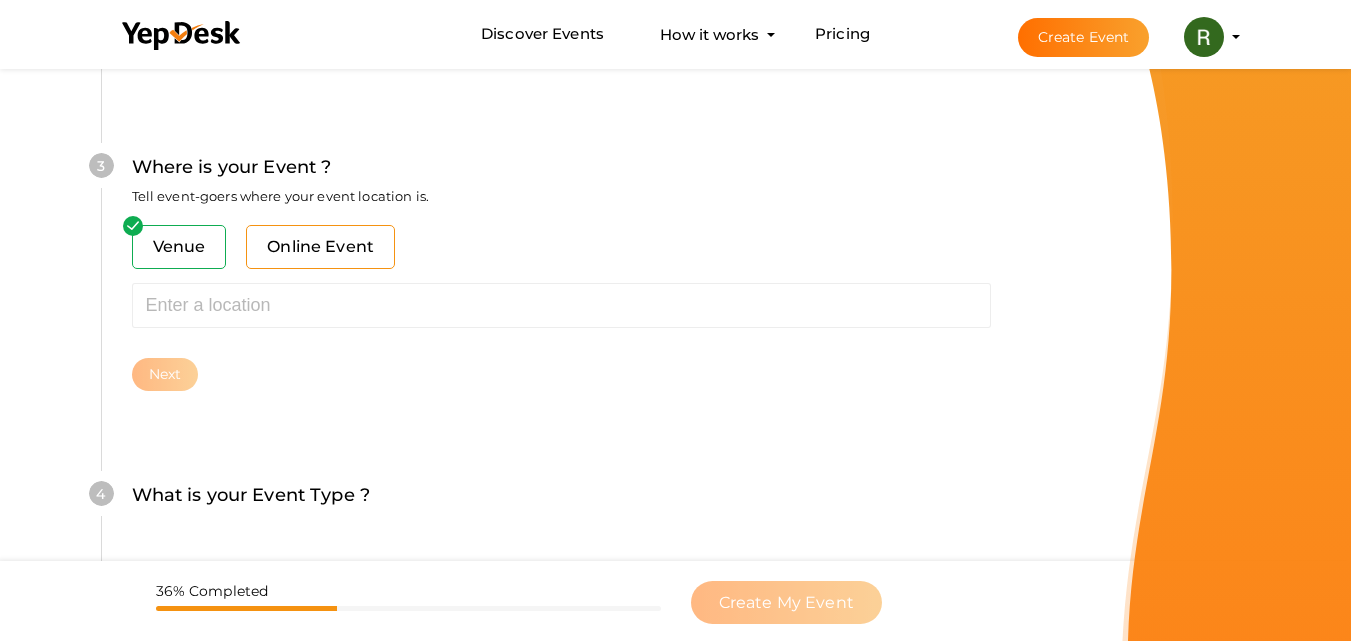 click on "Online
Event" at bounding box center (320, 247) 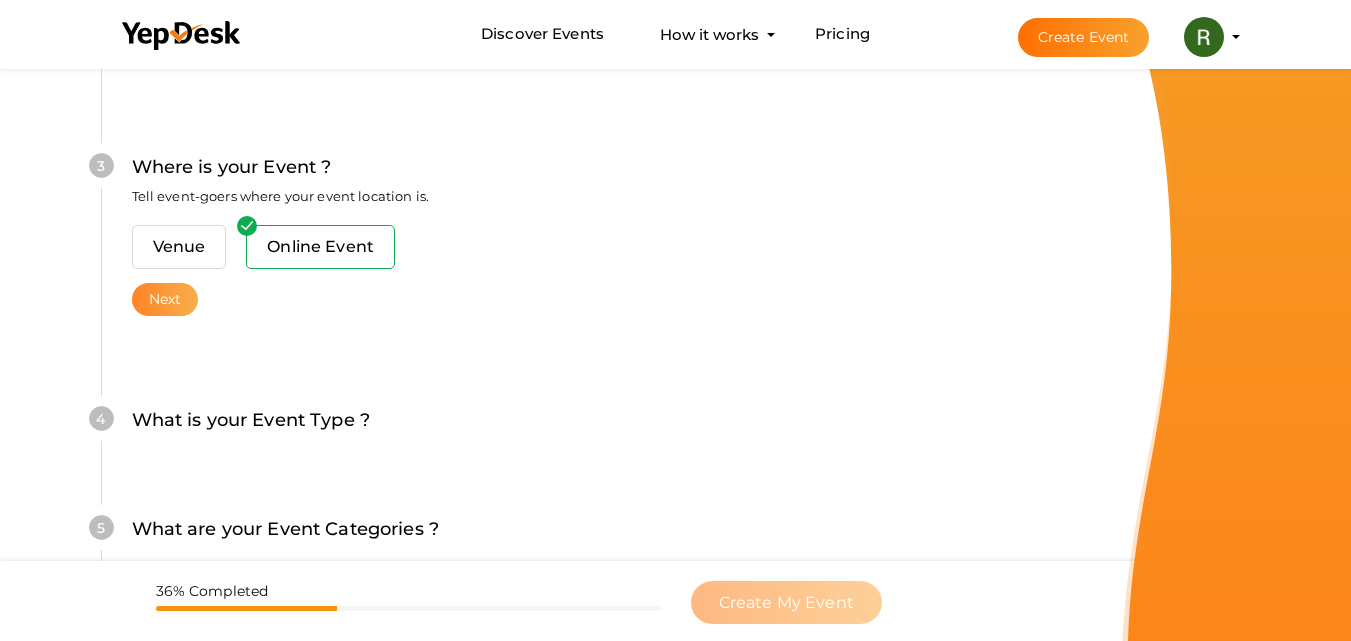 click on "Next" at bounding box center (165, 299) 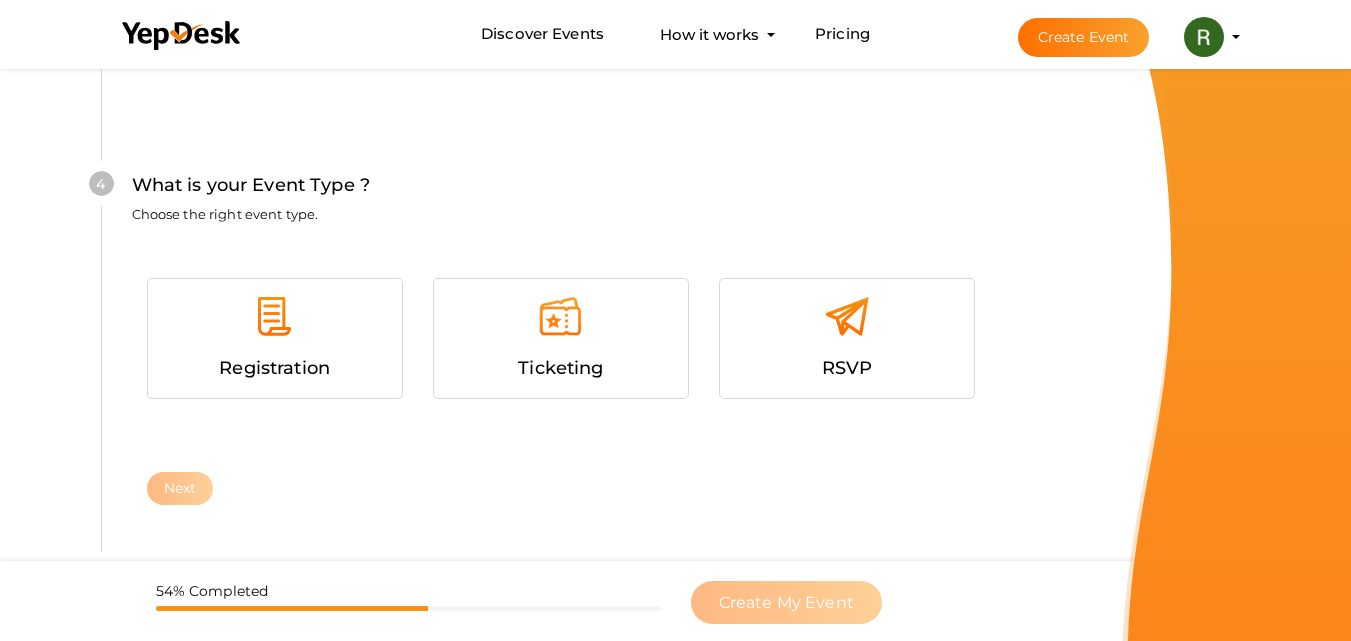 scroll, scrollTop: 1068, scrollLeft: 0, axis: vertical 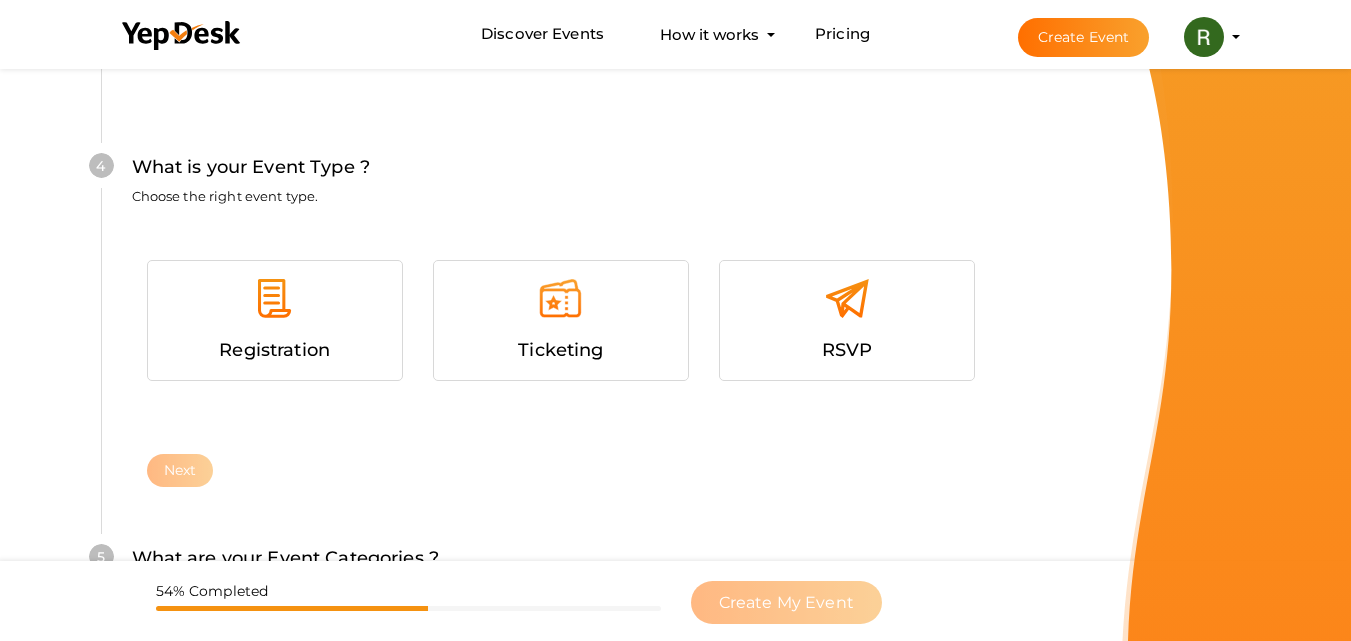 click at bounding box center (275, 306) 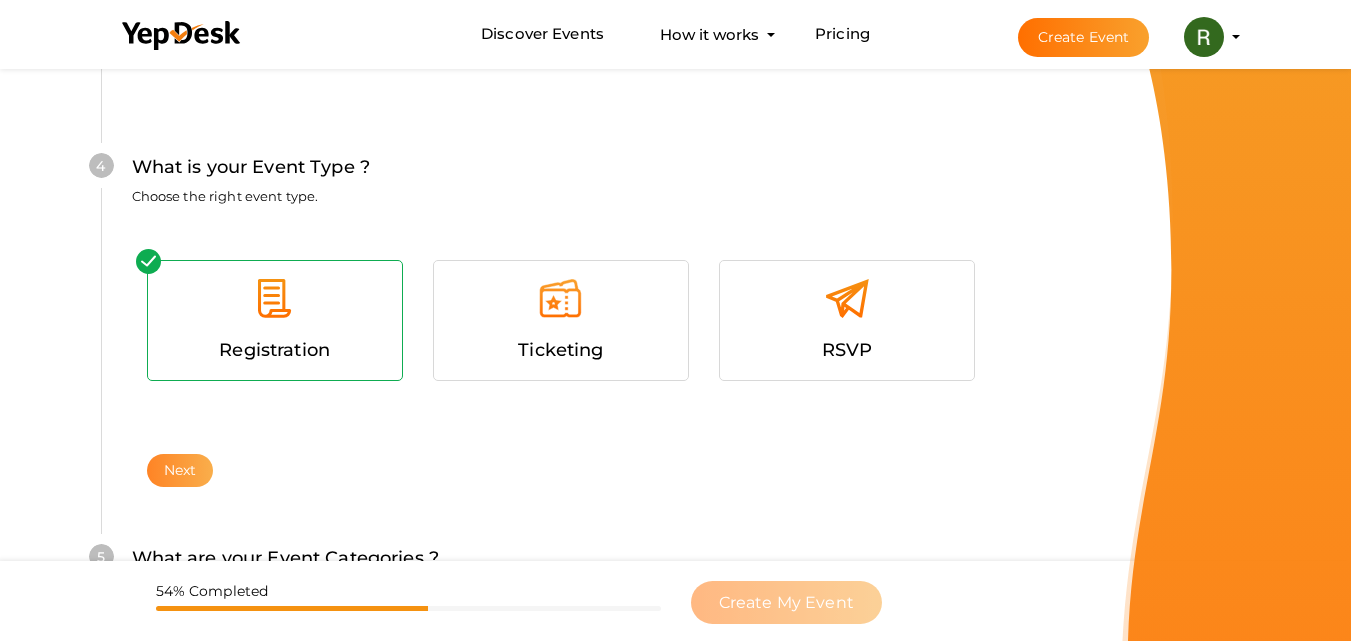 click on "Next" at bounding box center (180, 470) 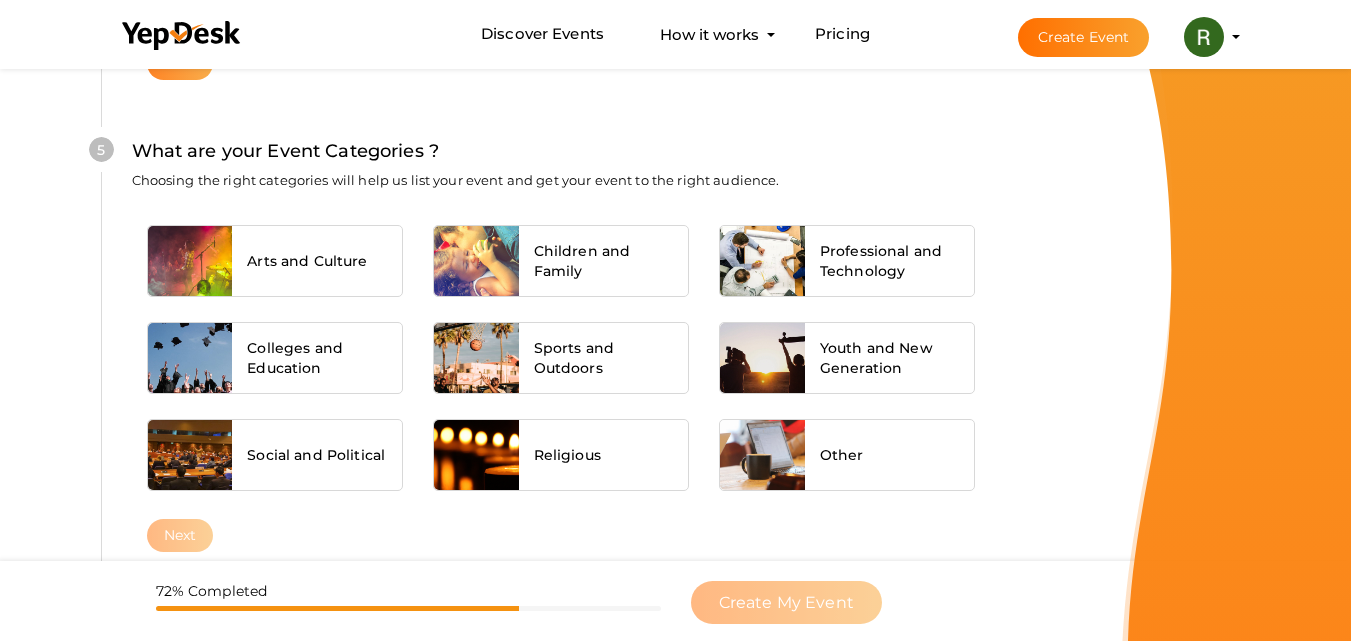 scroll, scrollTop: 1489, scrollLeft: 0, axis: vertical 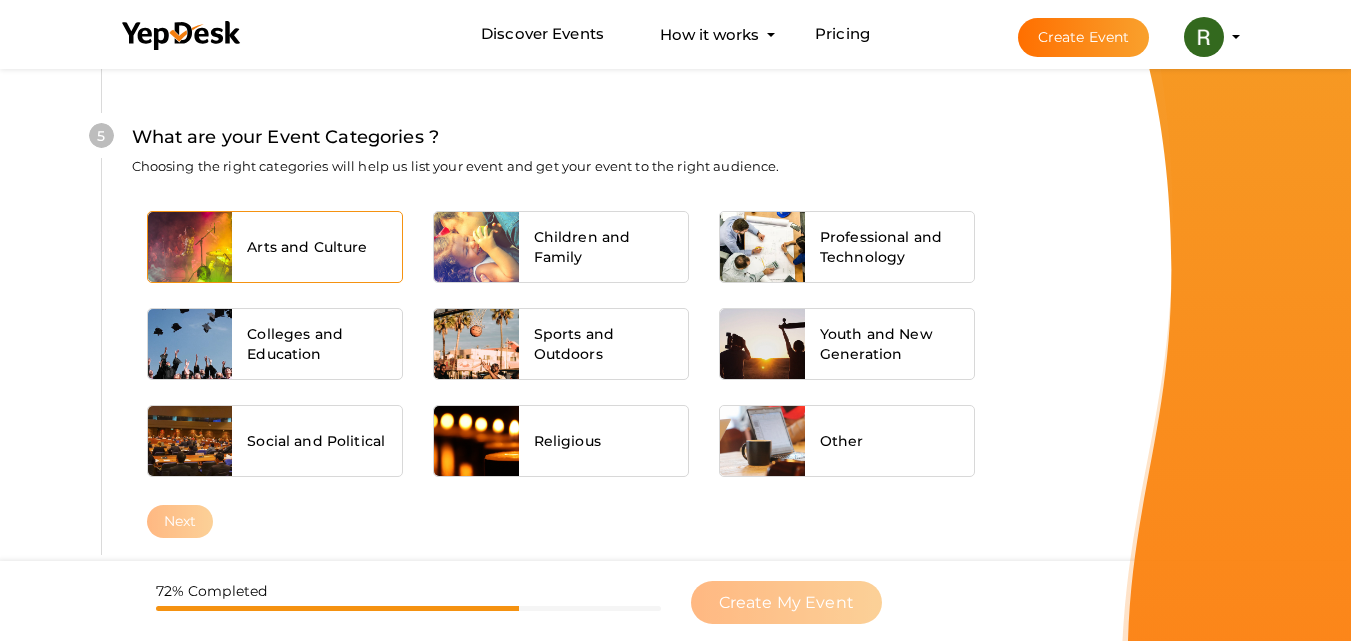 click on "Arts and Culture" at bounding box center [317, 247] 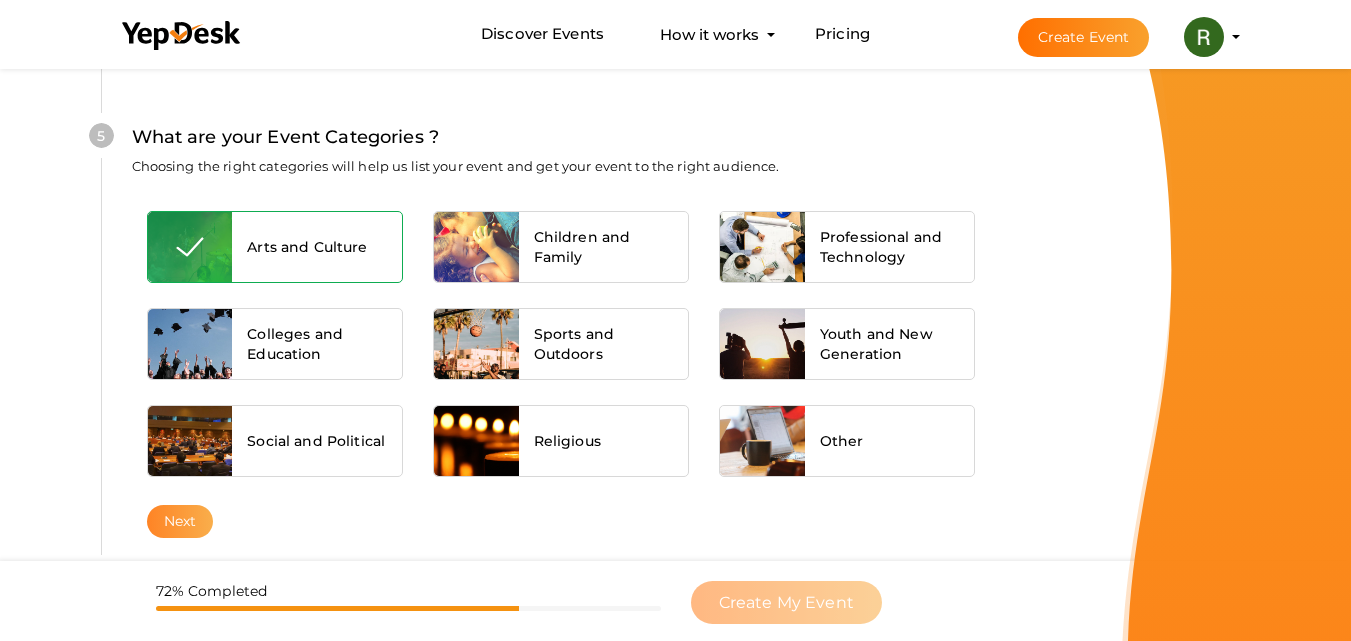 click on "Next" at bounding box center (180, 521) 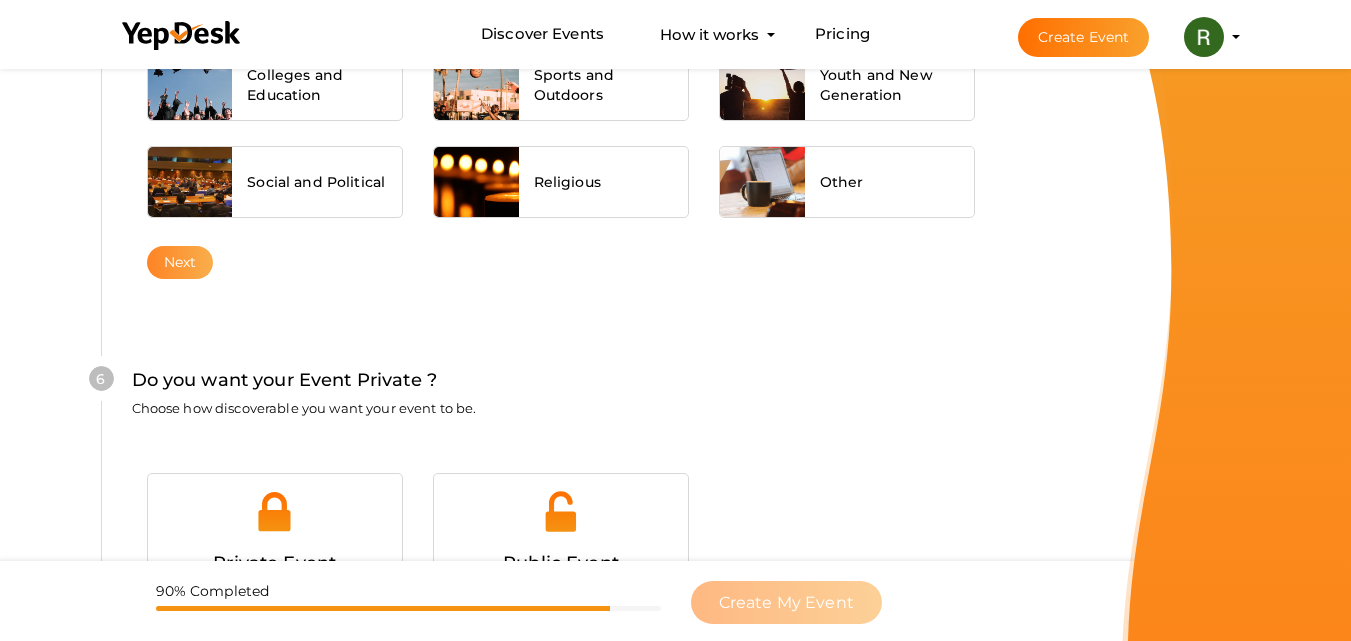 scroll, scrollTop: 1931, scrollLeft: 0, axis: vertical 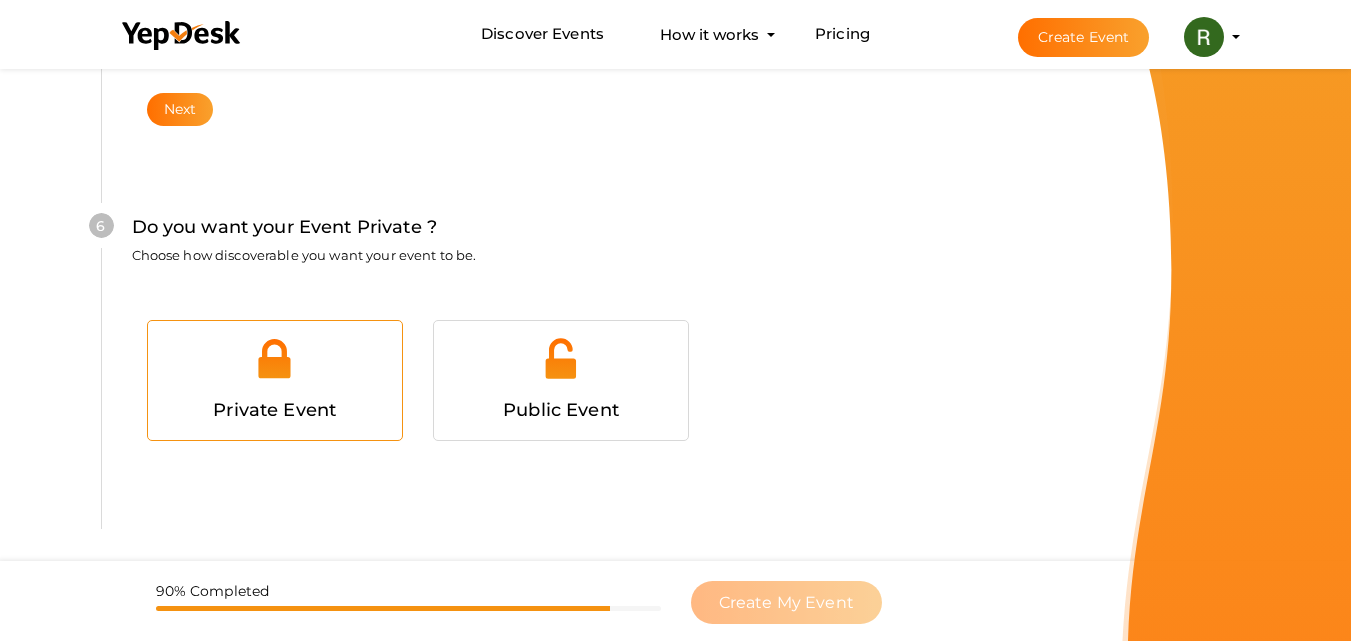 click on "Private
Event" at bounding box center [274, 410] 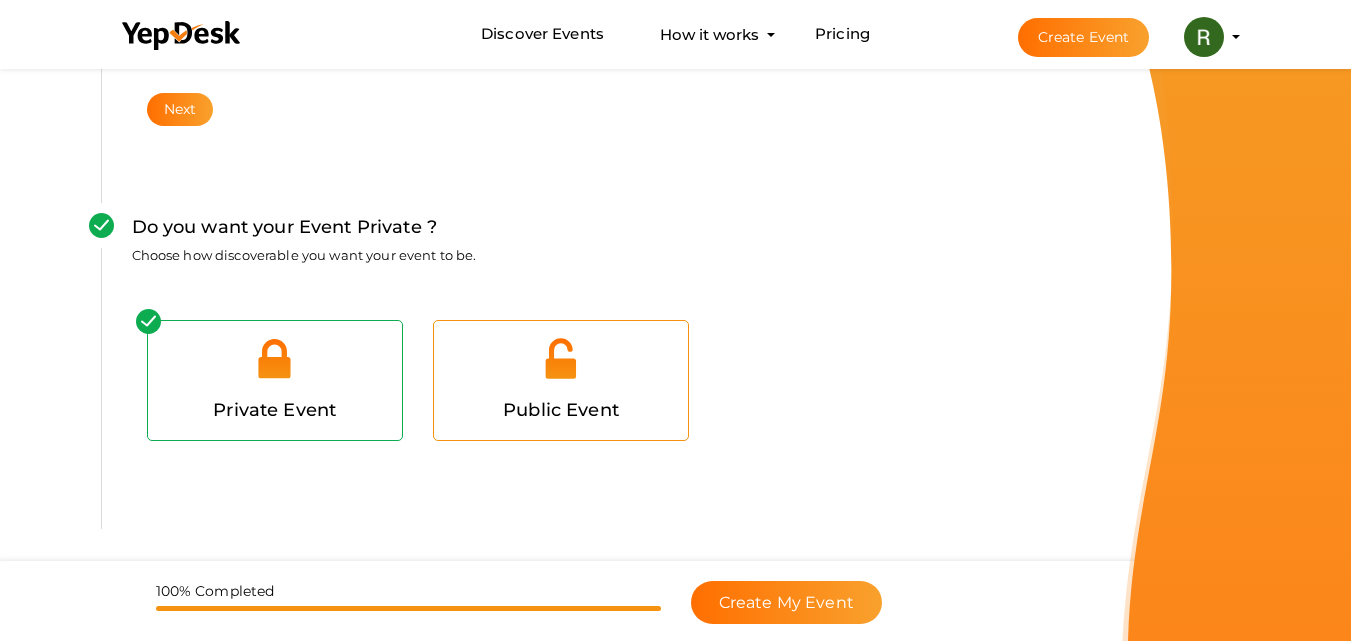 click on "Public
Event" at bounding box center (561, 410) 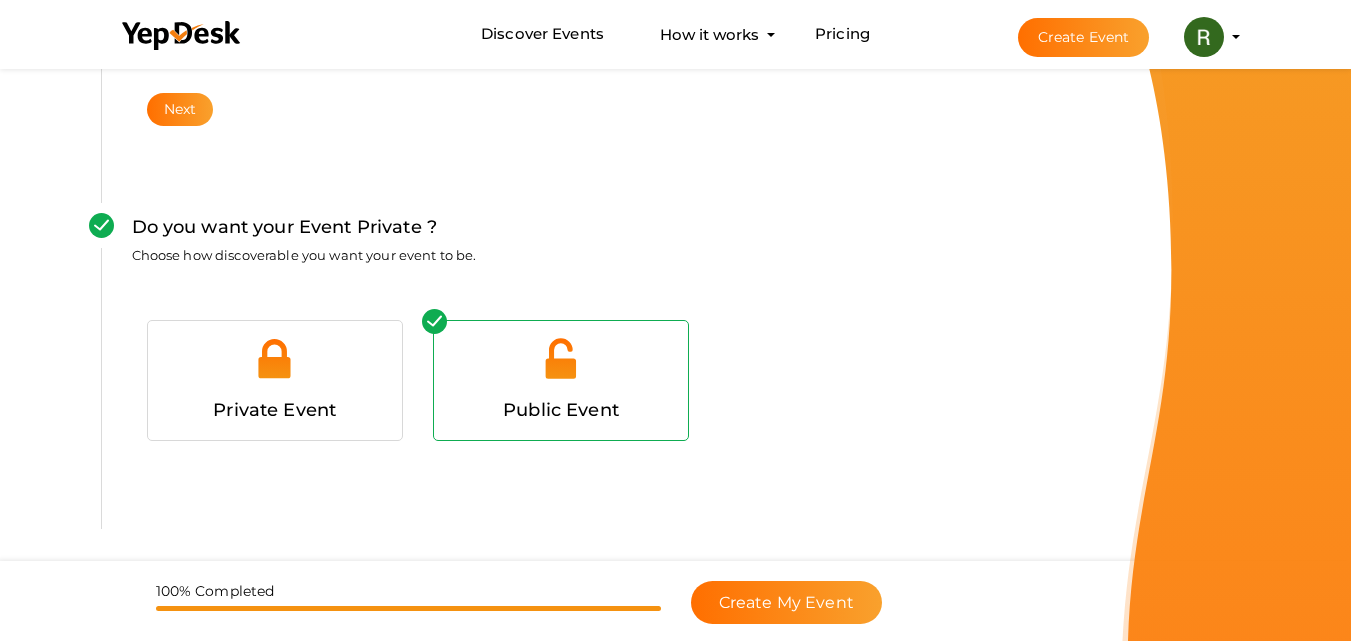 scroll, scrollTop: 2007, scrollLeft: 0, axis: vertical 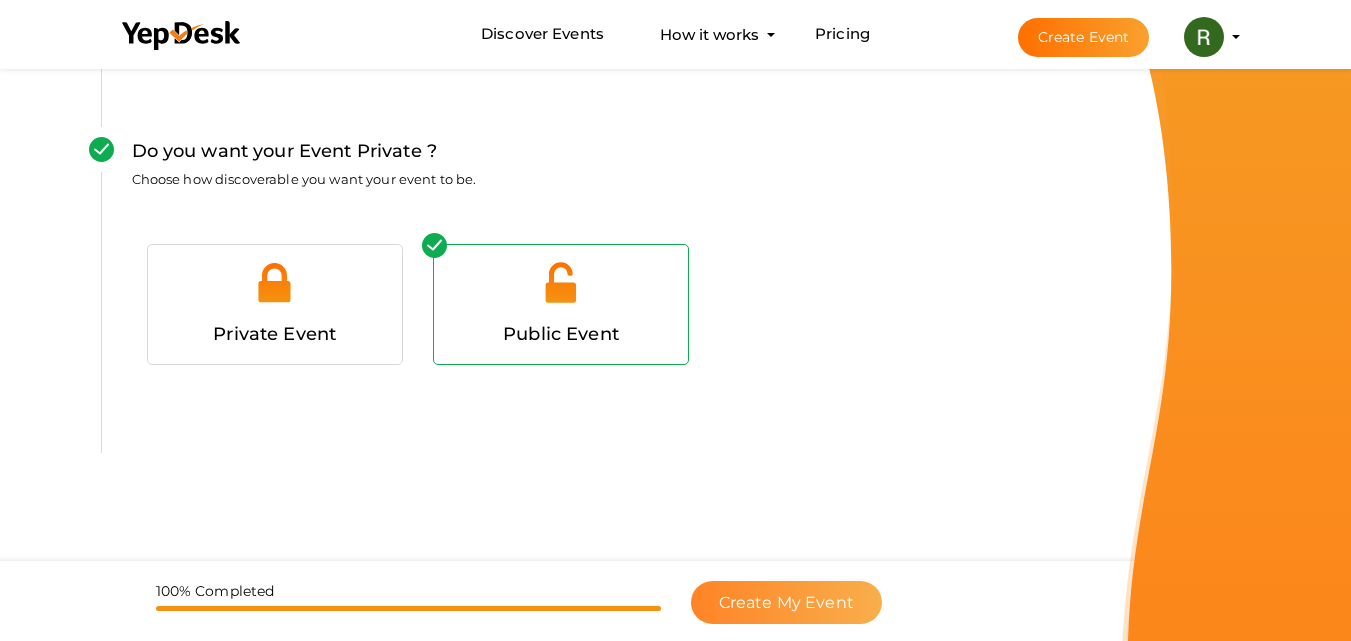 click on "Create
My
Event" at bounding box center [786, 602] 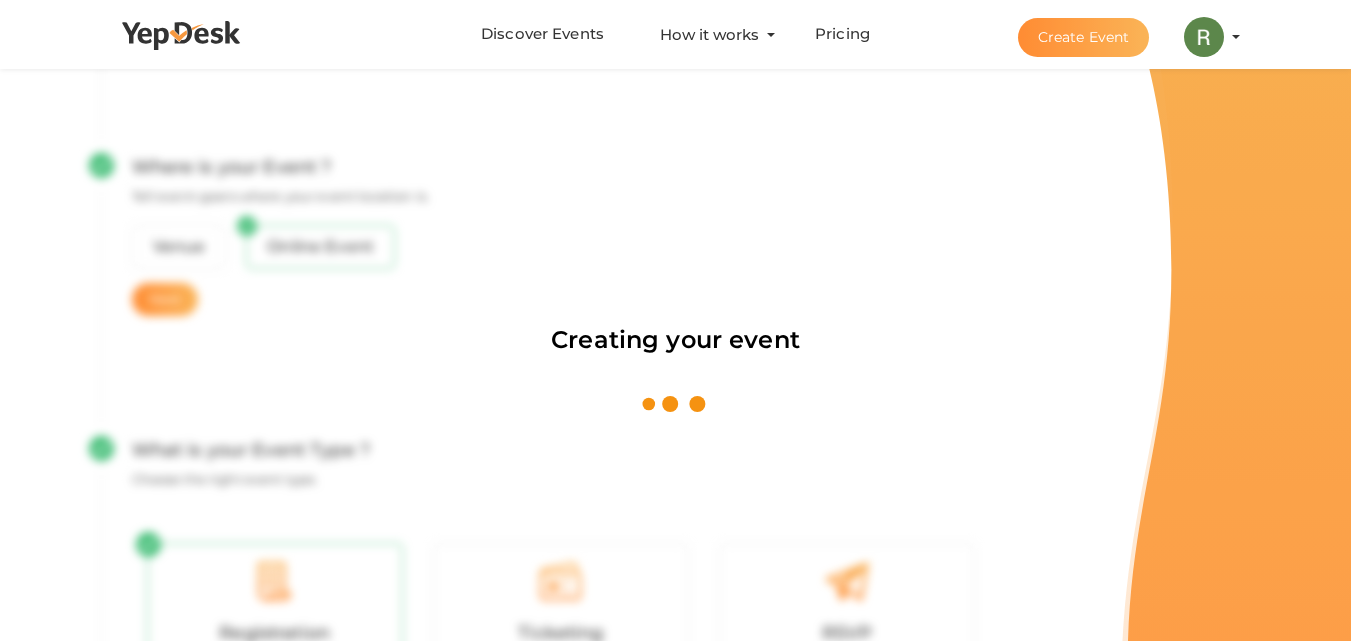 scroll, scrollTop: 300, scrollLeft: 0, axis: vertical 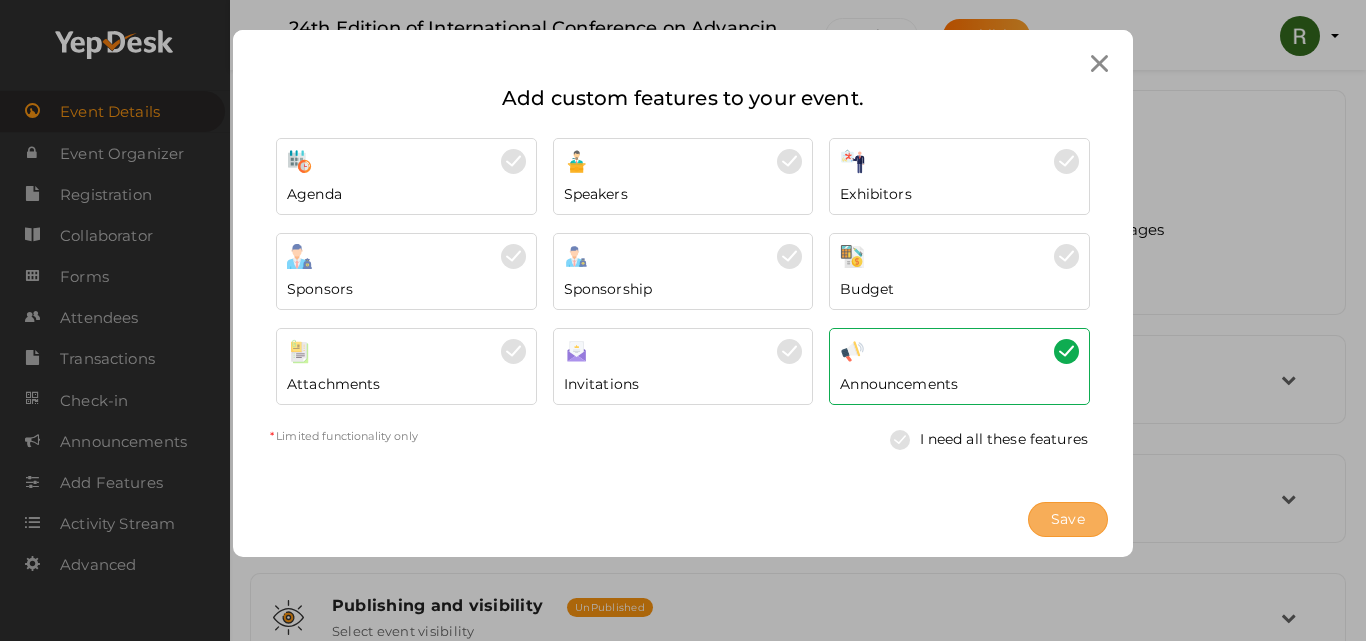 click on "Save" at bounding box center (1068, 519) 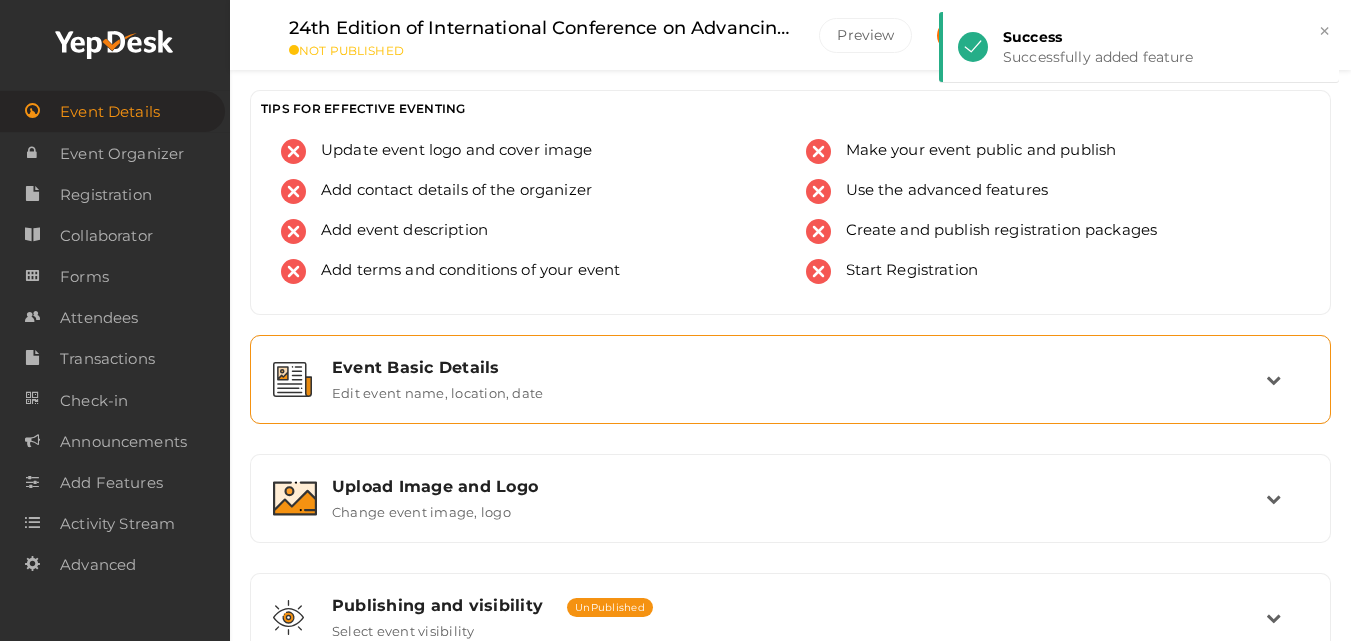 click on "Event Basic Details
Edit event name,
location, date" at bounding box center [790, 379] 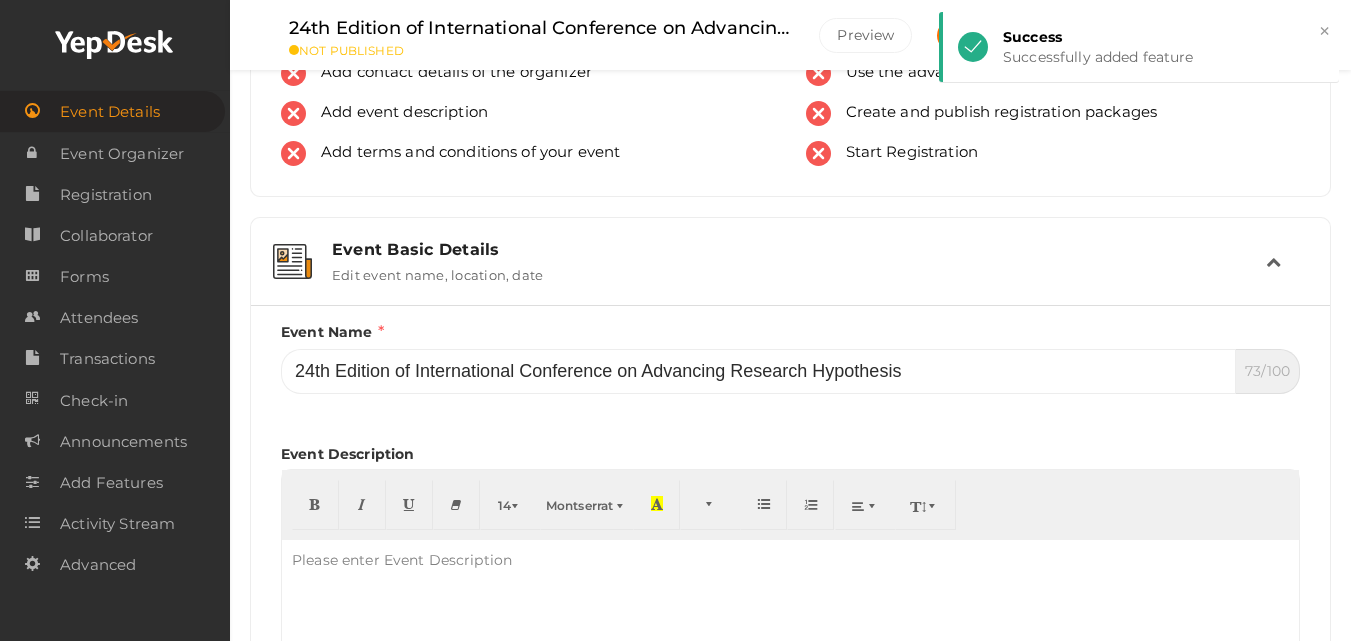 scroll, scrollTop: 300, scrollLeft: 0, axis: vertical 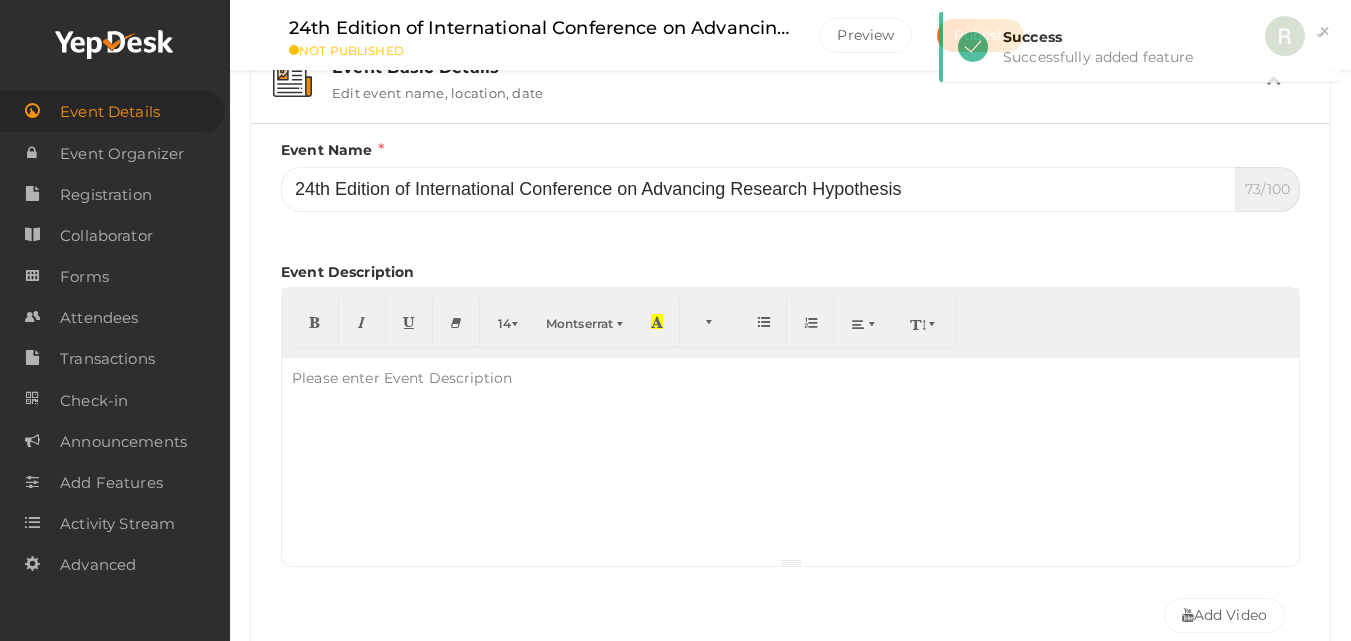 click at bounding box center [790, 458] 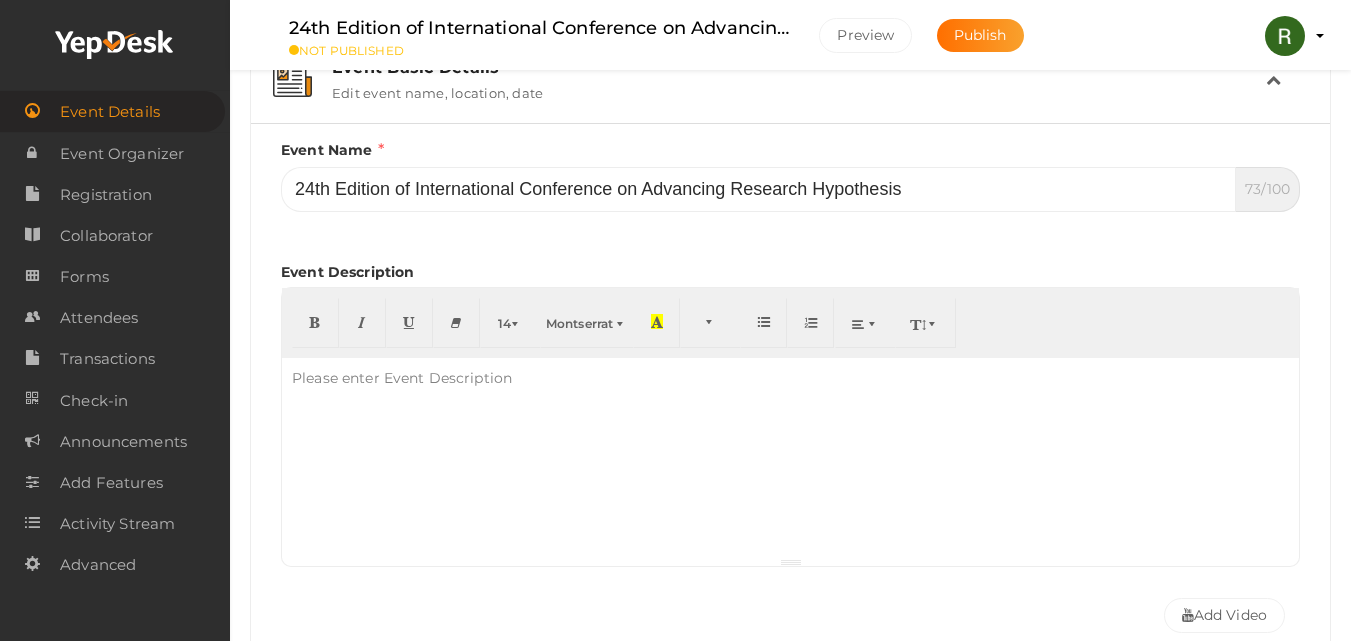paste 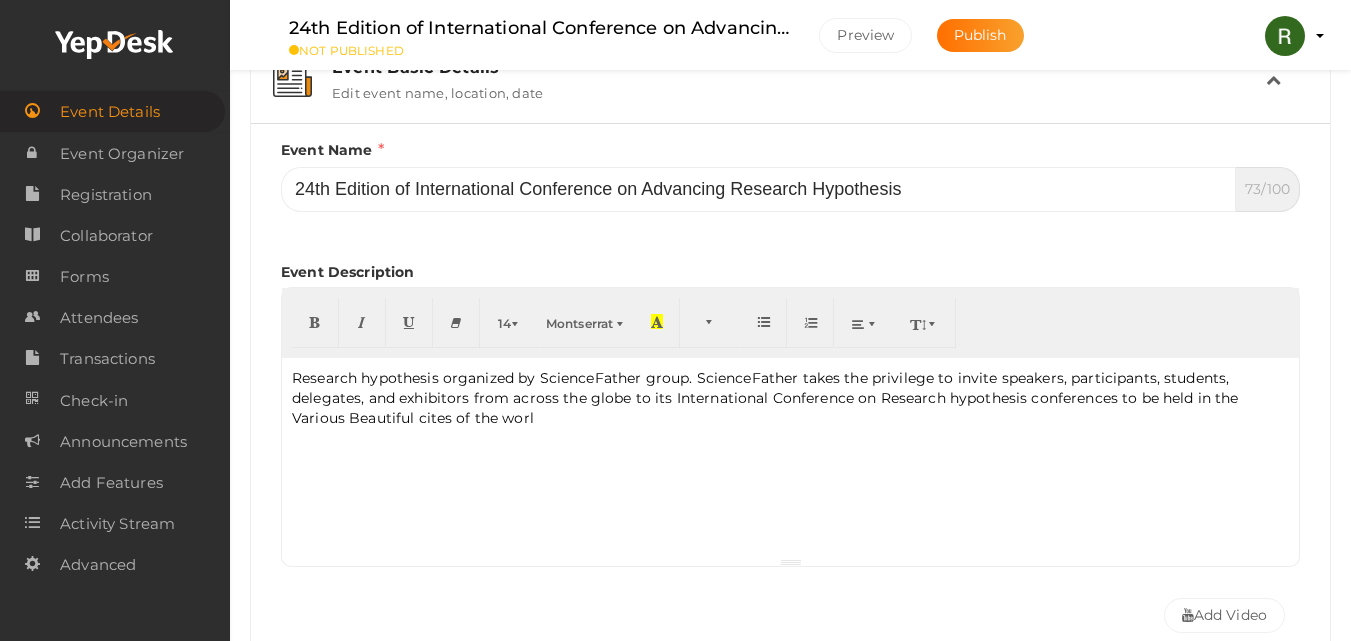 type 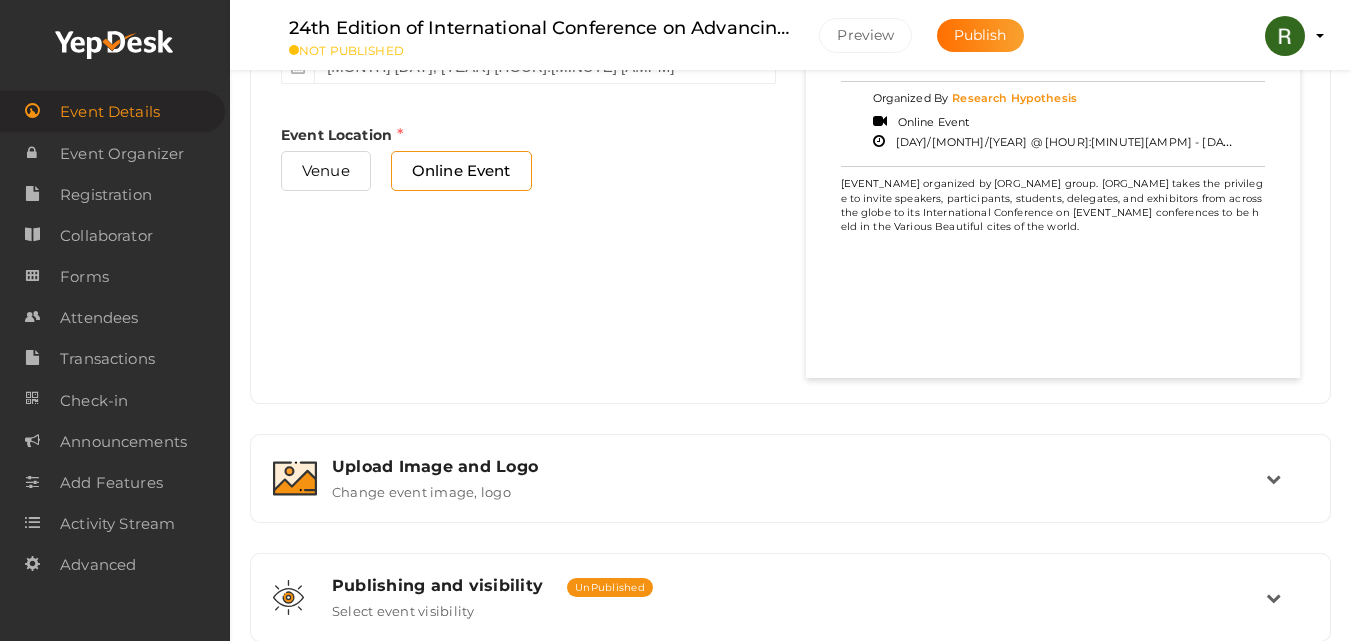 scroll, scrollTop: 1300, scrollLeft: 0, axis: vertical 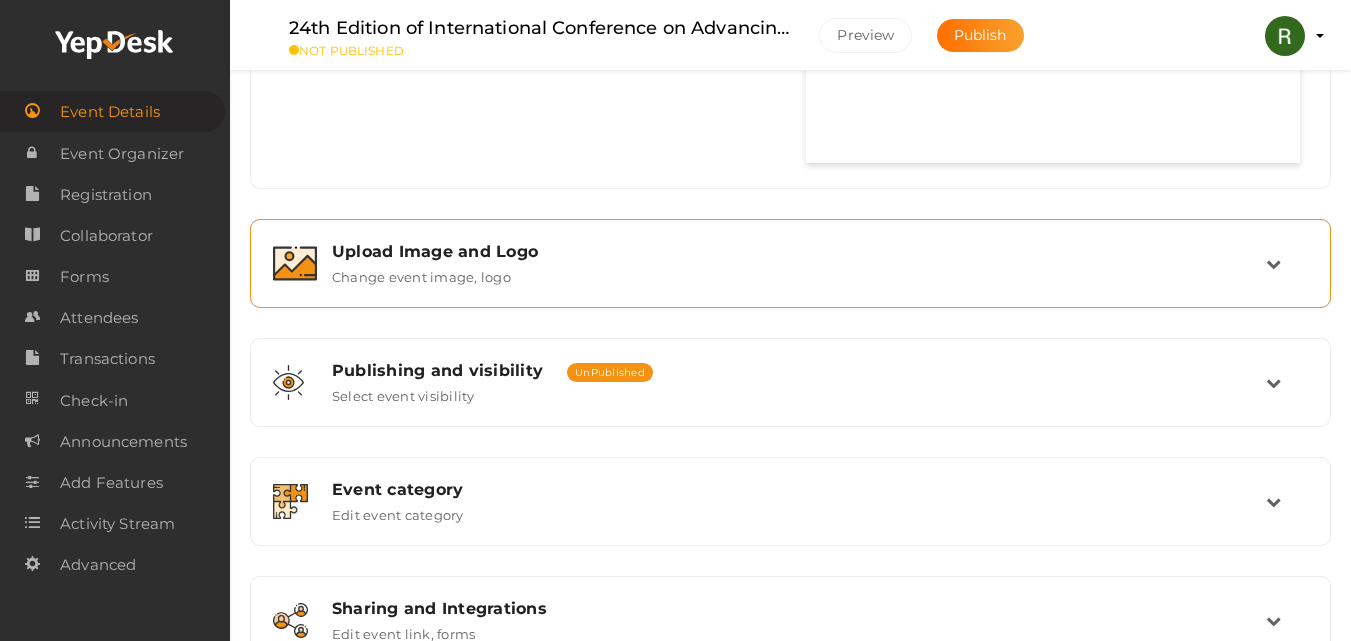 click on "Upload Image and Logo
Change event
image, logo" at bounding box center (790, 263) 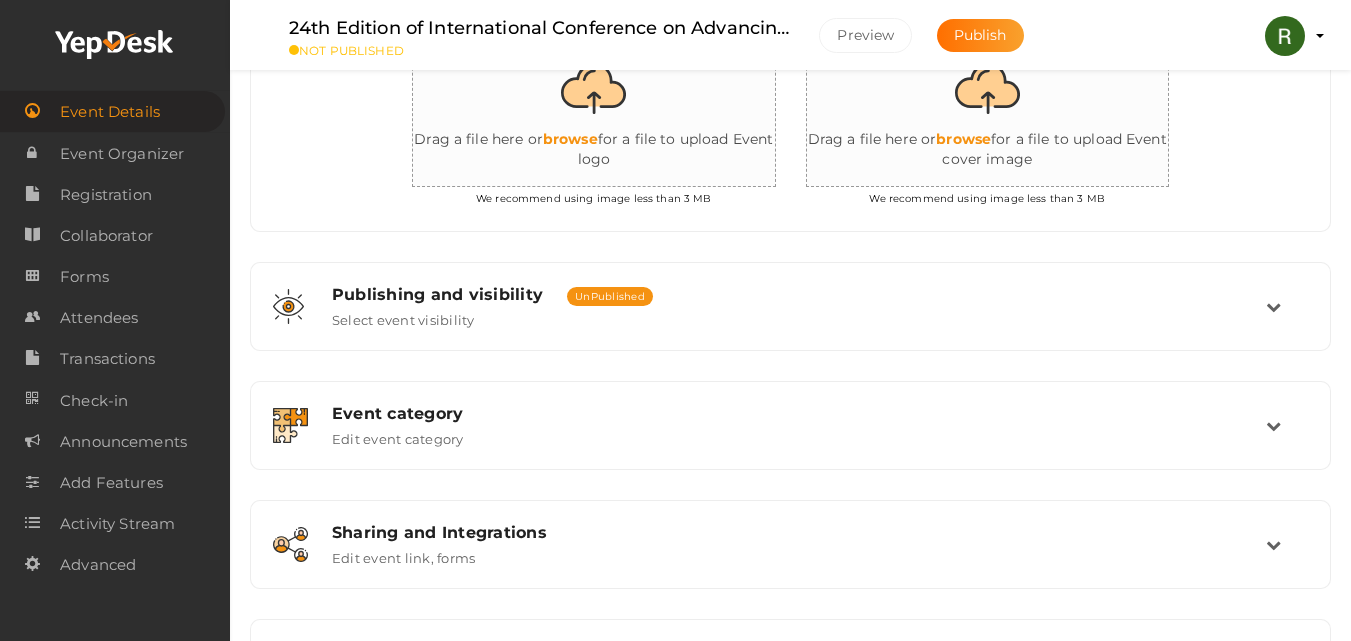 scroll, scrollTop: 513, scrollLeft: 0, axis: vertical 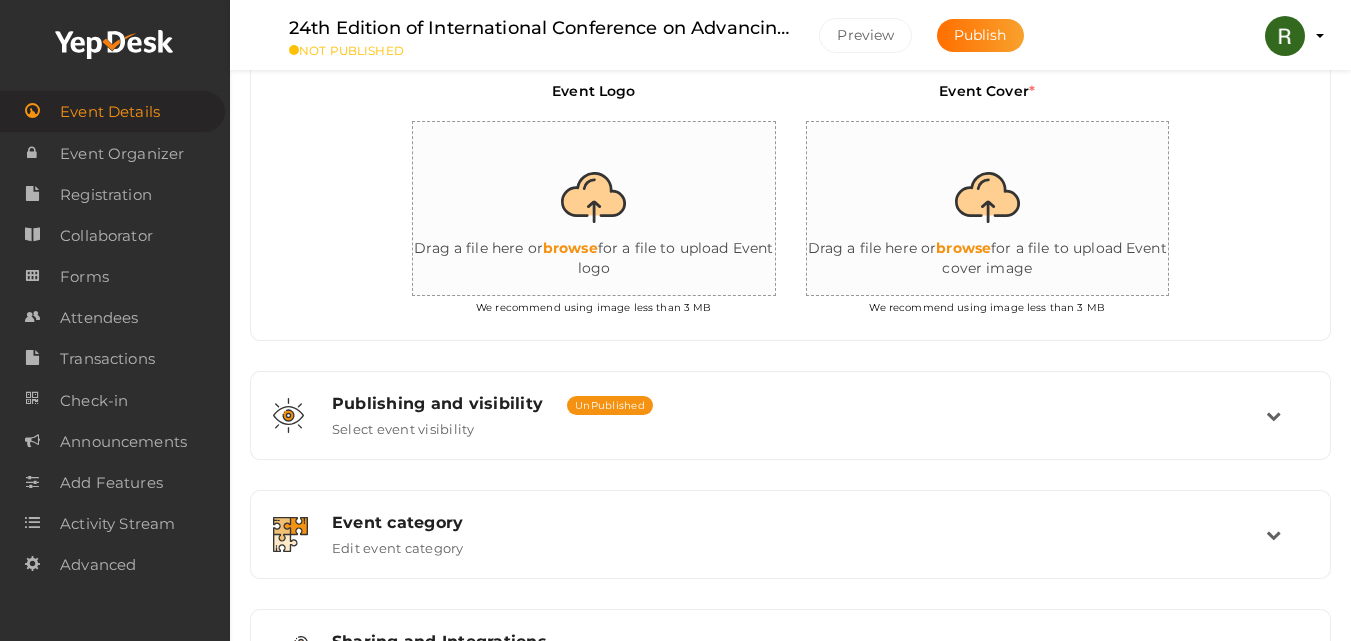 click at bounding box center [613, 209] 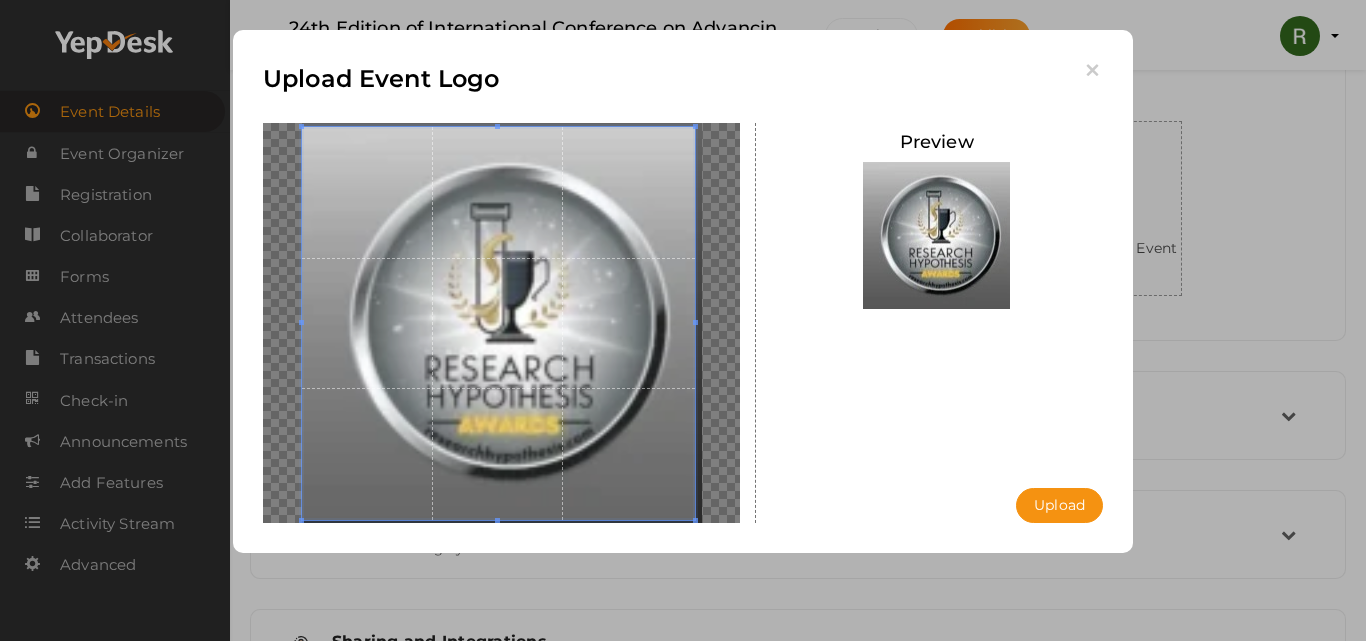 drag, startPoint x: 702, startPoint y: 321, endPoint x: 369, endPoint y: 316, distance: 333.03754 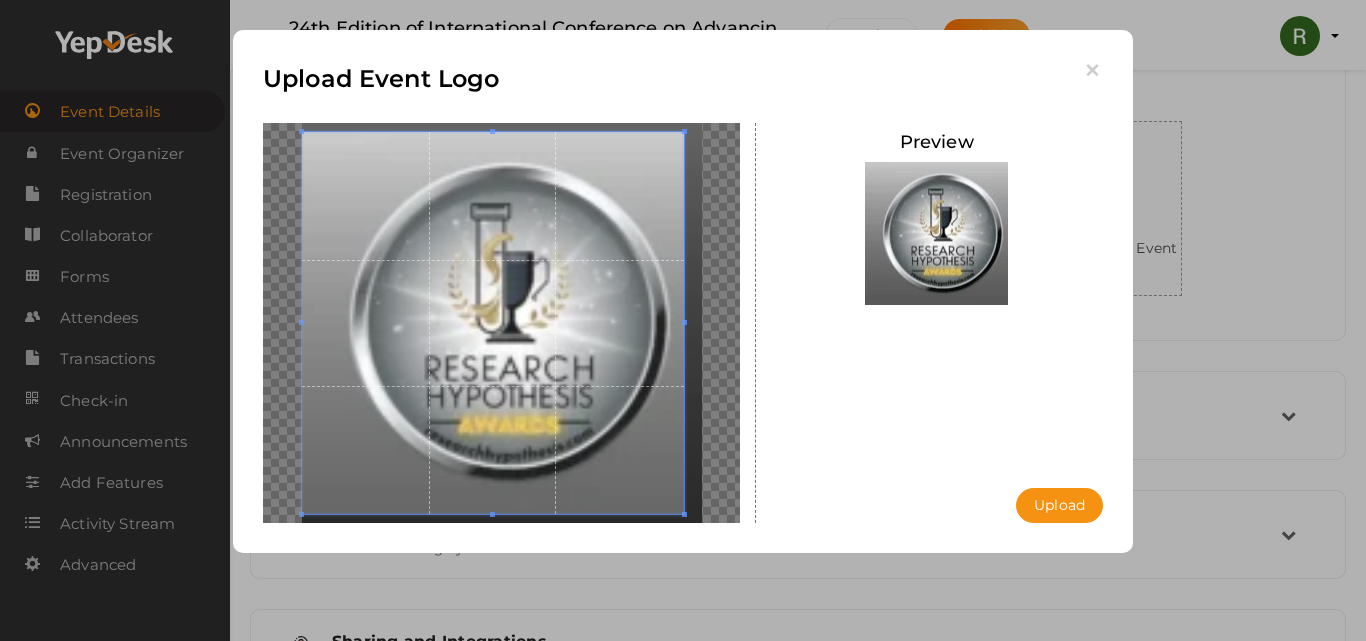 drag, startPoint x: 302, startPoint y: 325, endPoint x: 334, endPoint y: 325, distance: 32 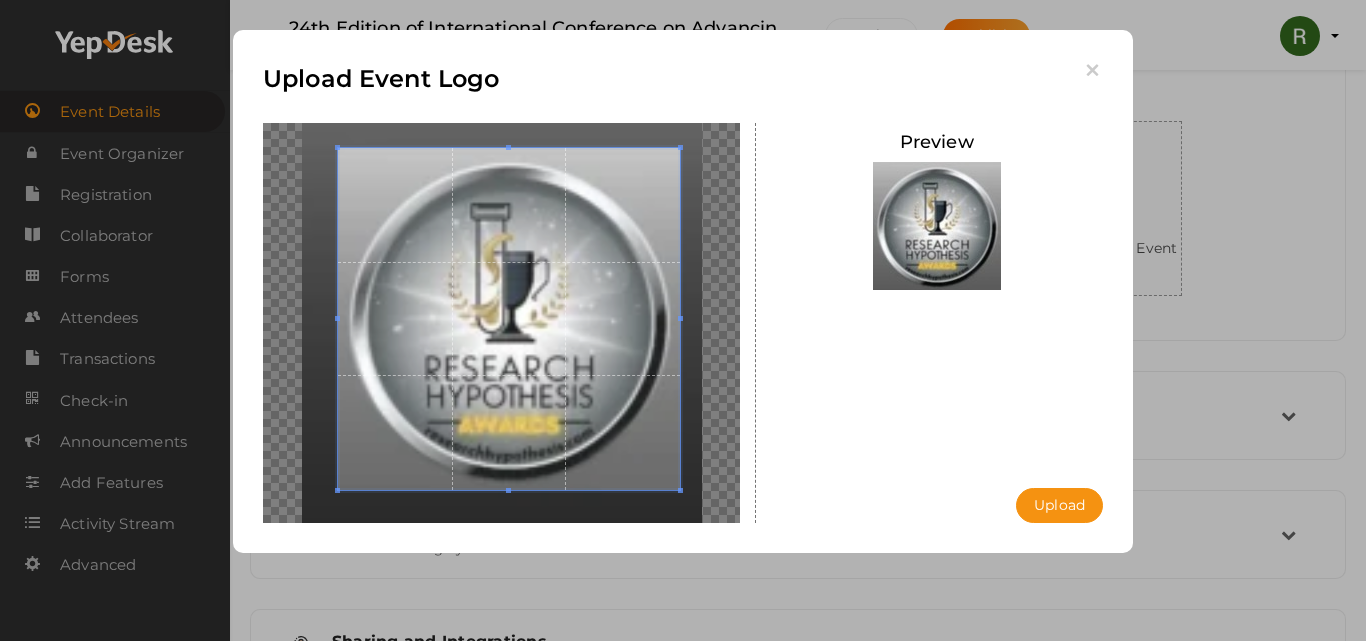 click at bounding box center [509, 319] 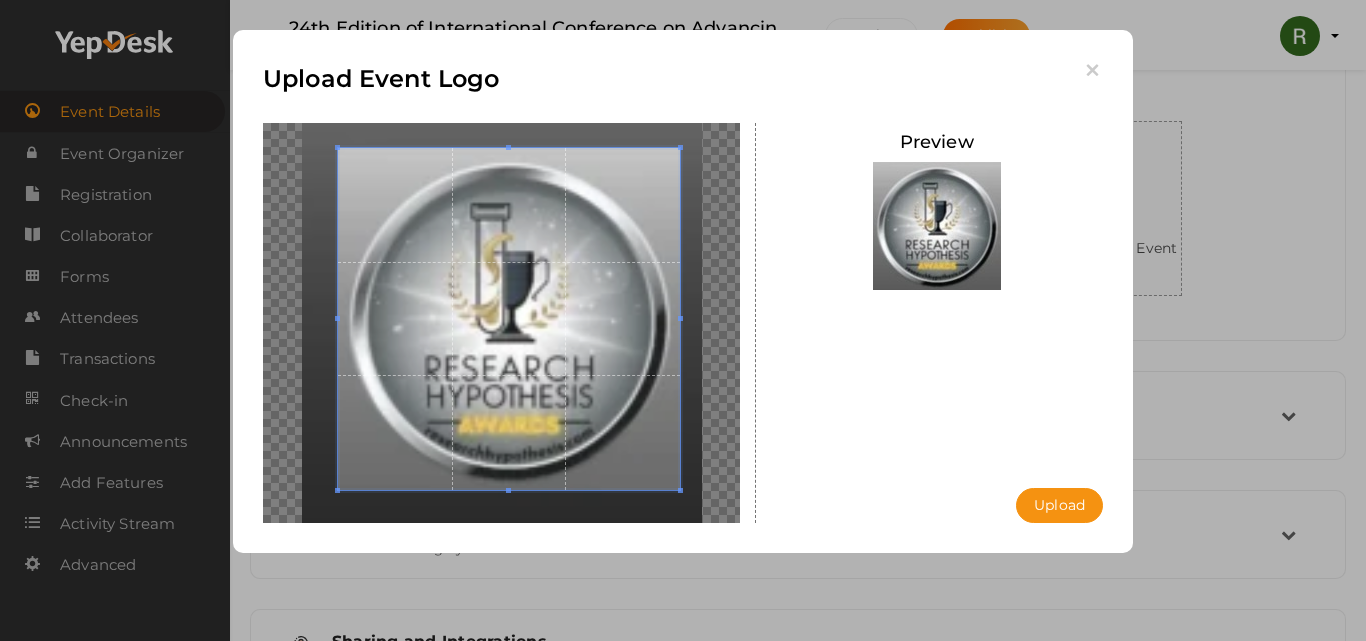 click at bounding box center (509, 147) 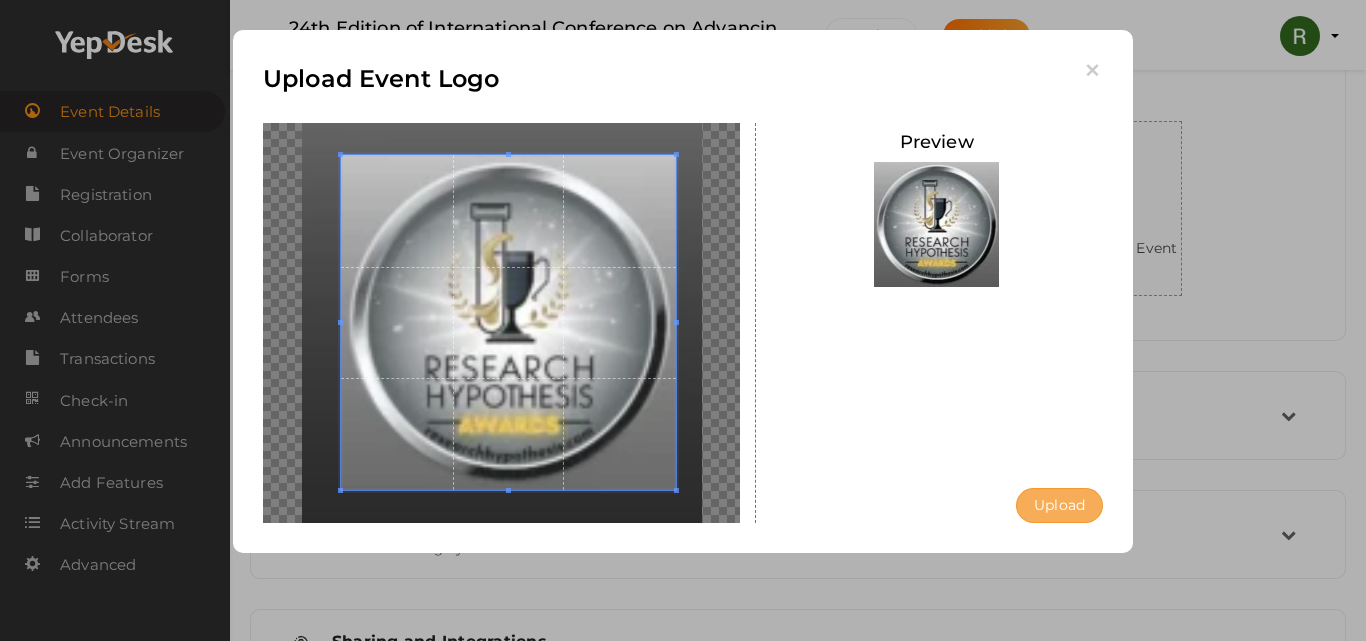 click on "Upload" at bounding box center [1059, 505] 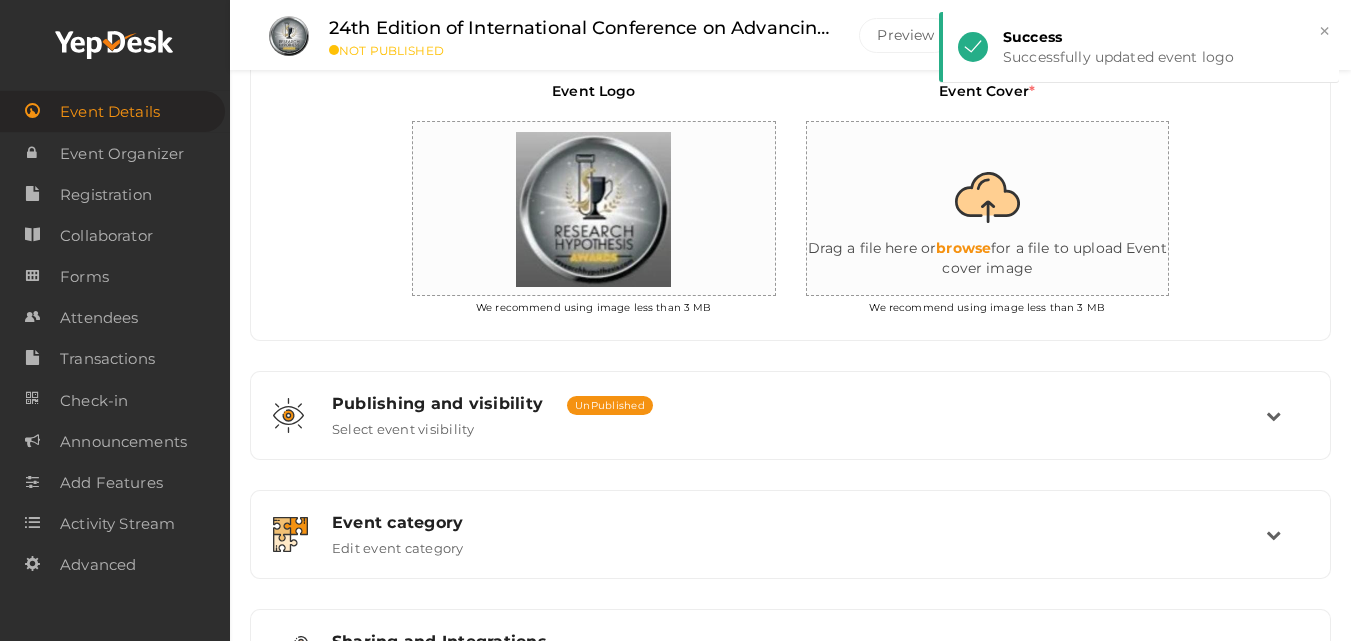 click at bounding box center [1007, 209] 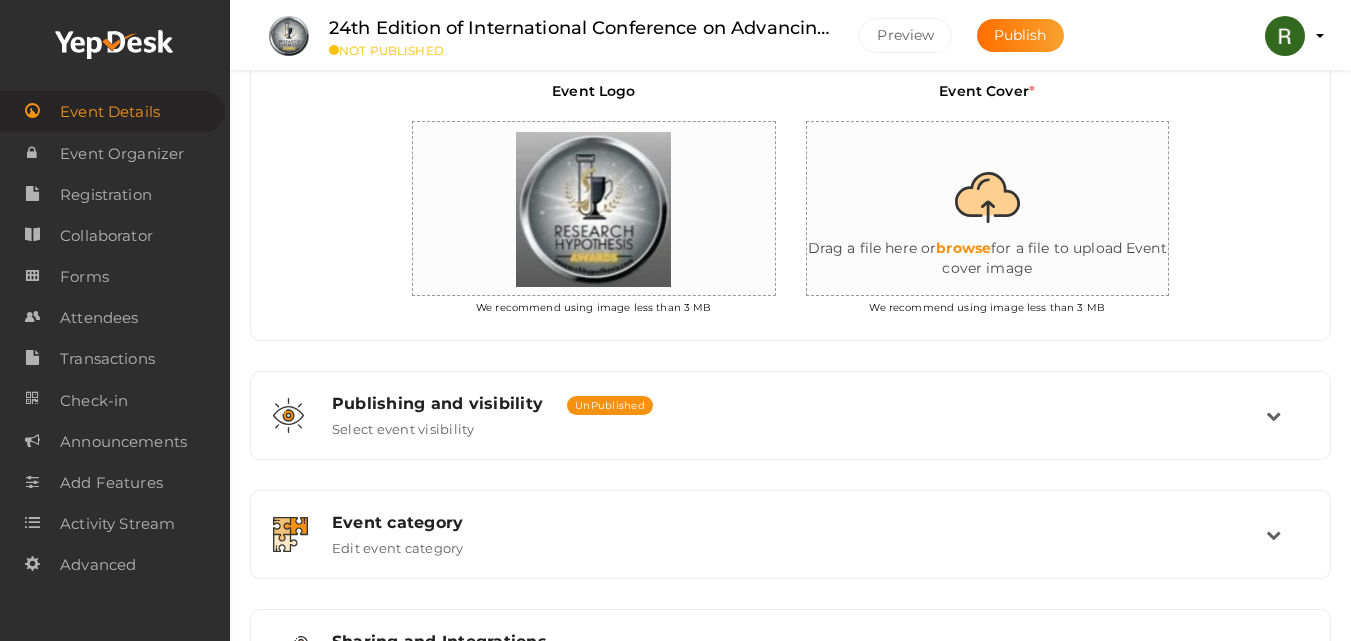 type on "C:\fakepath\researchhypothesis-conference-Broucher (1).docx" 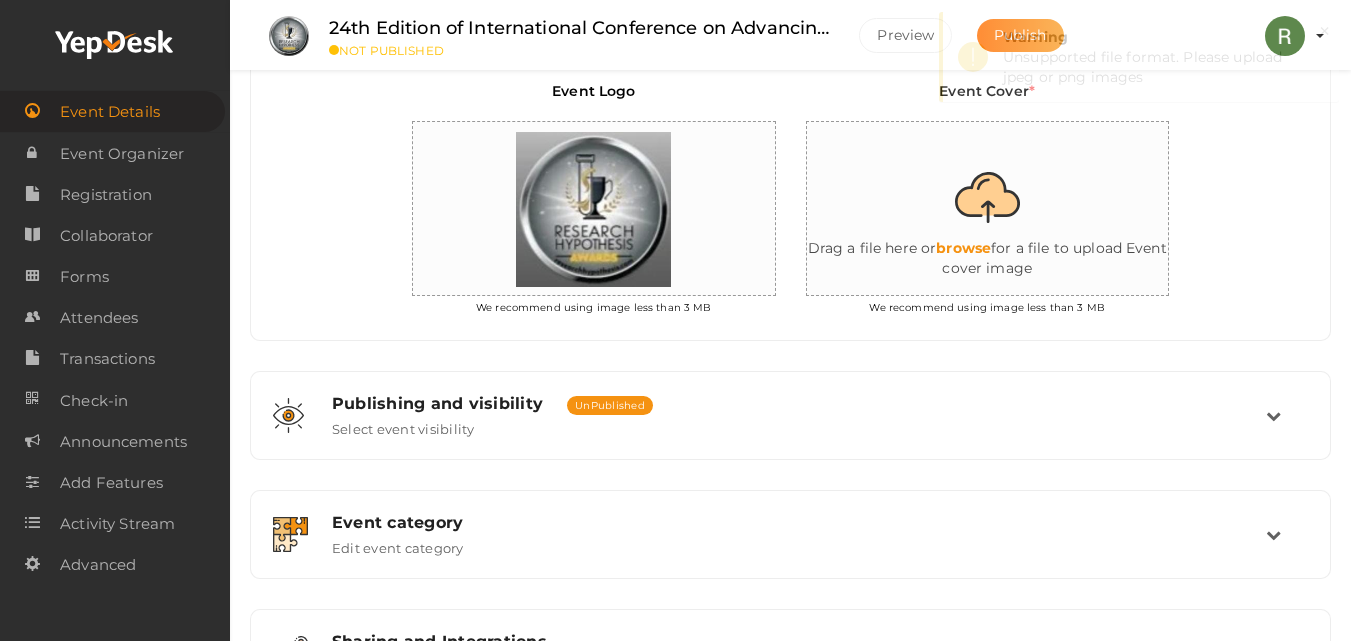 click at bounding box center [1007, 209] 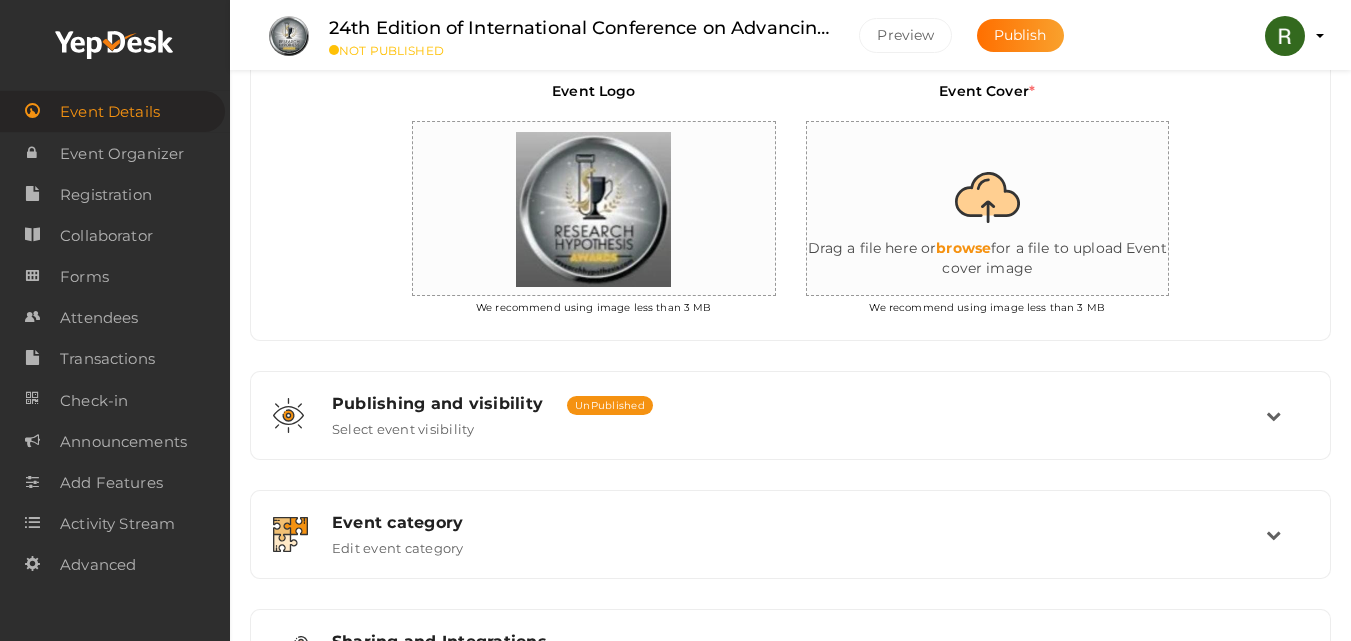 click at bounding box center [1007, 209] 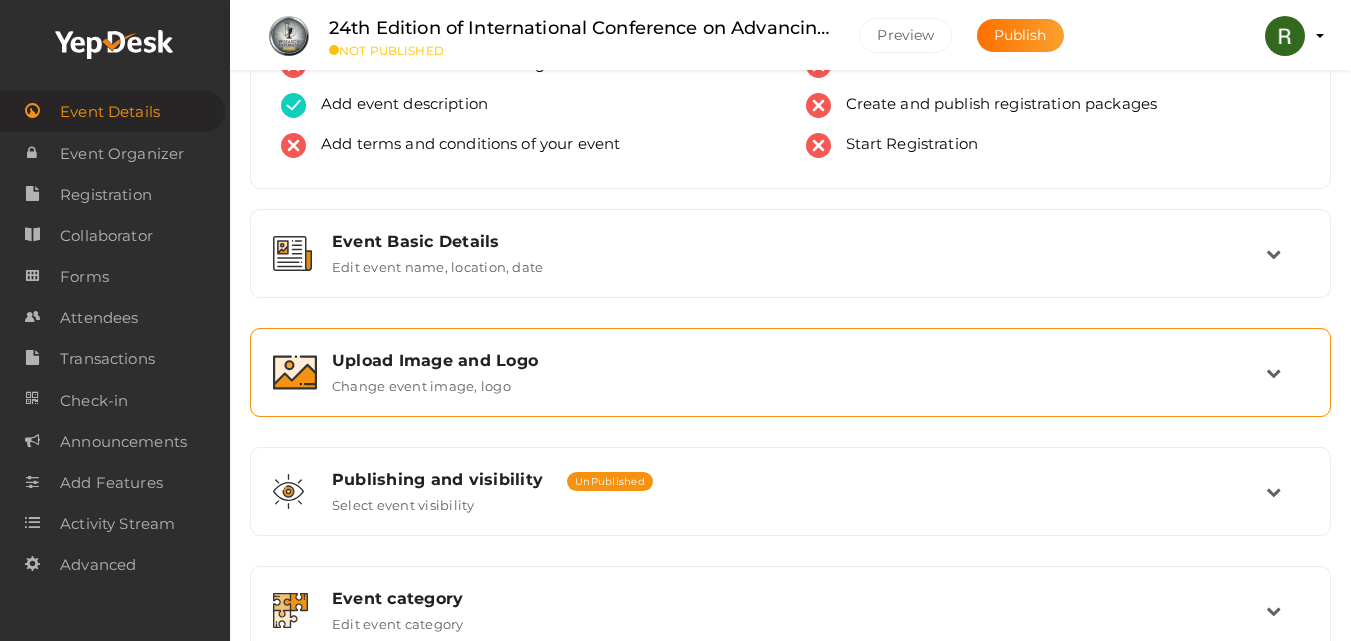 scroll, scrollTop: 0, scrollLeft: 0, axis: both 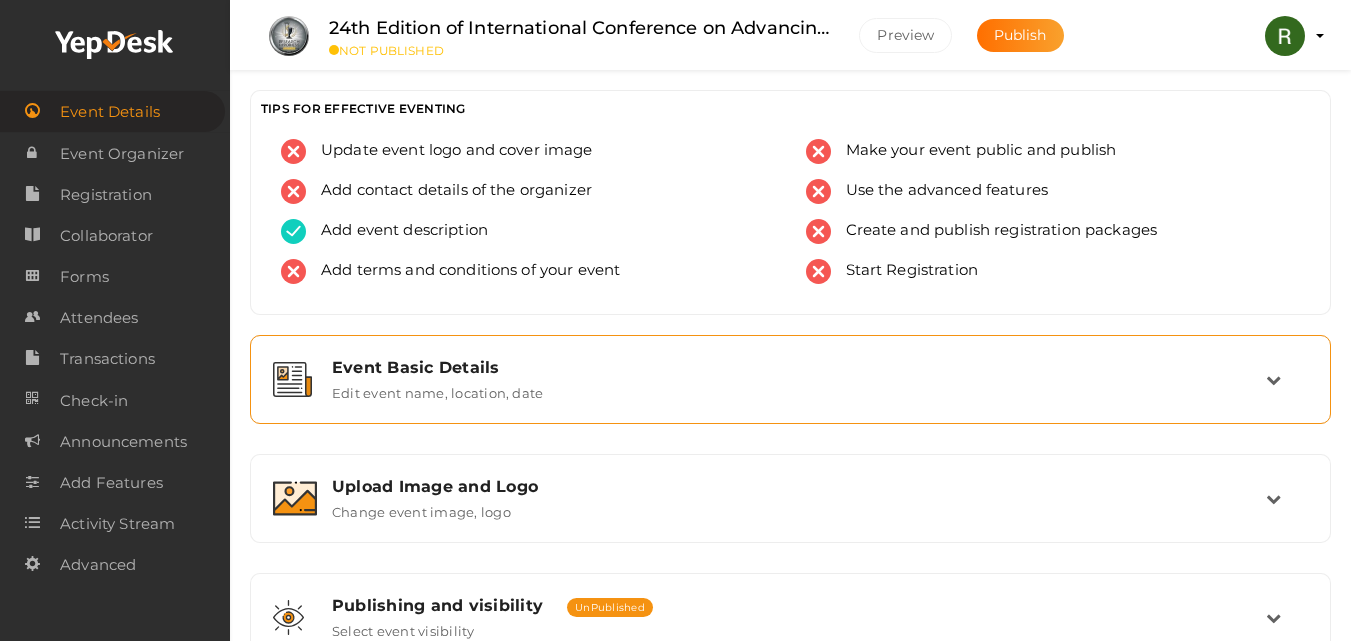 click on "Event Basic Details" at bounding box center [799, 367] 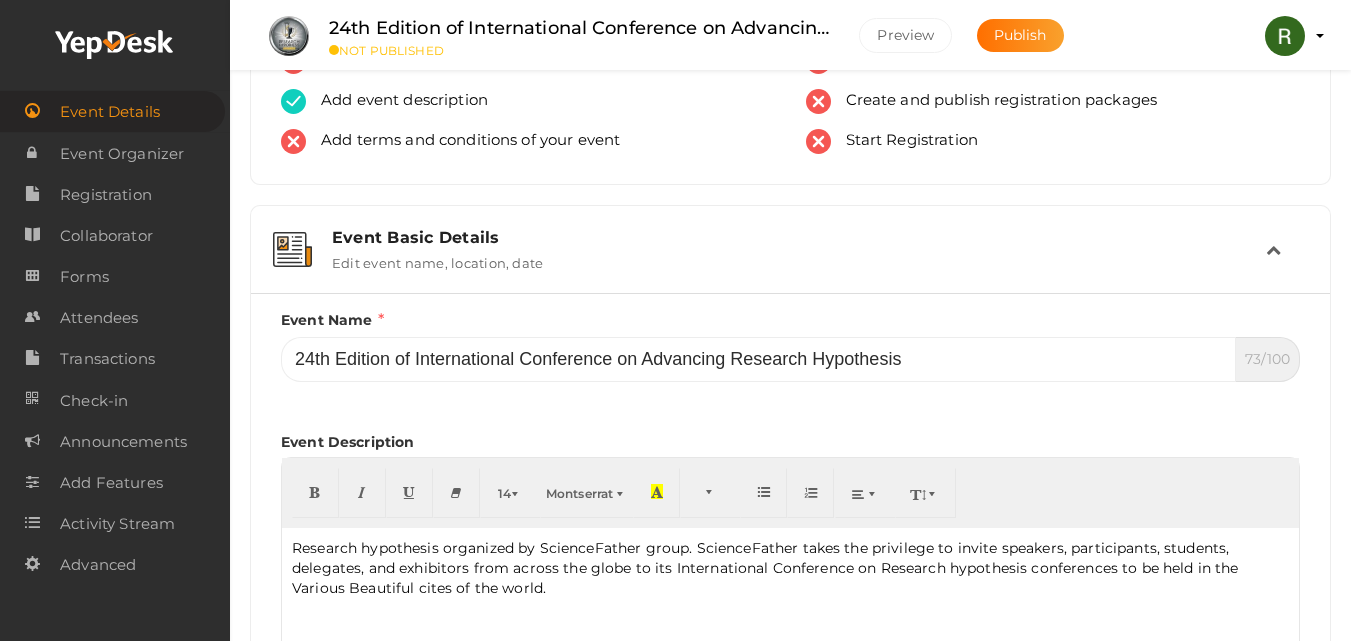 scroll, scrollTop: 300, scrollLeft: 0, axis: vertical 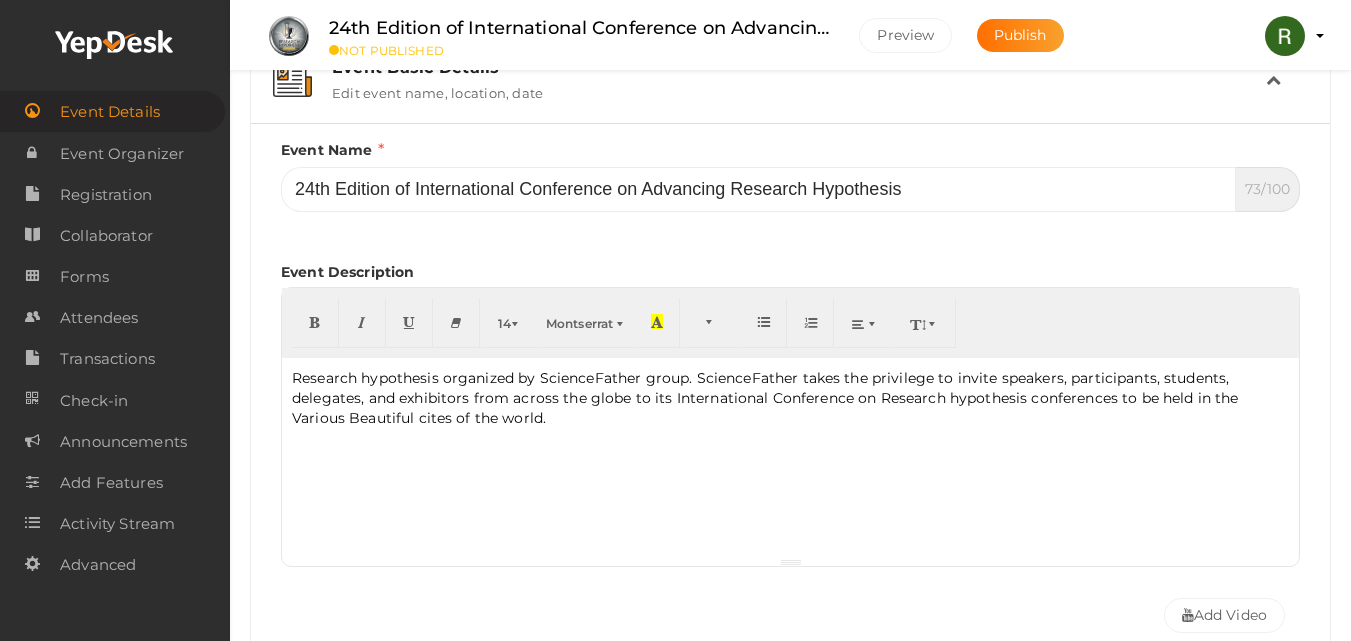 click on "Event Basic Details
Edit event name,
location, date" at bounding box center (790, 79) 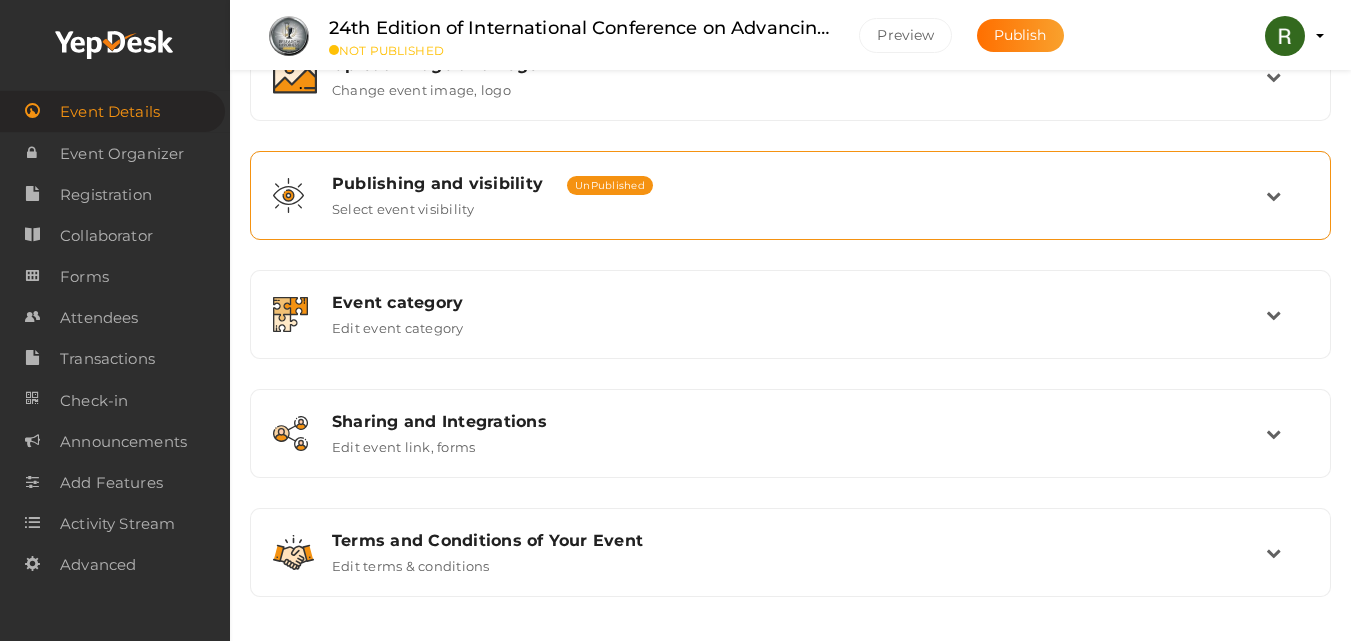 scroll, scrollTop: 428, scrollLeft: 0, axis: vertical 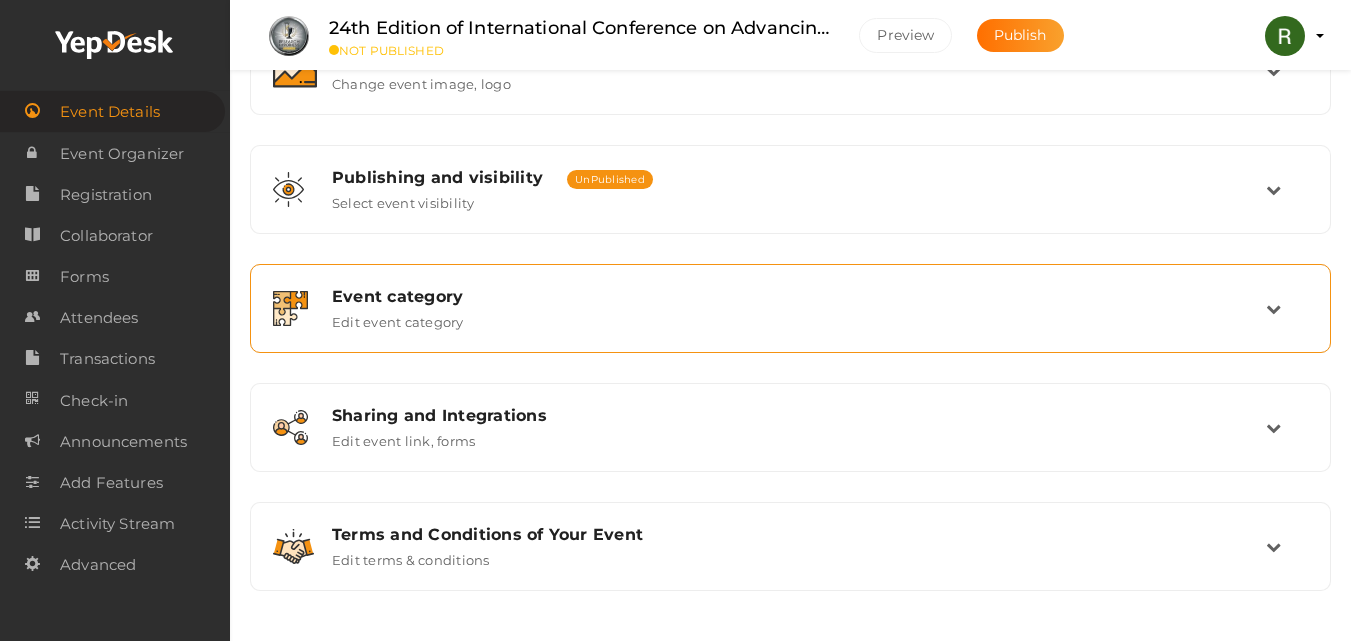 click on "Event category
Edit event
category" at bounding box center (790, 308) 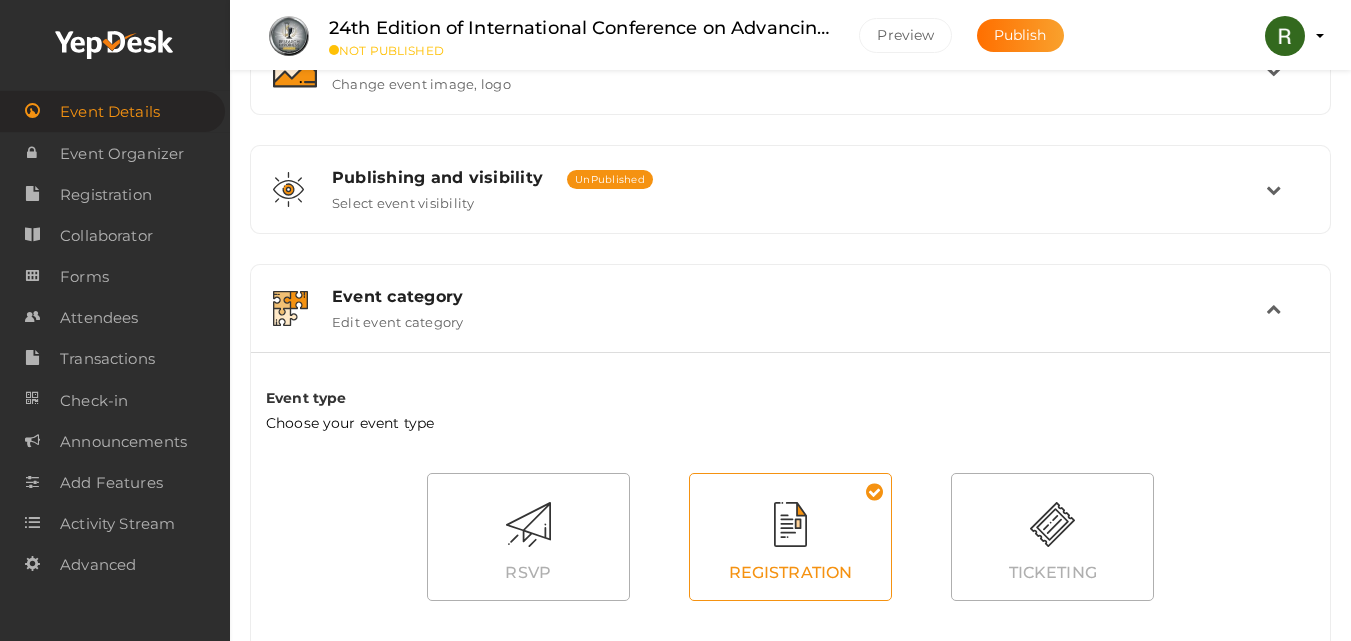 click on "Event category
Edit event
category" at bounding box center [790, 308] 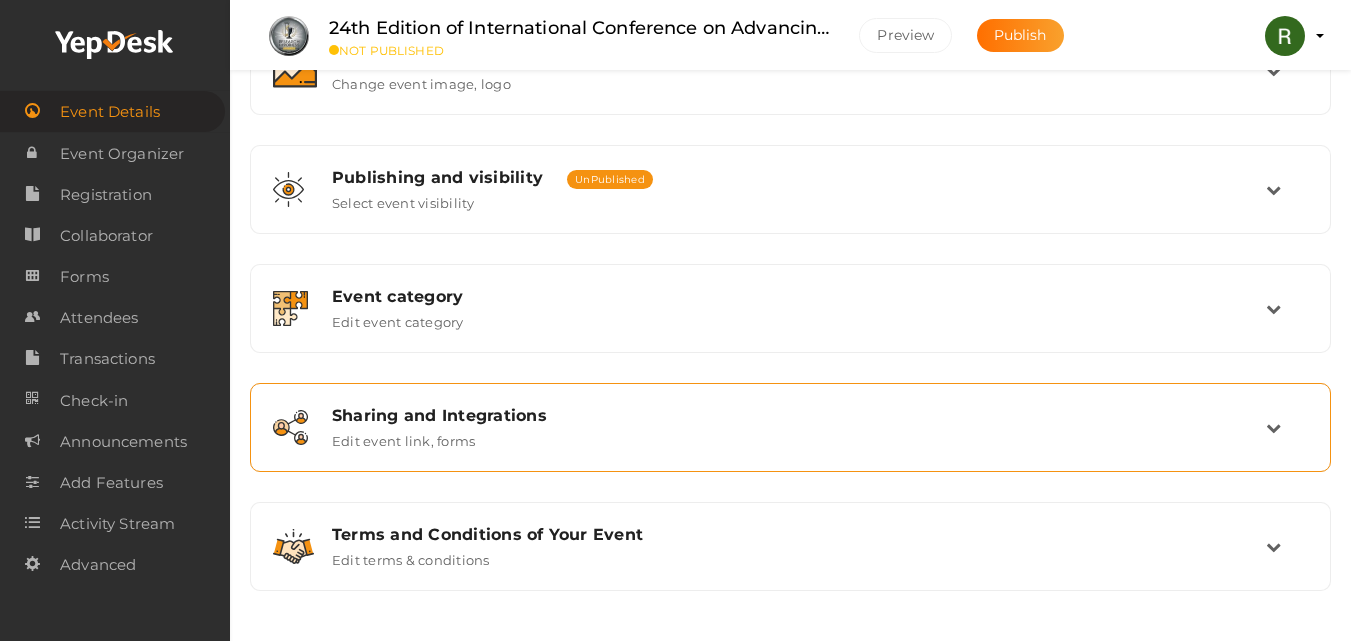 click on "Sharing and Integrations" at bounding box center [799, 415] 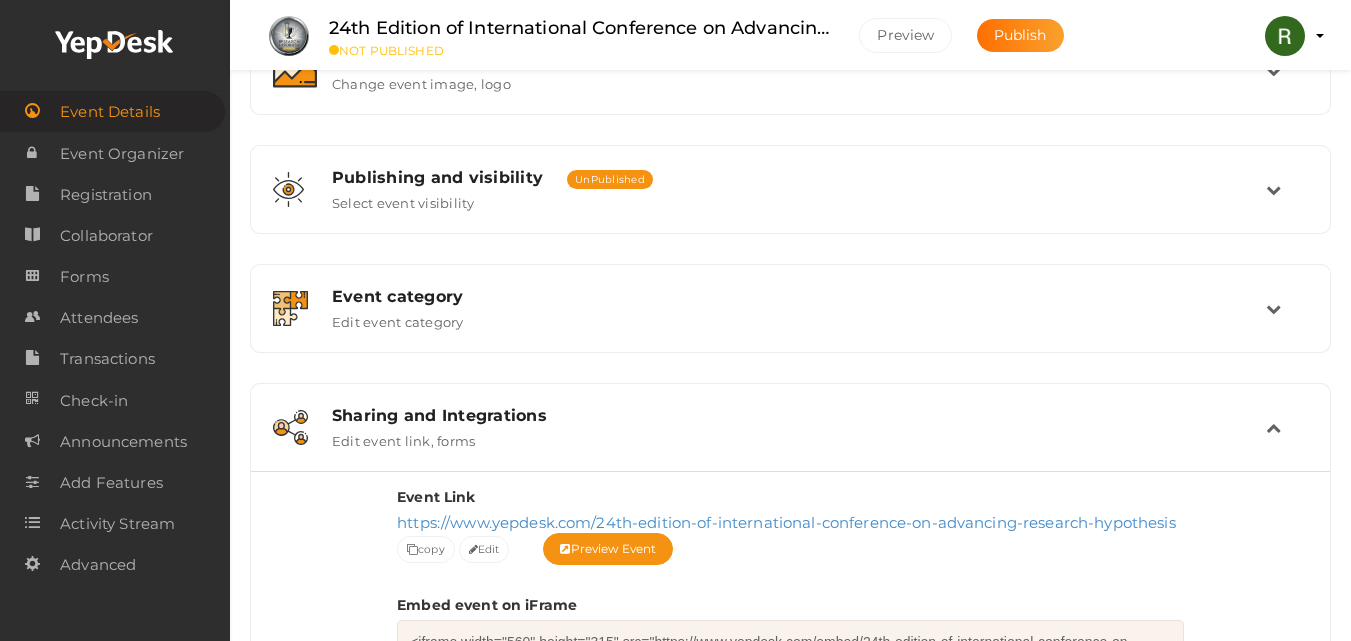 scroll, scrollTop: 628, scrollLeft: 0, axis: vertical 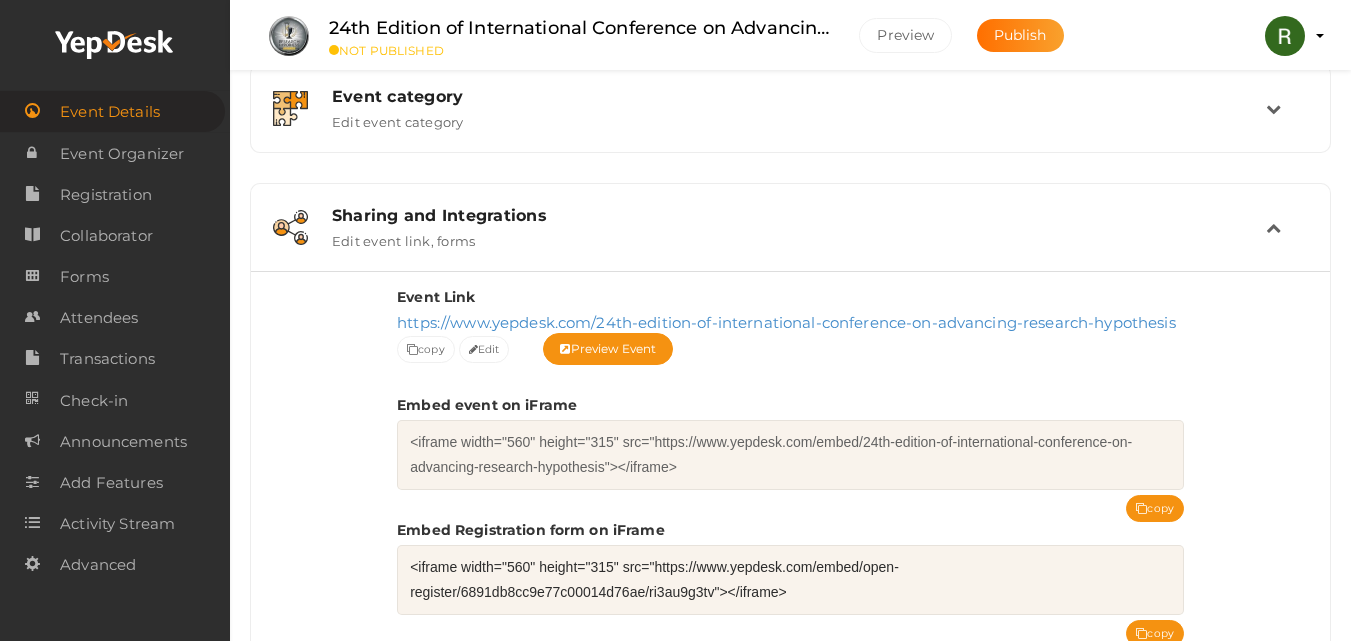 click on "Sharing and Integrations
Edit event link,
forms" at bounding box center (791, 227) 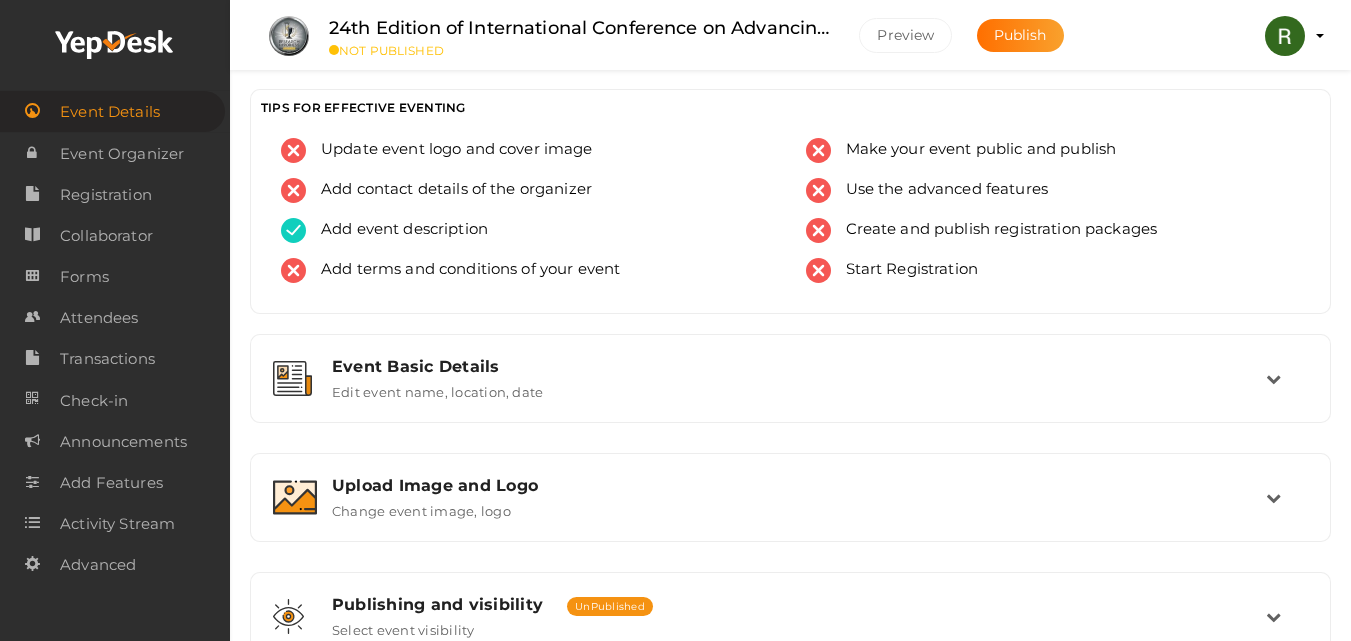 scroll, scrollTop: 0, scrollLeft: 0, axis: both 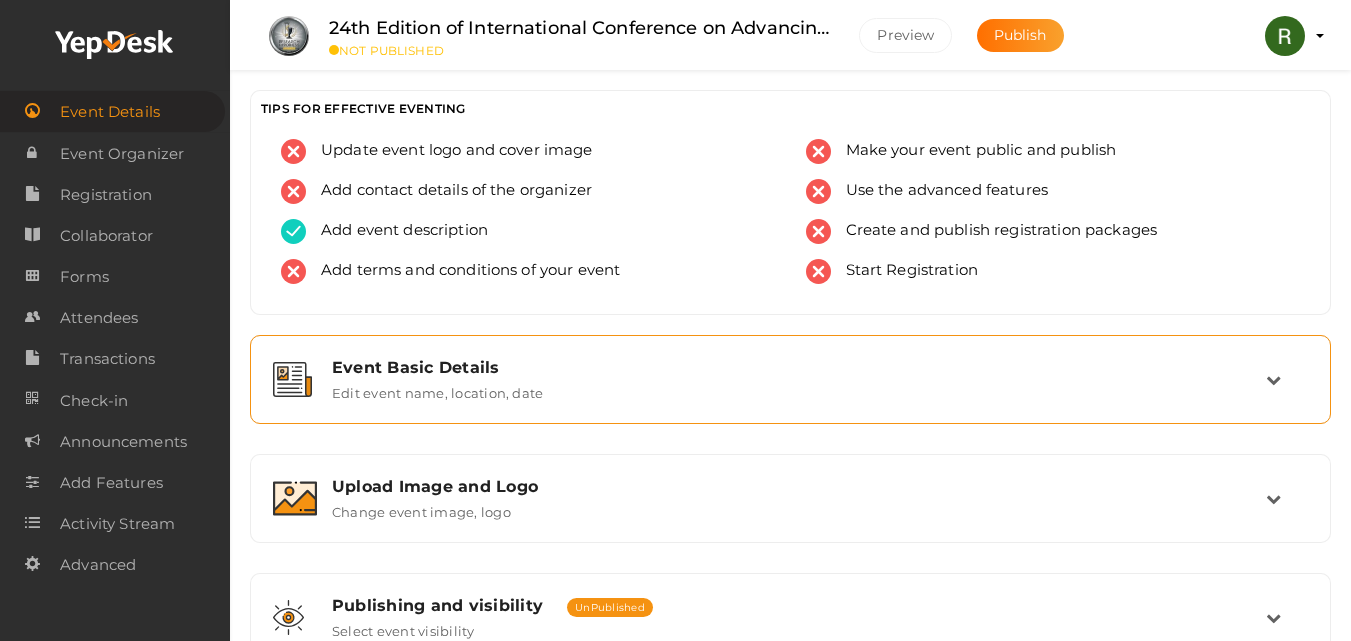 click on "Event Basic Details
Edit event name,
location, date" at bounding box center (790, 379) 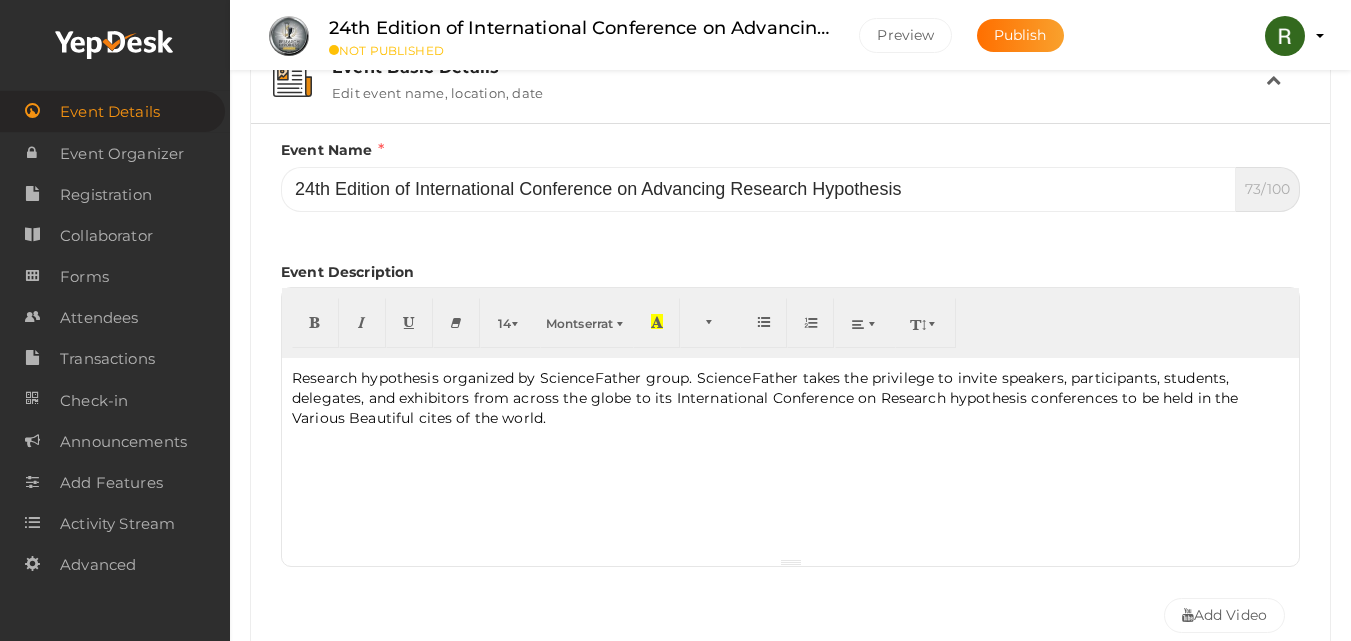 scroll, scrollTop: 100, scrollLeft: 0, axis: vertical 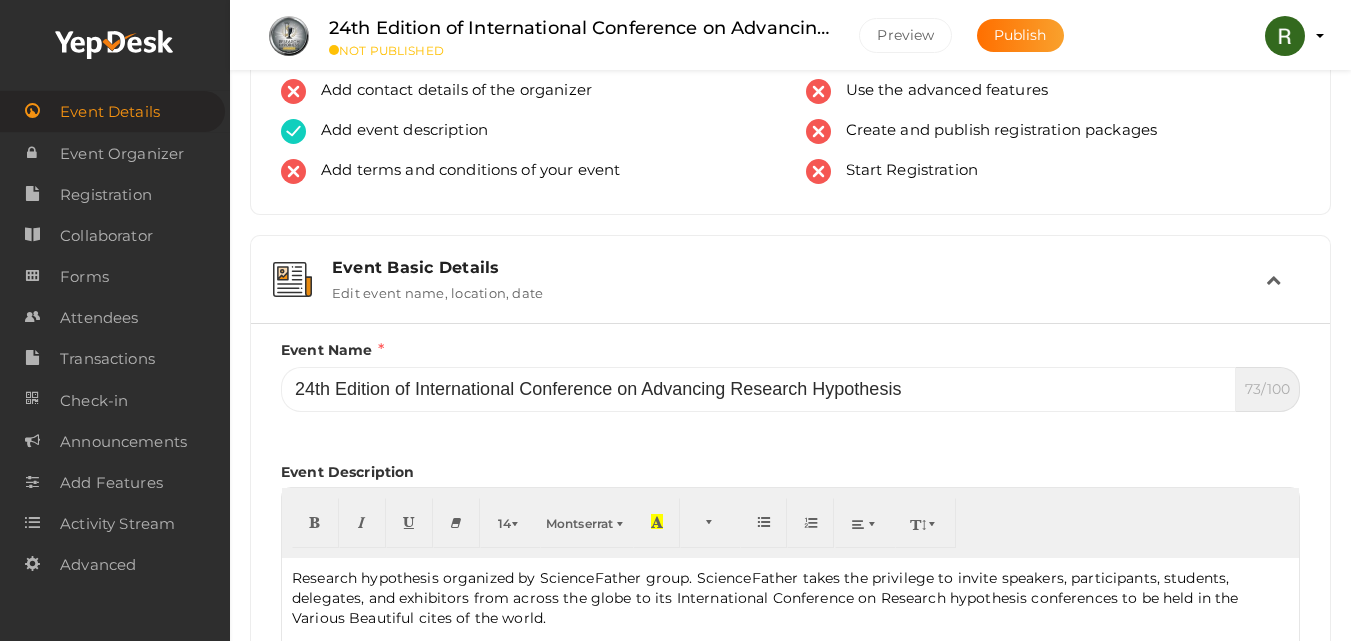 click on "Event Basic Details
Edit event name,
location, date" at bounding box center [791, 279] 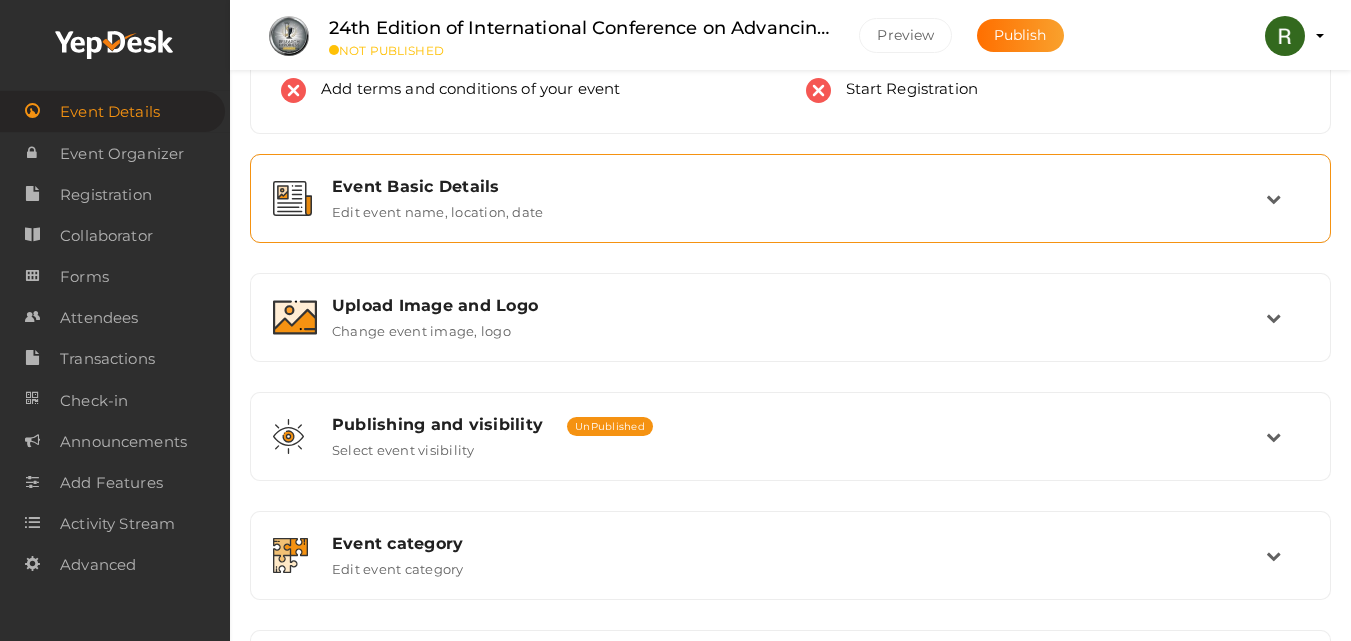 scroll, scrollTop: 300, scrollLeft: 0, axis: vertical 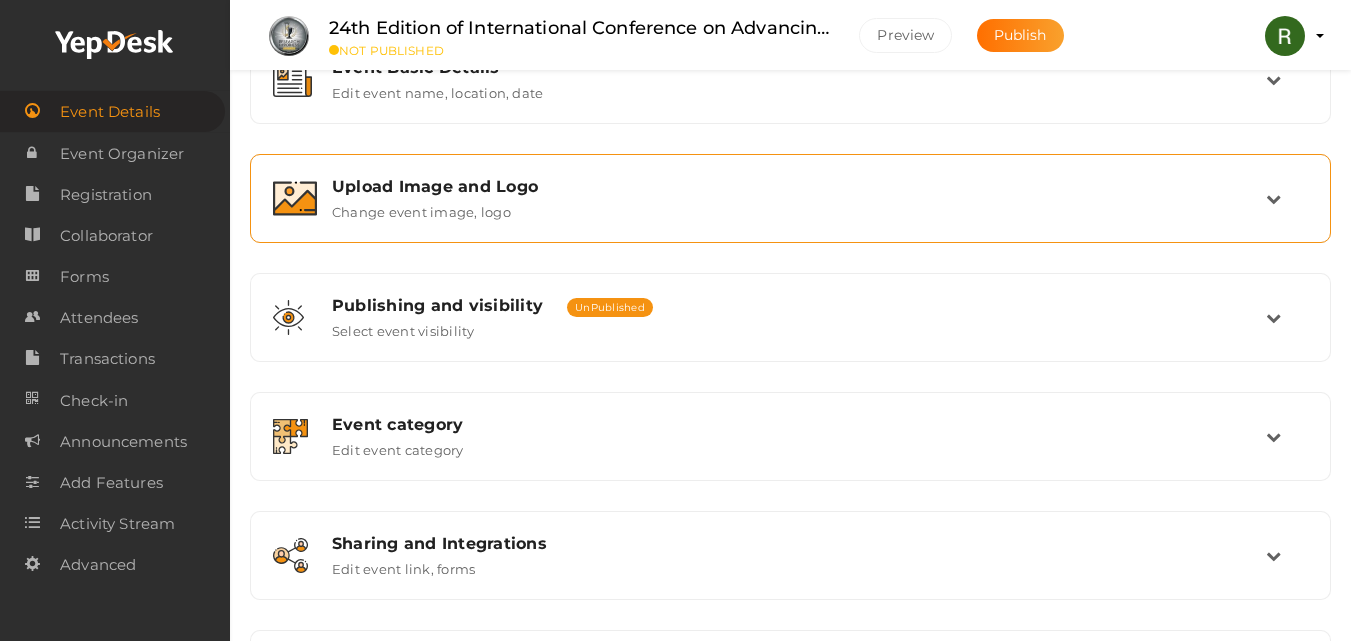 click on "Upload Image and Logo
Change event
image, logo" at bounding box center [790, 198] 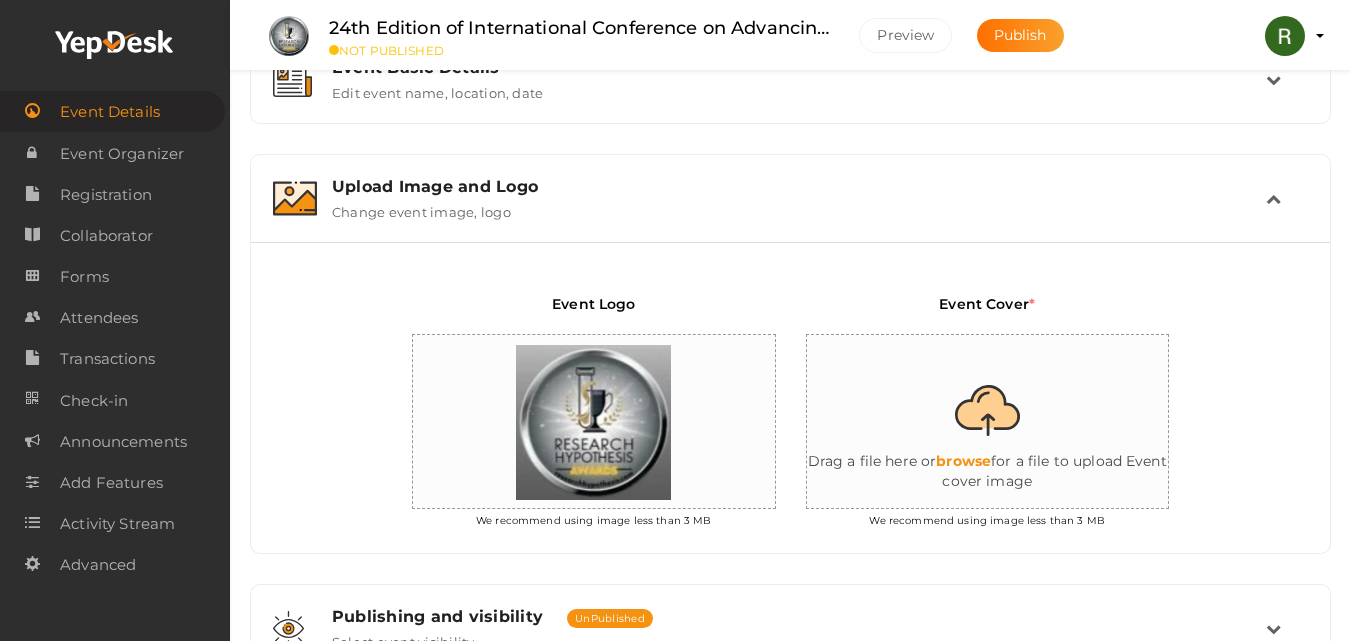 click at bounding box center (1007, 422) 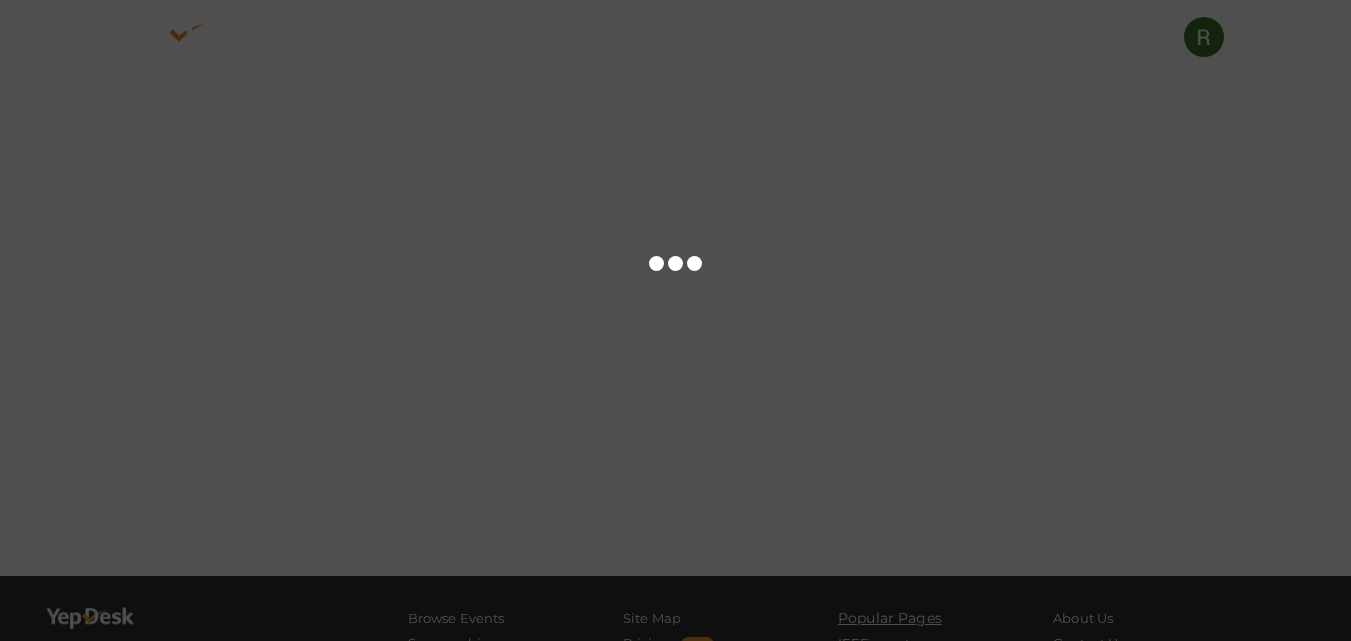 scroll, scrollTop: 0, scrollLeft: 0, axis: both 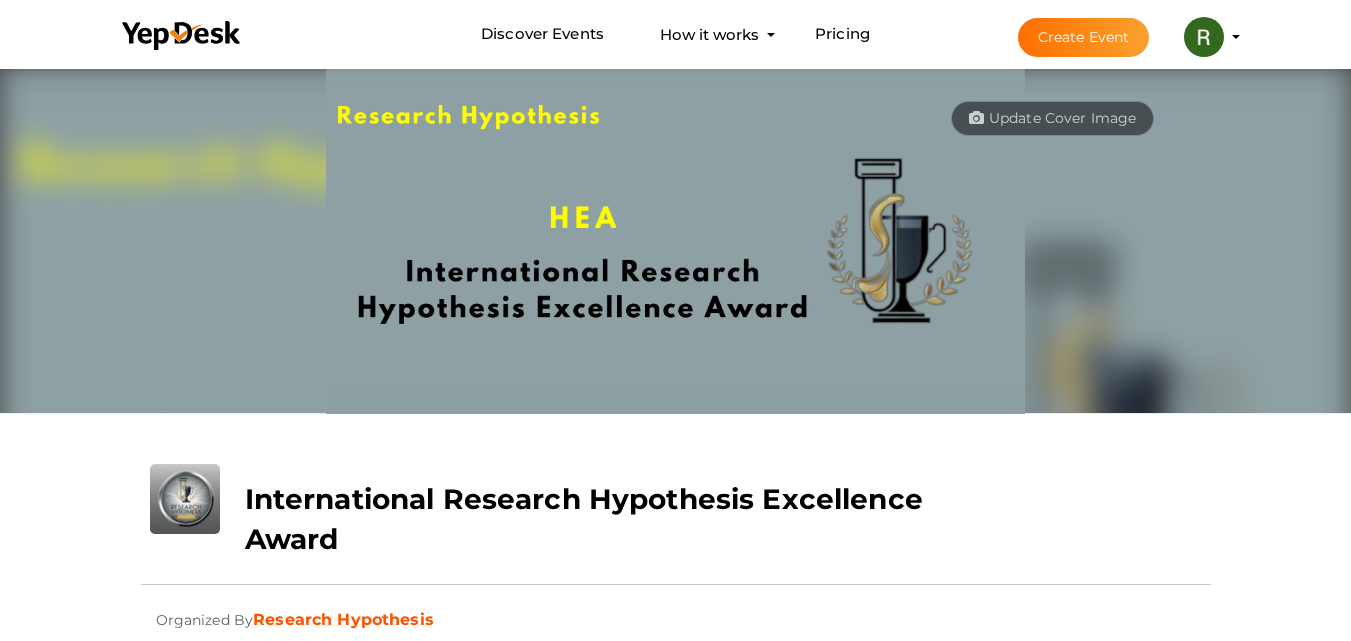 click on "Create Event" at bounding box center (1084, 37) 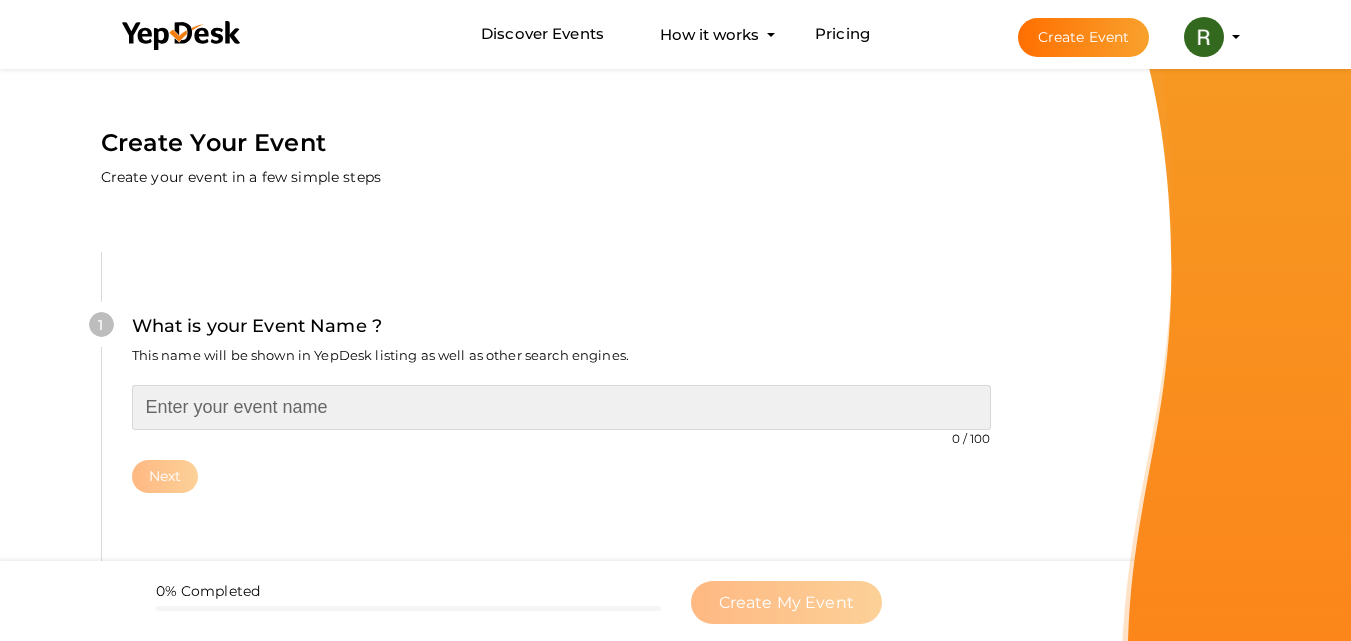 click at bounding box center (561, 407) 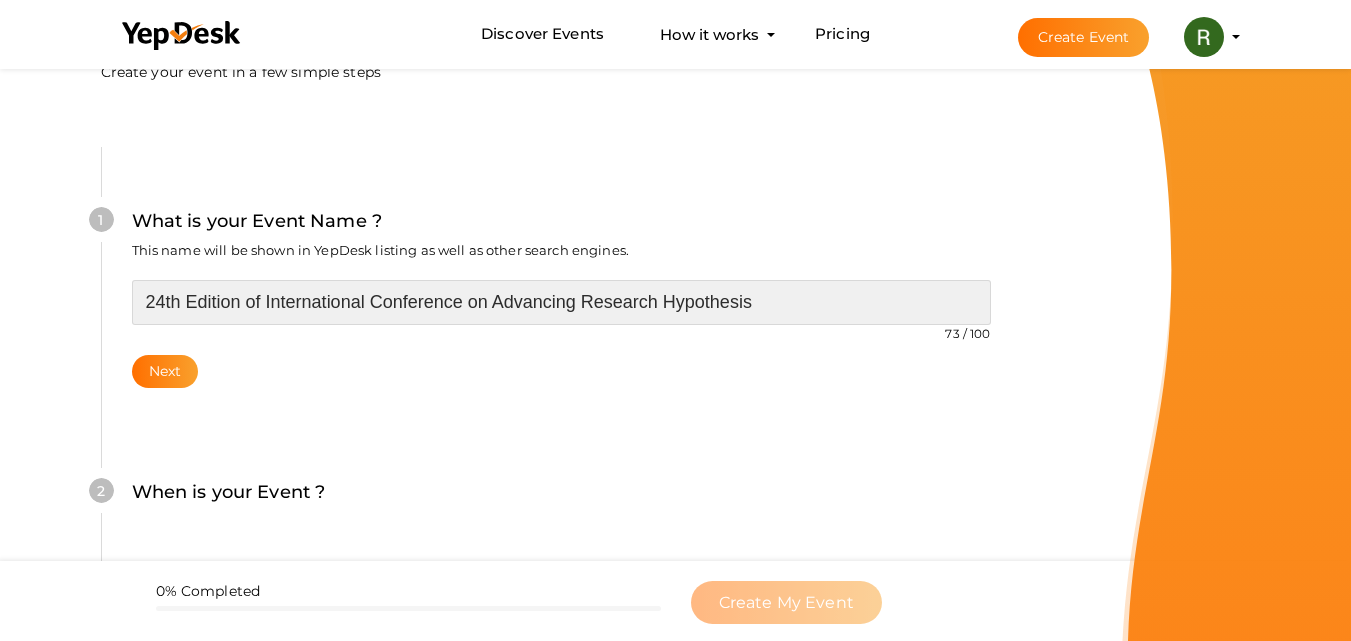 scroll, scrollTop: 300, scrollLeft: 0, axis: vertical 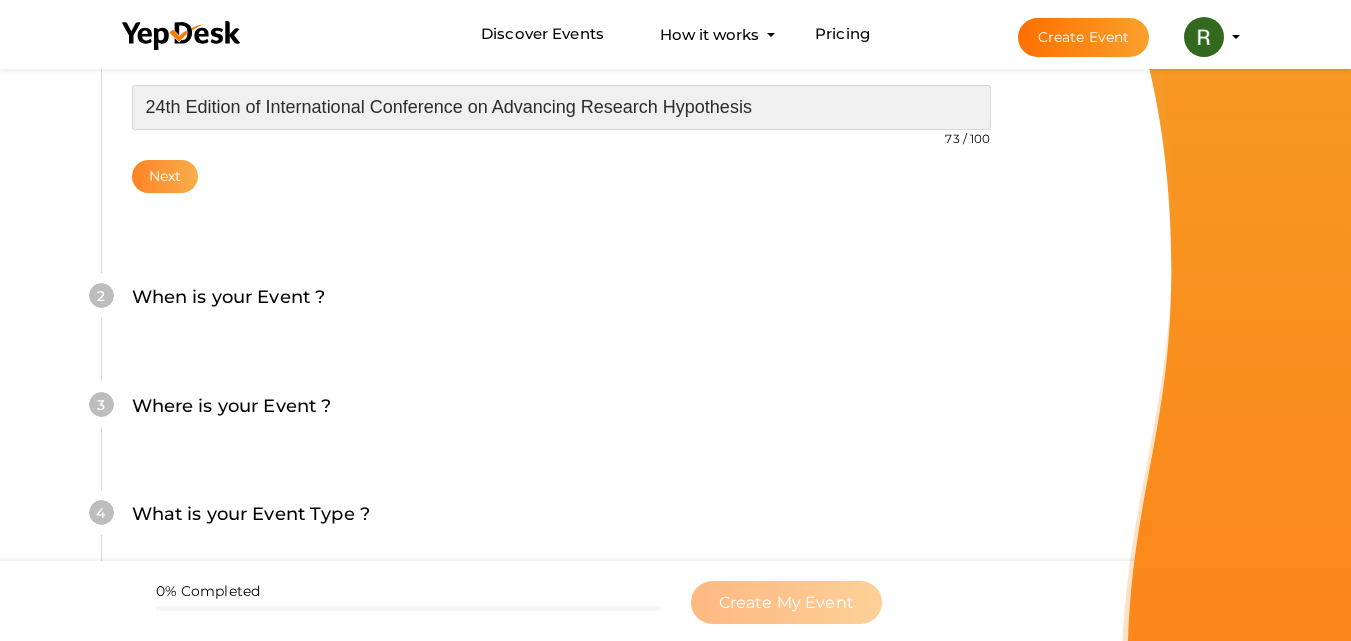 type on "24th Edition of International Conference on Advancing Research Hypothesis" 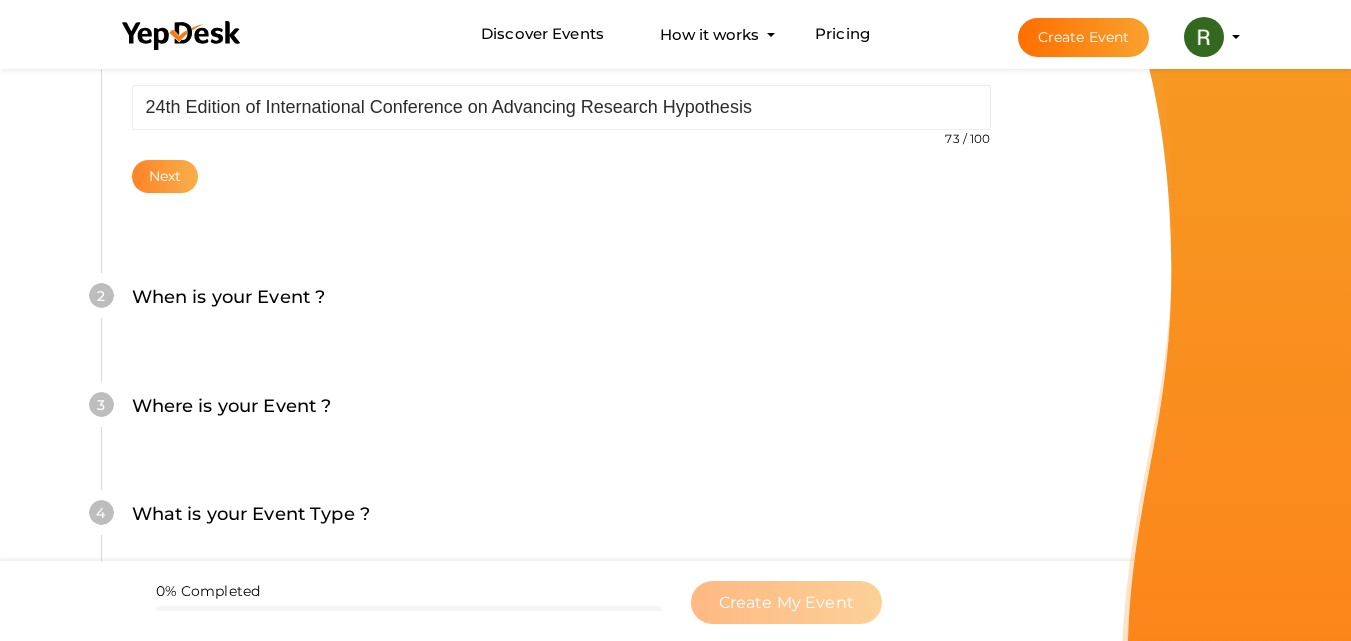click on "Next" at bounding box center [165, 176] 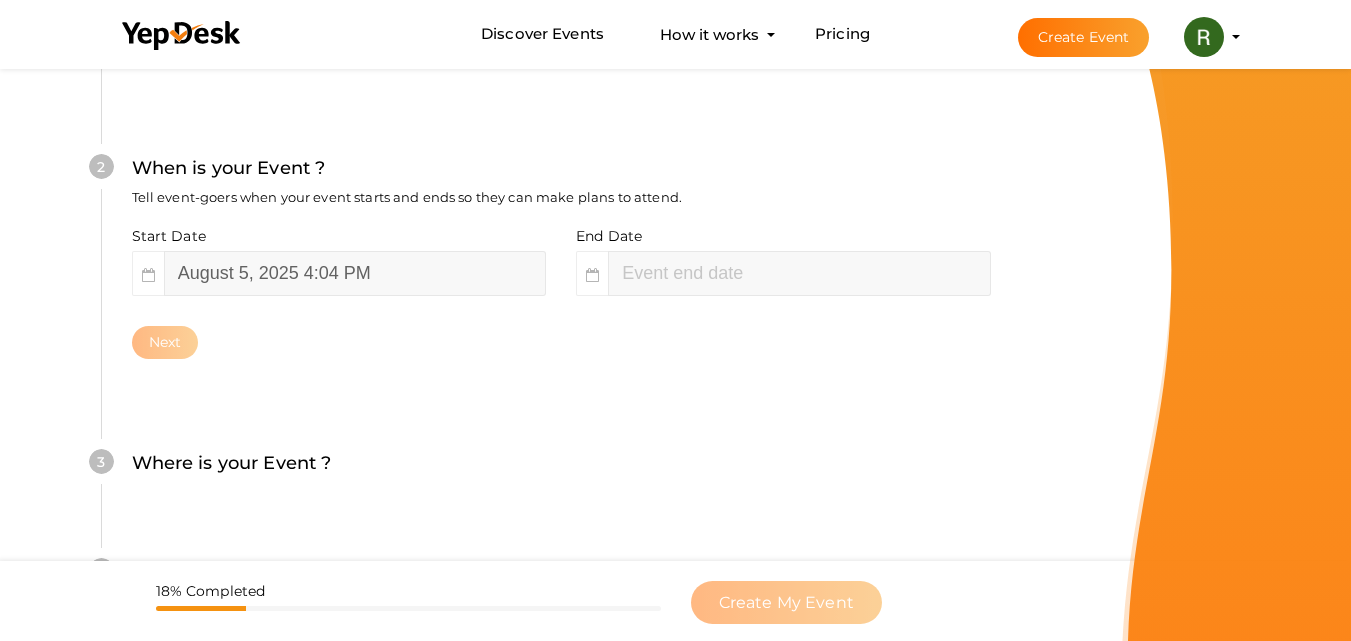 scroll, scrollTop: 460, scrollLeft: 0, axis: vertical 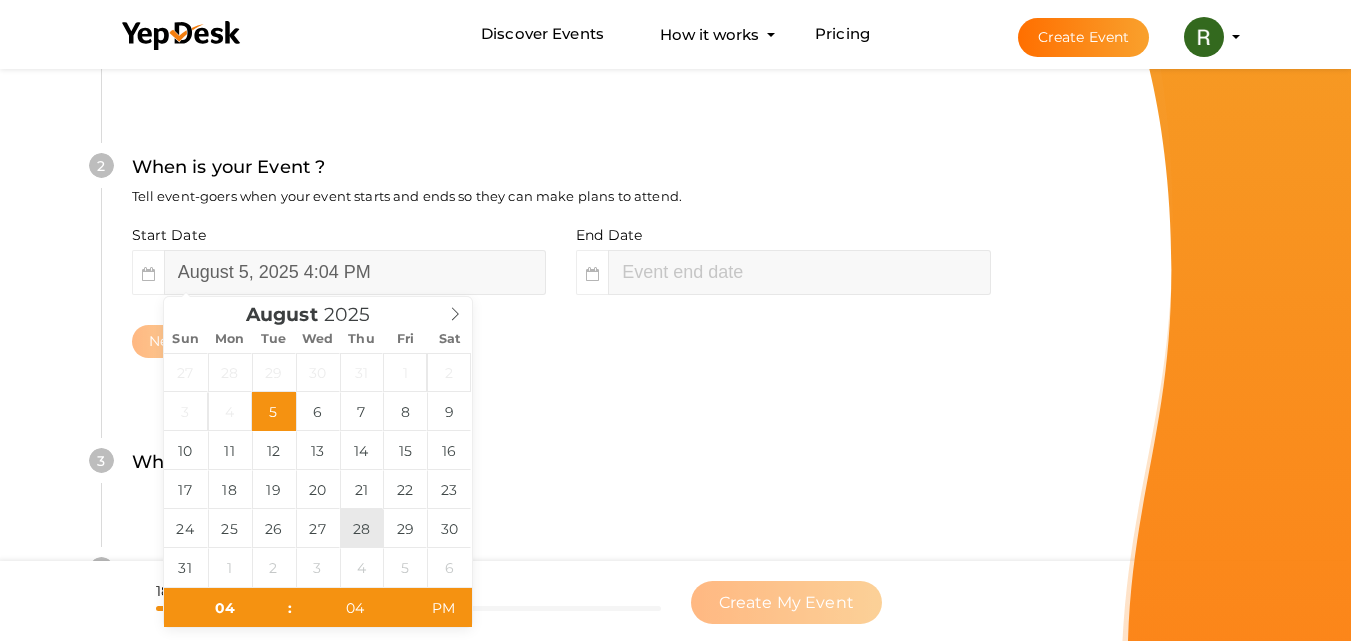 type on "[MONTH] [DAY], [YEAR] [TIME]" 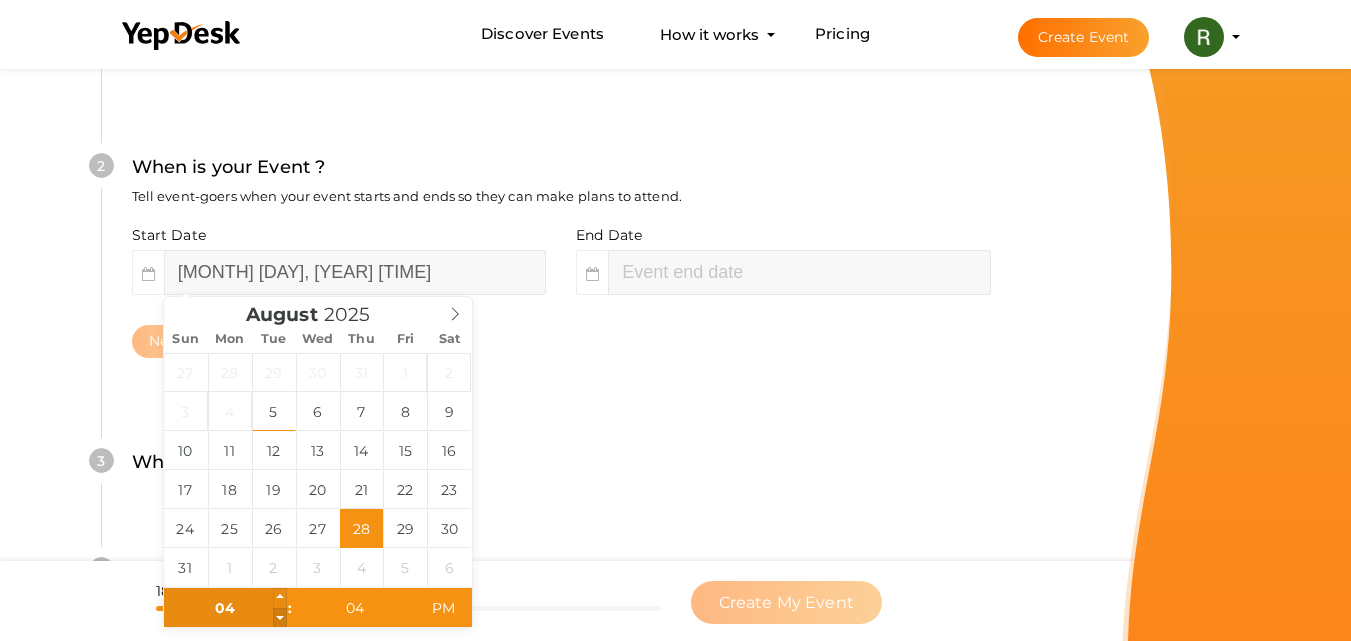 type on "03" 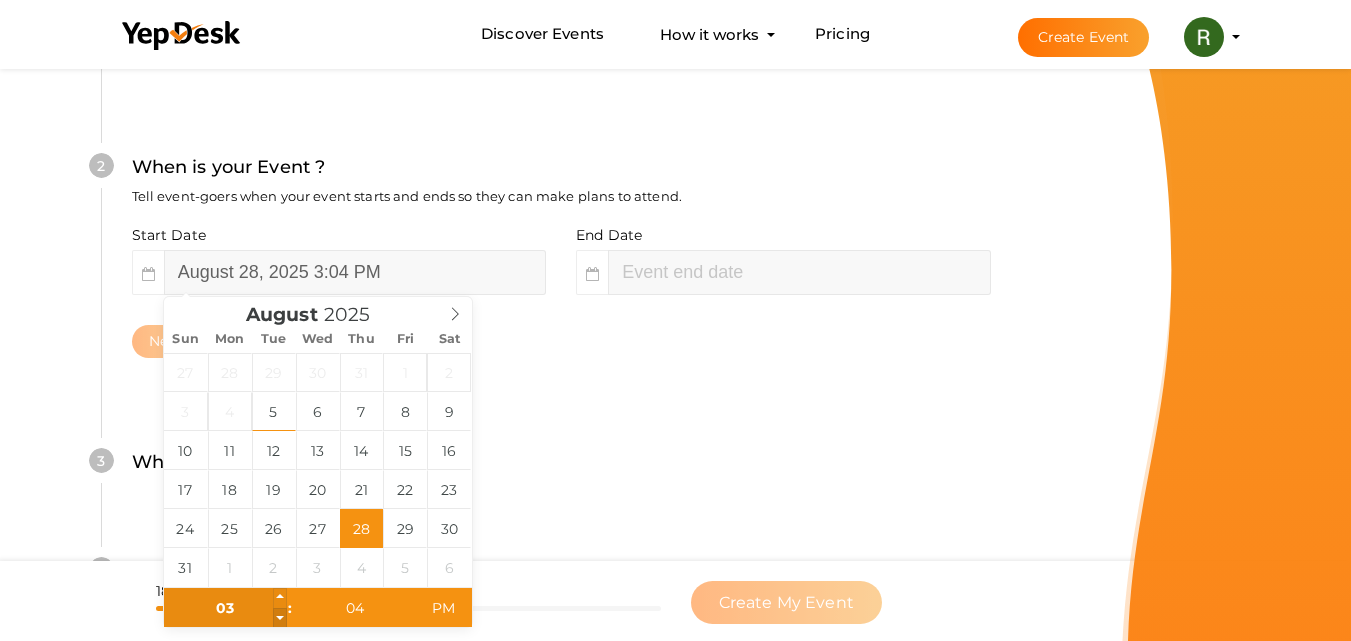 click at bounding box center [280, 618] 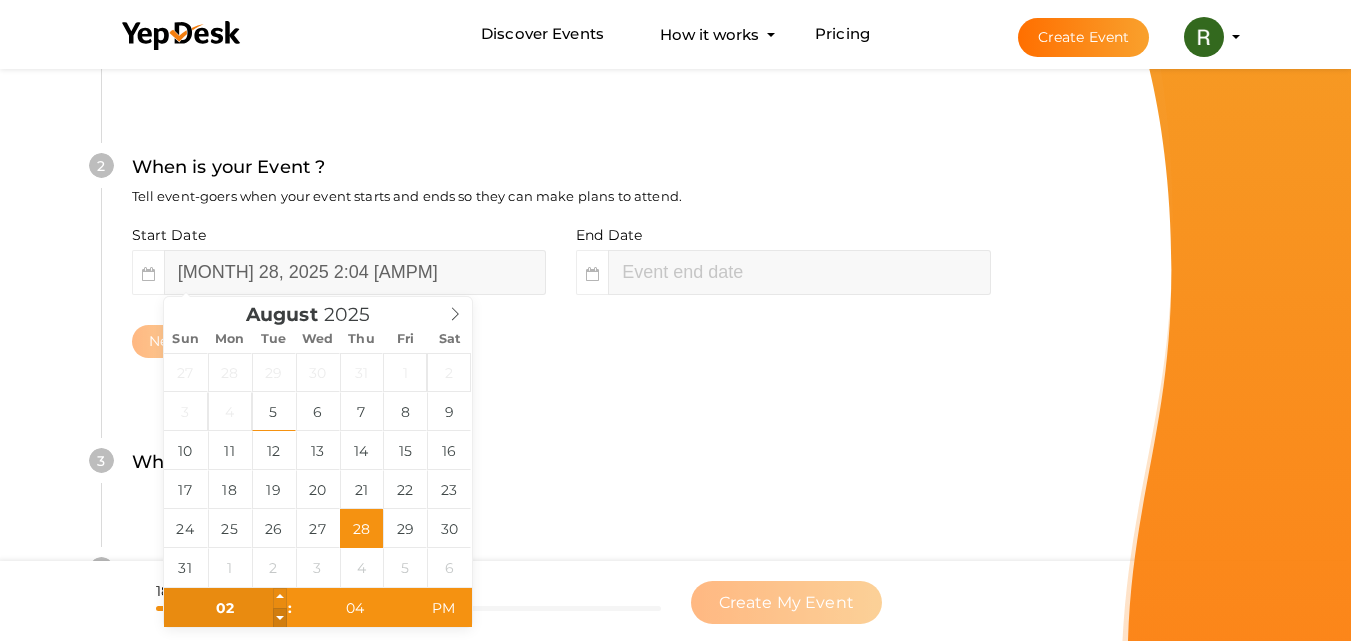 click at bounding box center [280, 618] 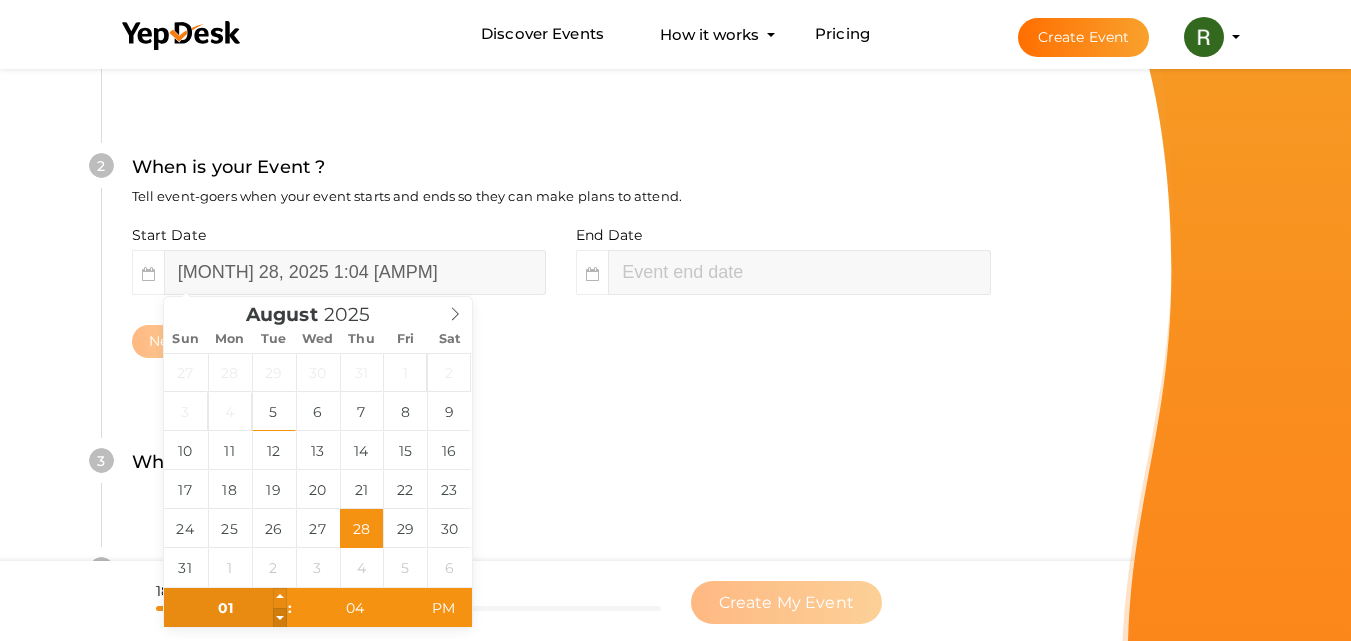 click at bounding box center [280, 618] 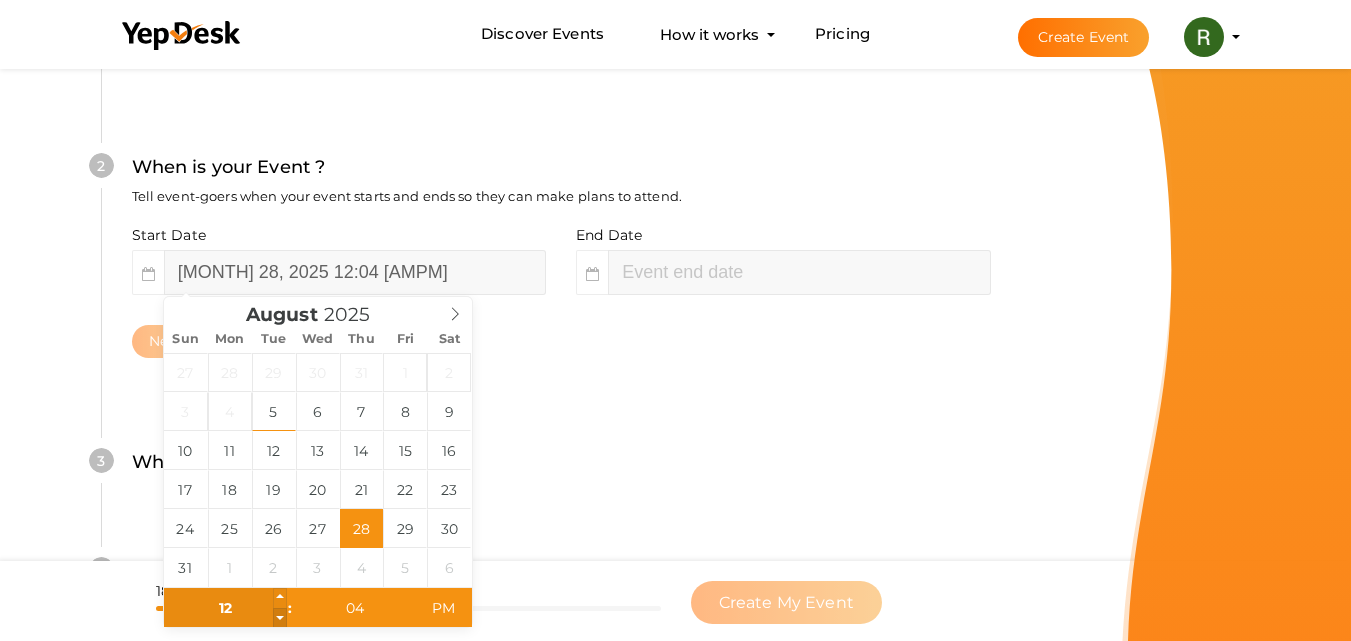 click at bounding box center [280, 618] 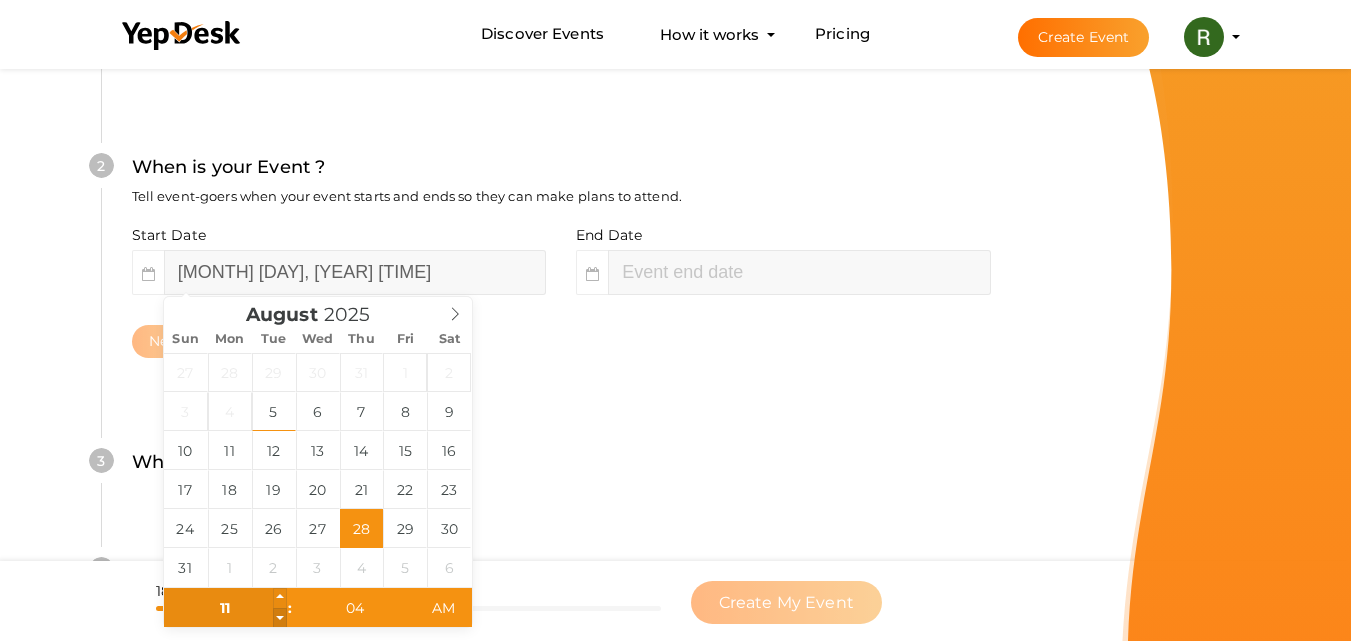 type on "10" 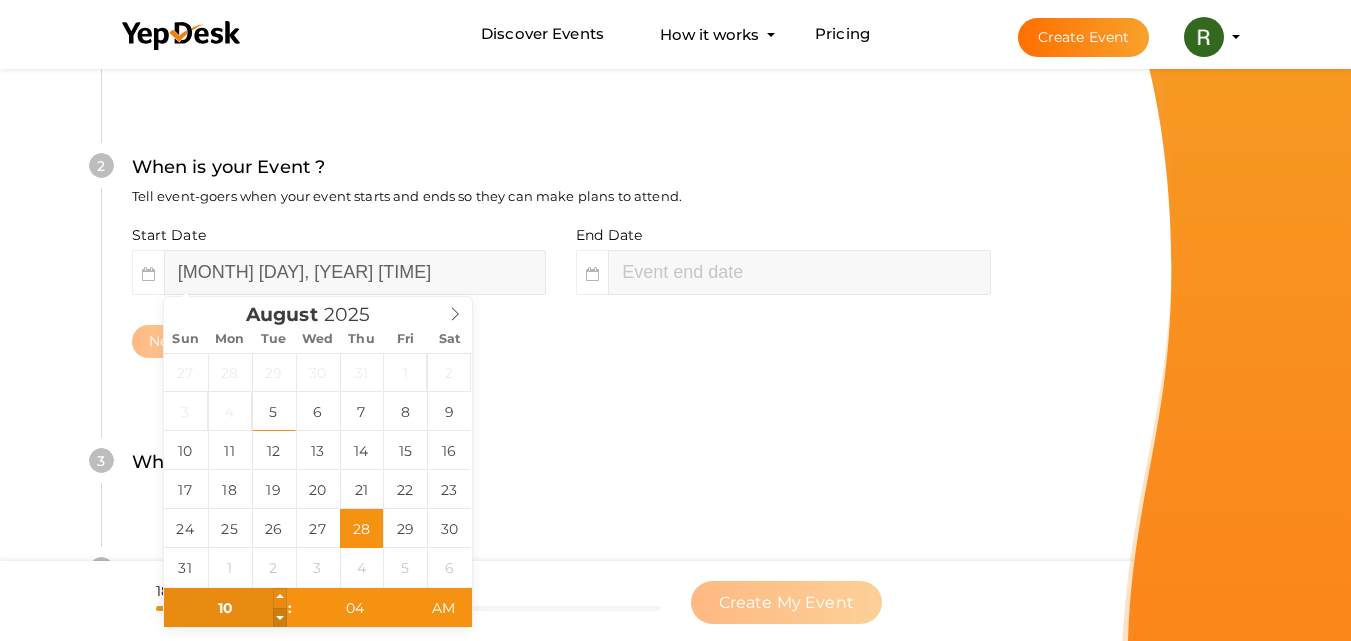 click at bounding box center [280, 618] 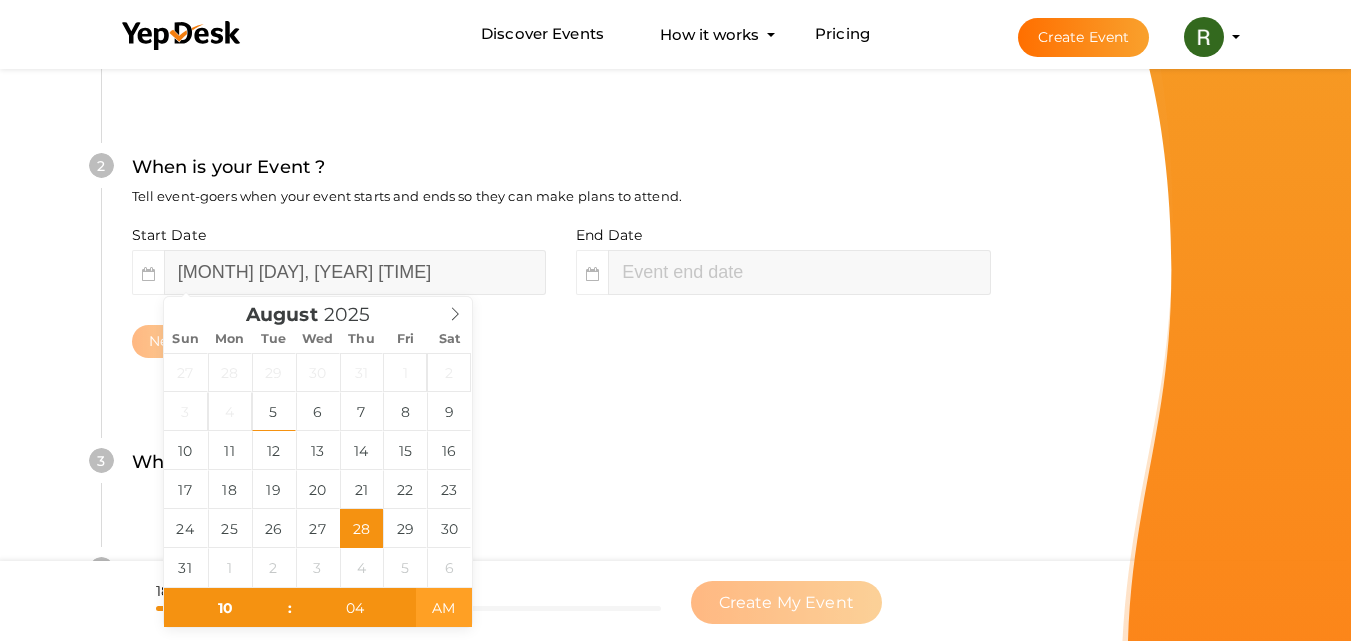 type on "[MONTH] 28, 2025 10:04 [AMPM]" 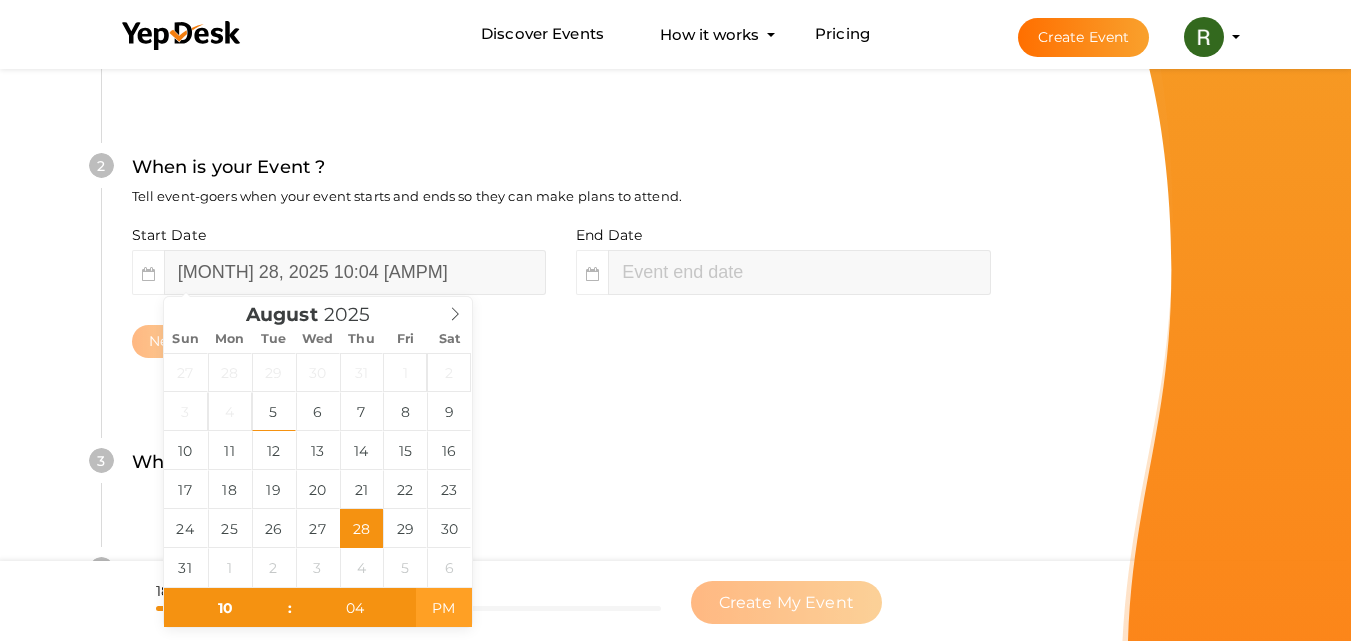 click on "PM" at bounding box center [443, 608] 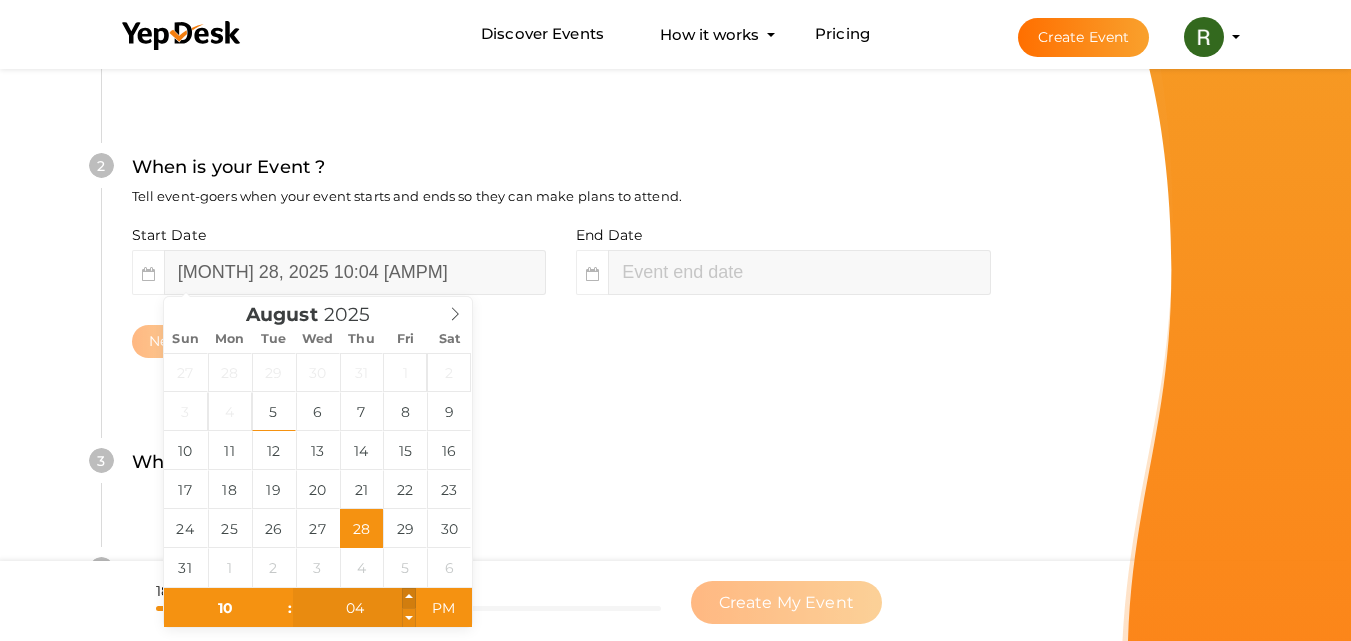 type on "05" 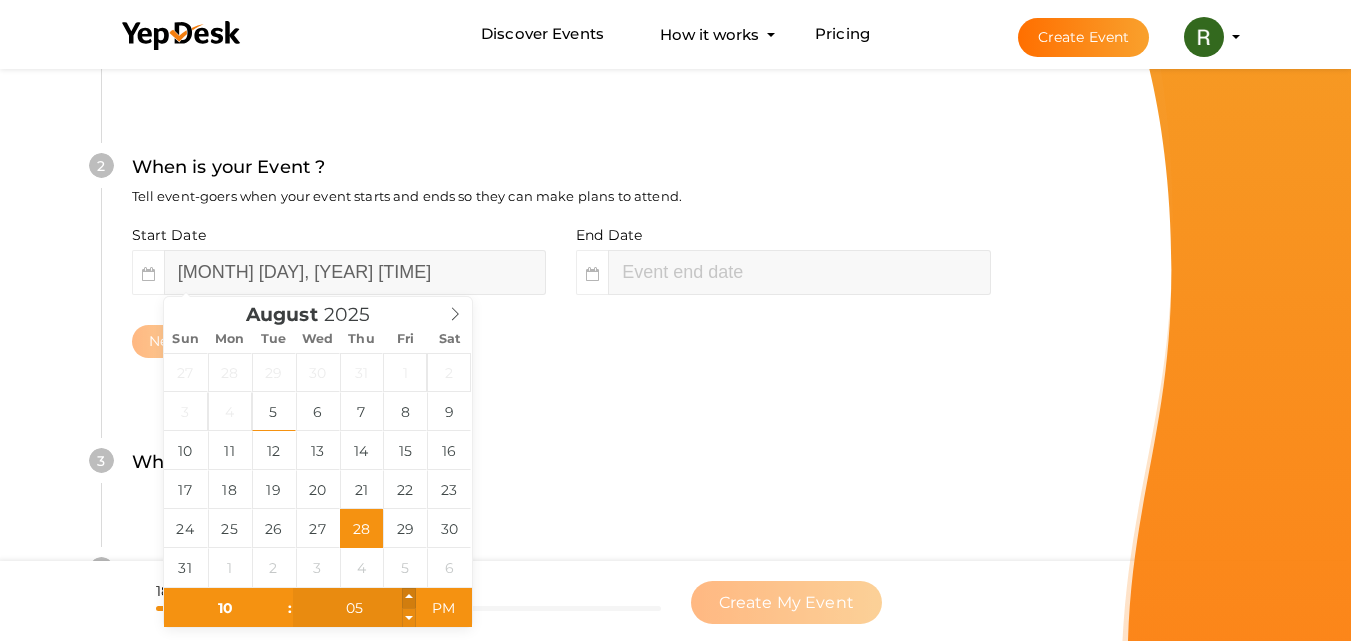 click at bounding box center [409, 598] 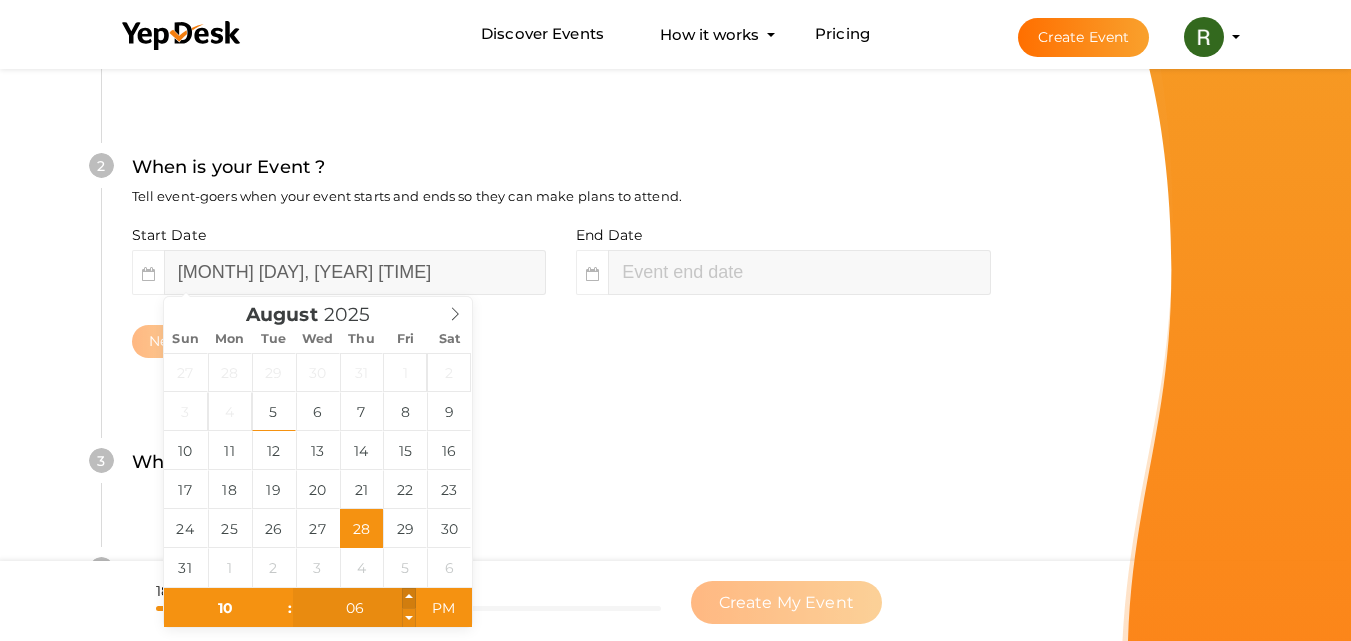 type on "[MONTH] 28, 2025 10:06 [AMPM]" 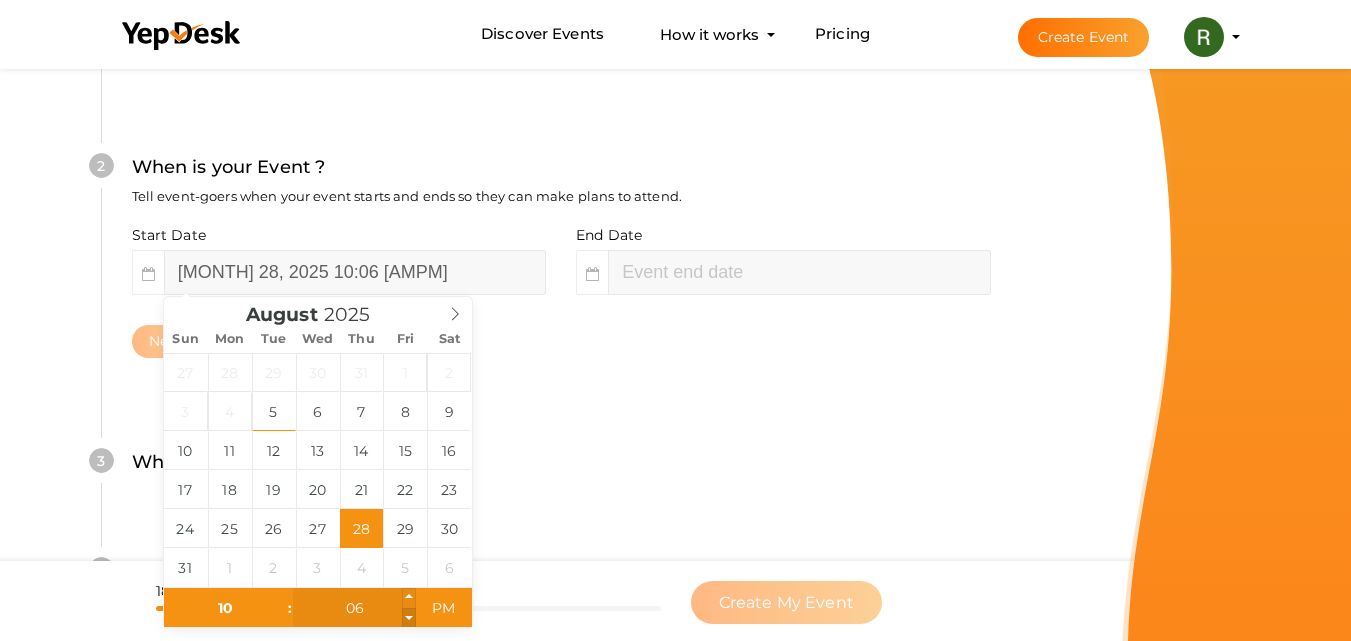 type on "05" 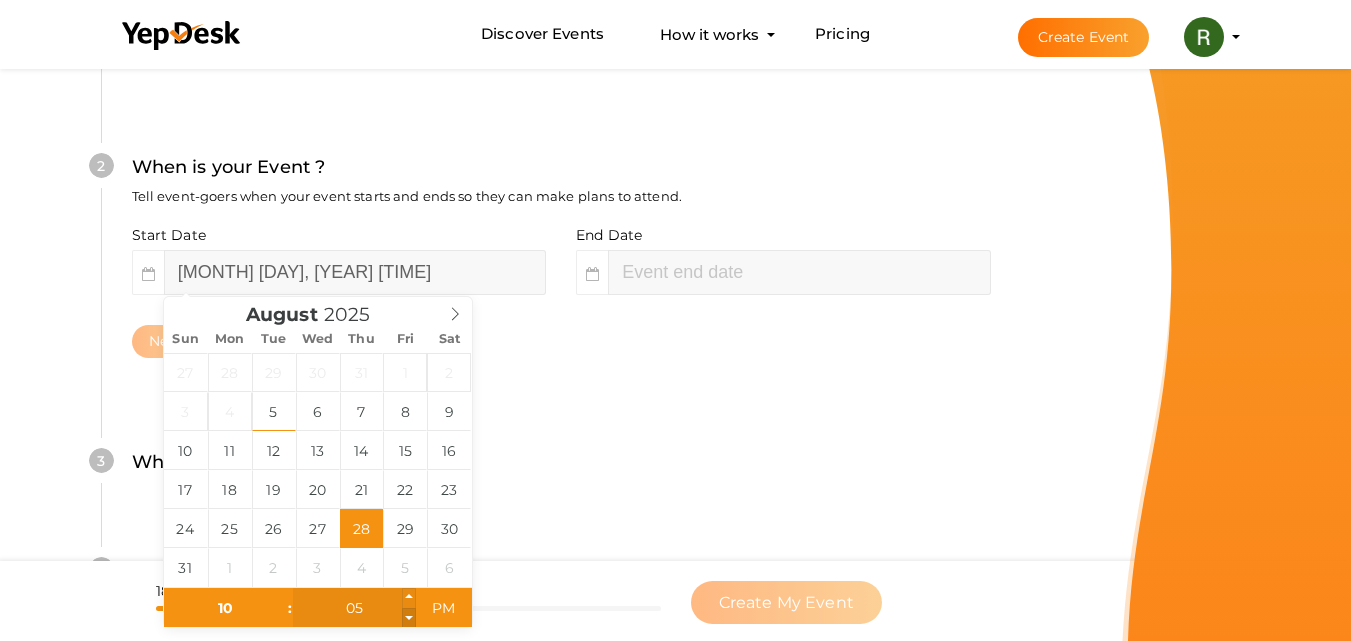 click at bounding box center [409, 618] 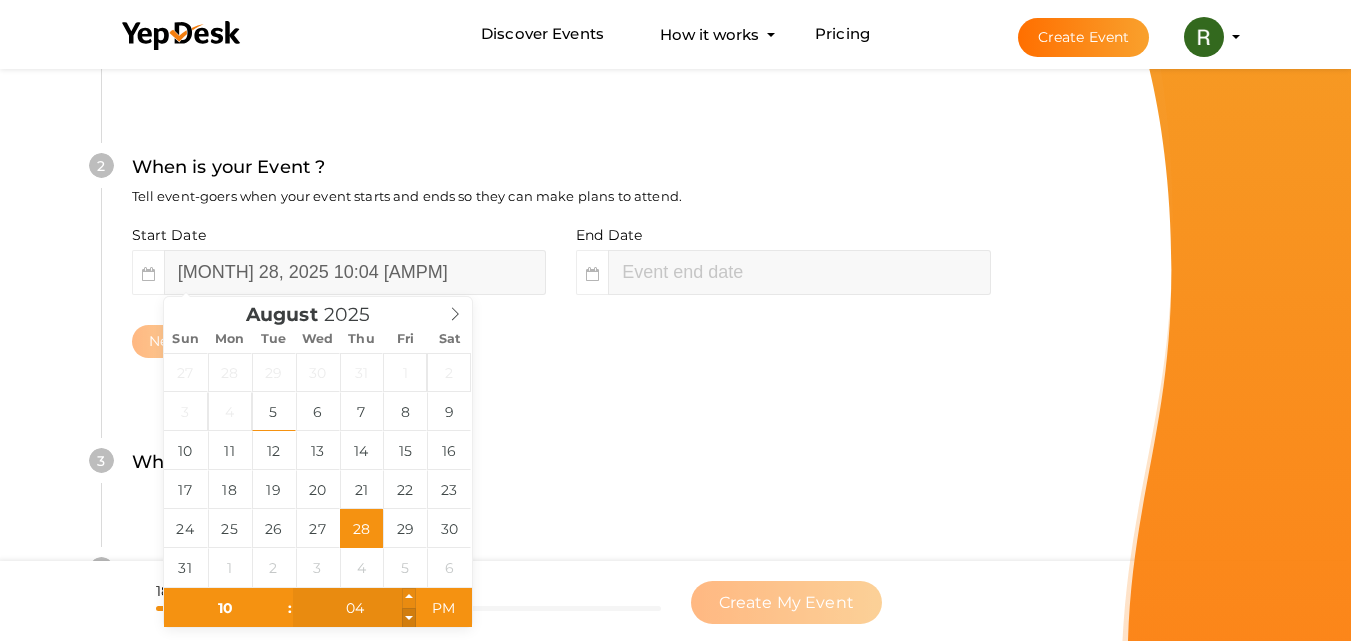 click at bounding box center [409, 618] 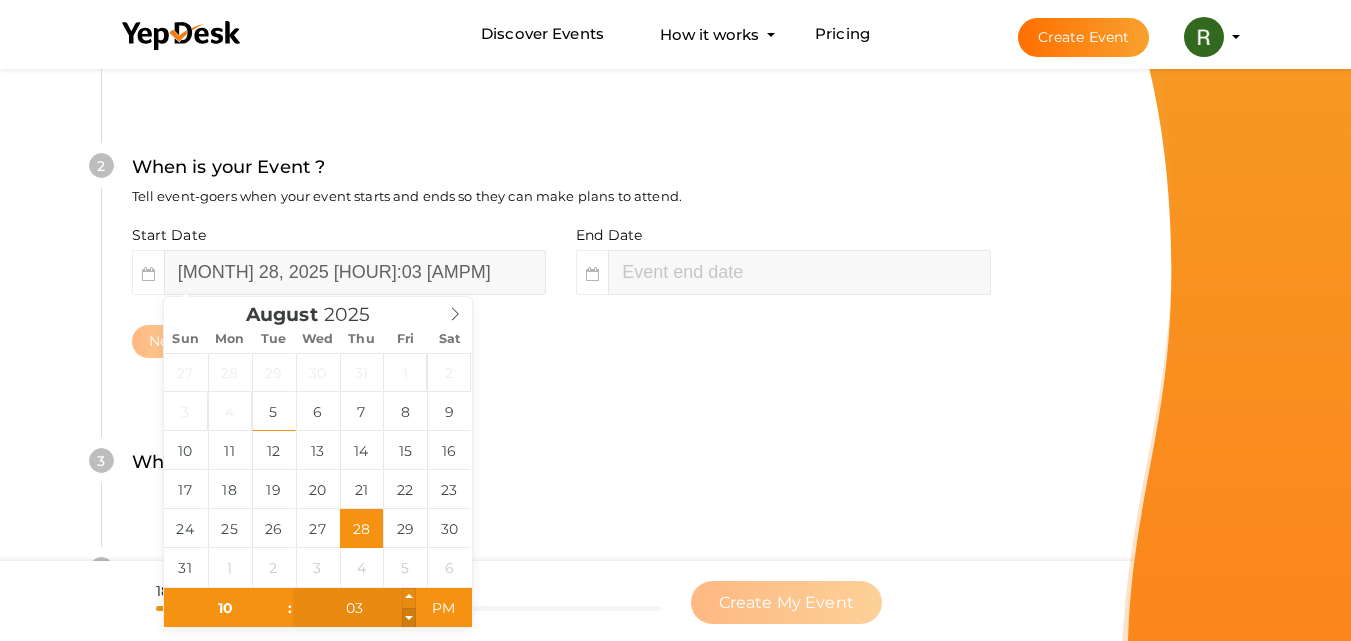 click at bounding box center [409, 618] 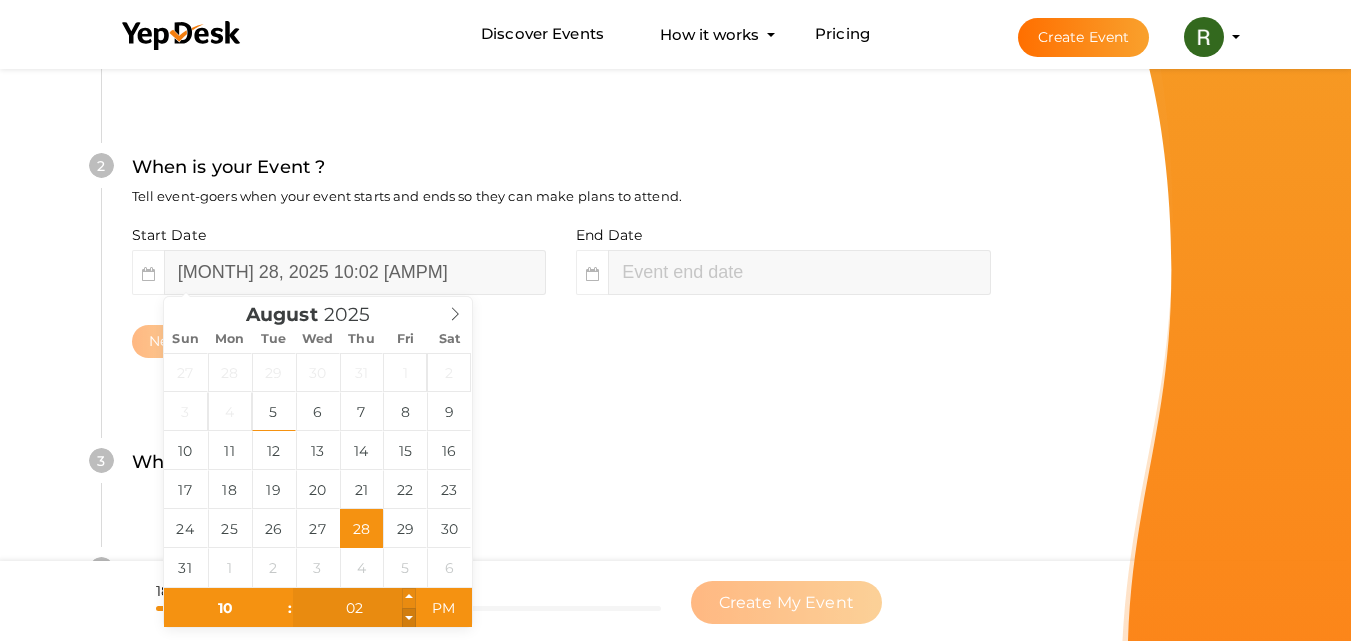 click at bounding box center (409, 618) 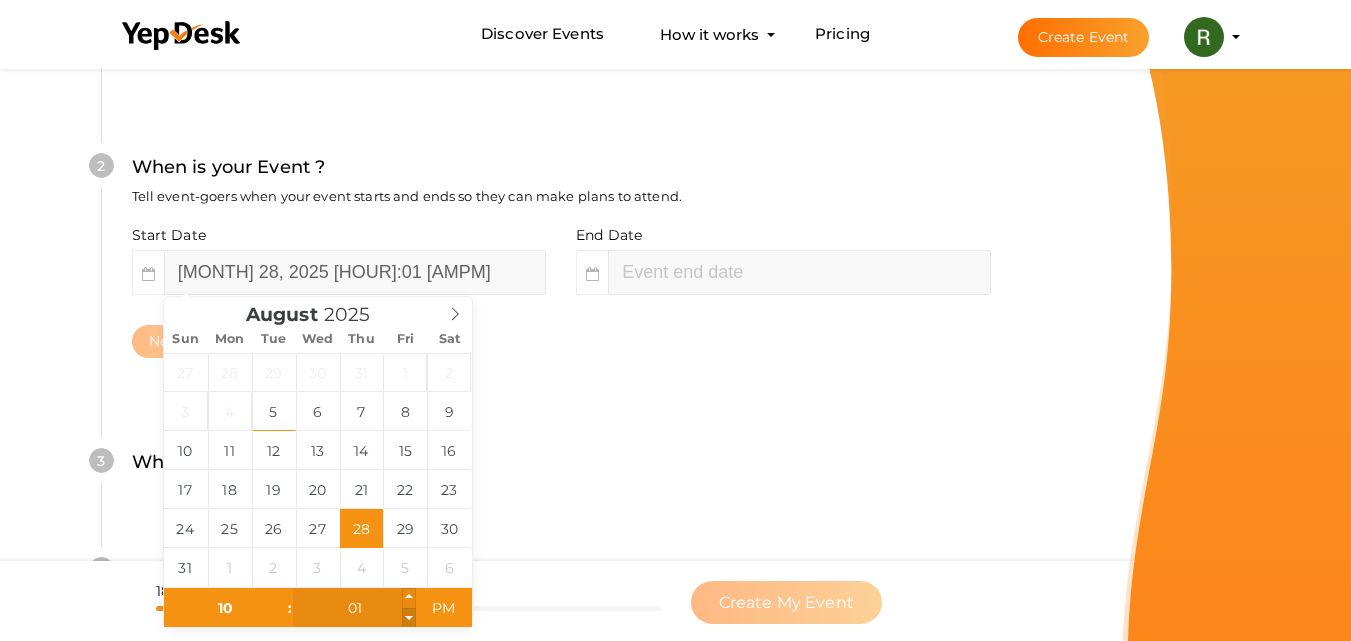 click at bounding box center (409, 618) 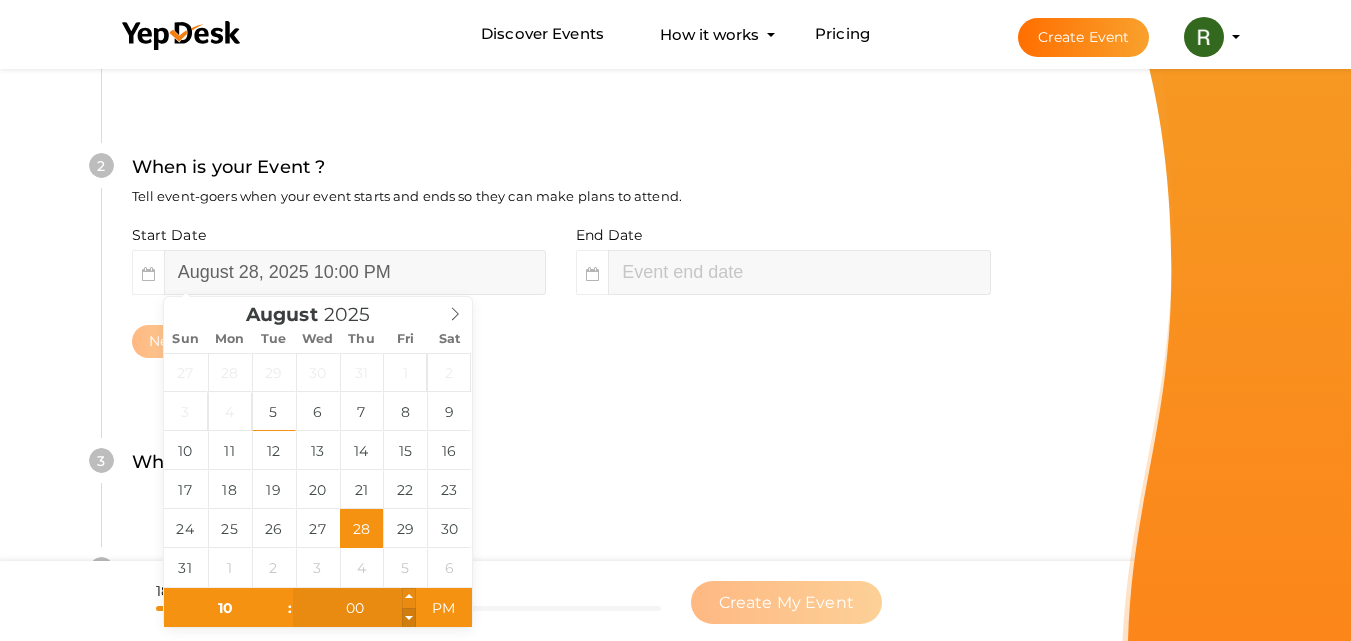 click at bounding box center [409, 618] 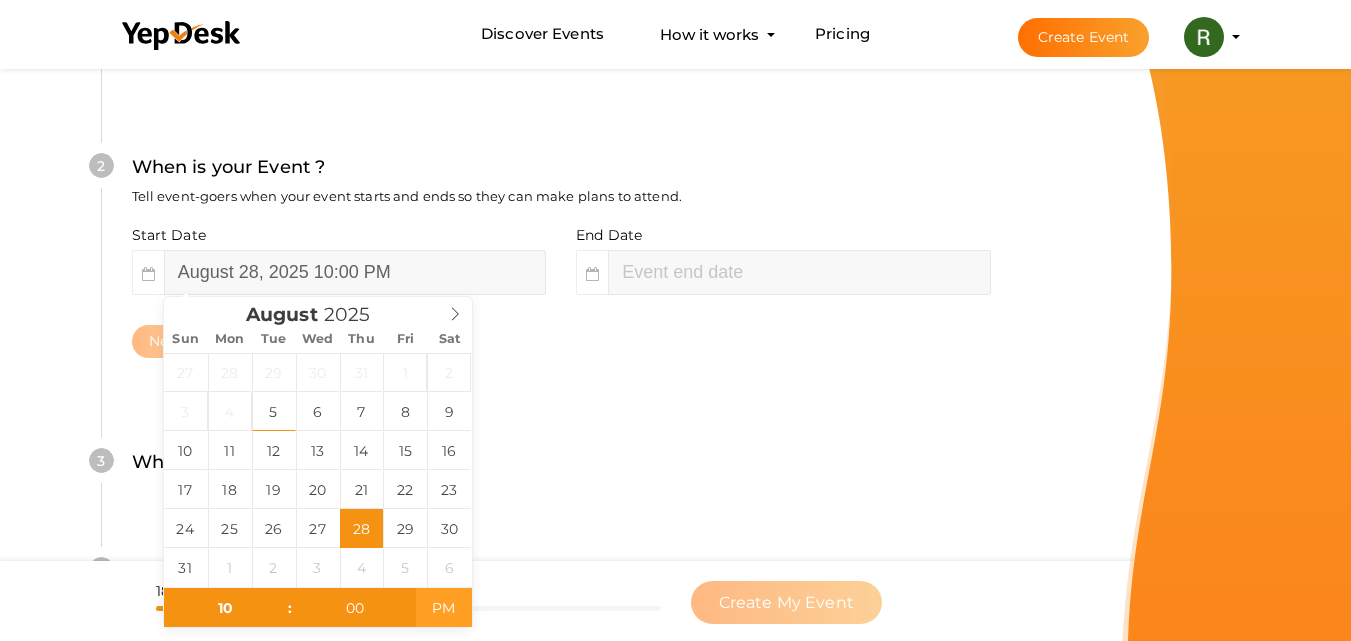 type on "[MONTH] [DAY], [YEAR] [TIME]" 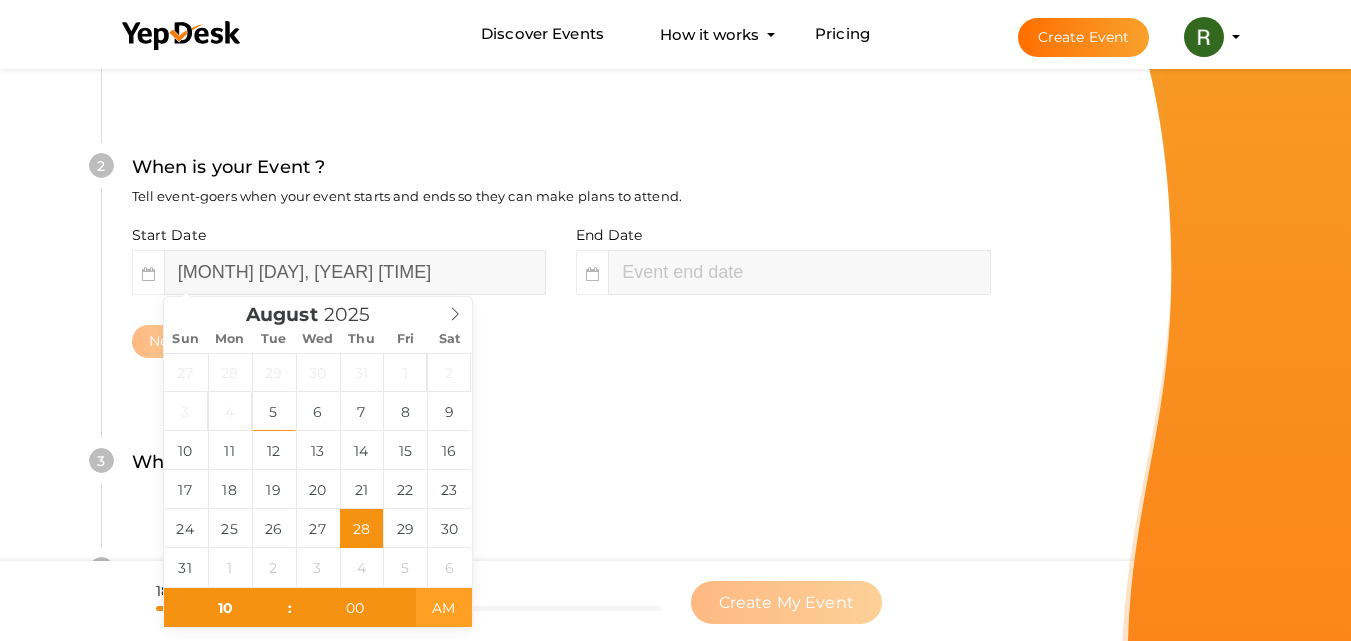click on "AM" at bounding box center (443, 608) 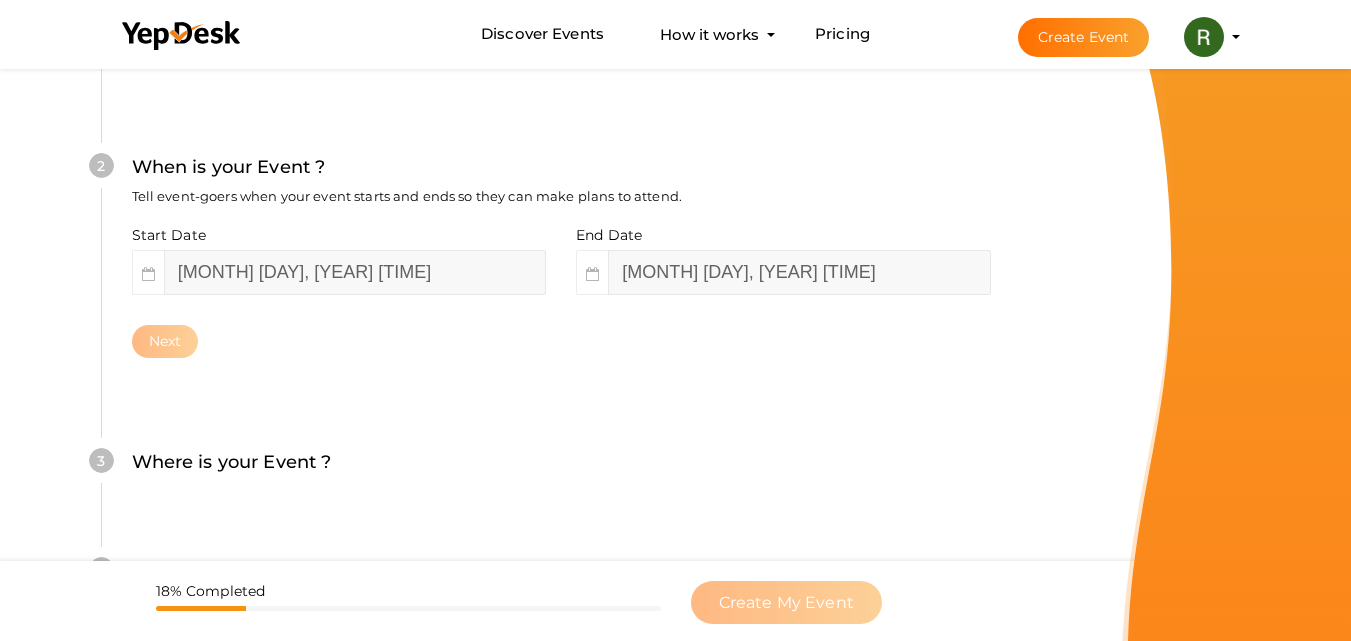 click on "Where is
your Event ?
Tell
event-goers where your event location is.
Venue
Online
Event
Sorry!
Couldn't find location. Please choose one from suggestions.
Required
event location address in [COUNTRY].
Next" at bounding box center [561, 472] 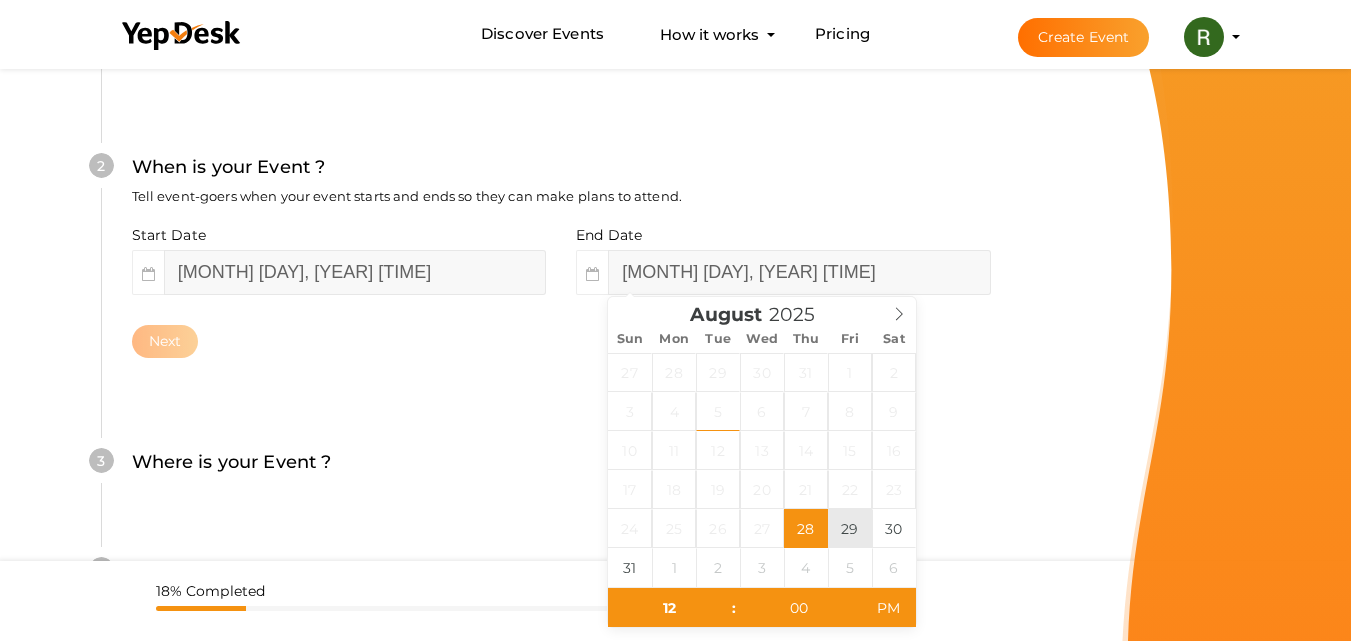 type on "August 29, 2025 12:00 PM" 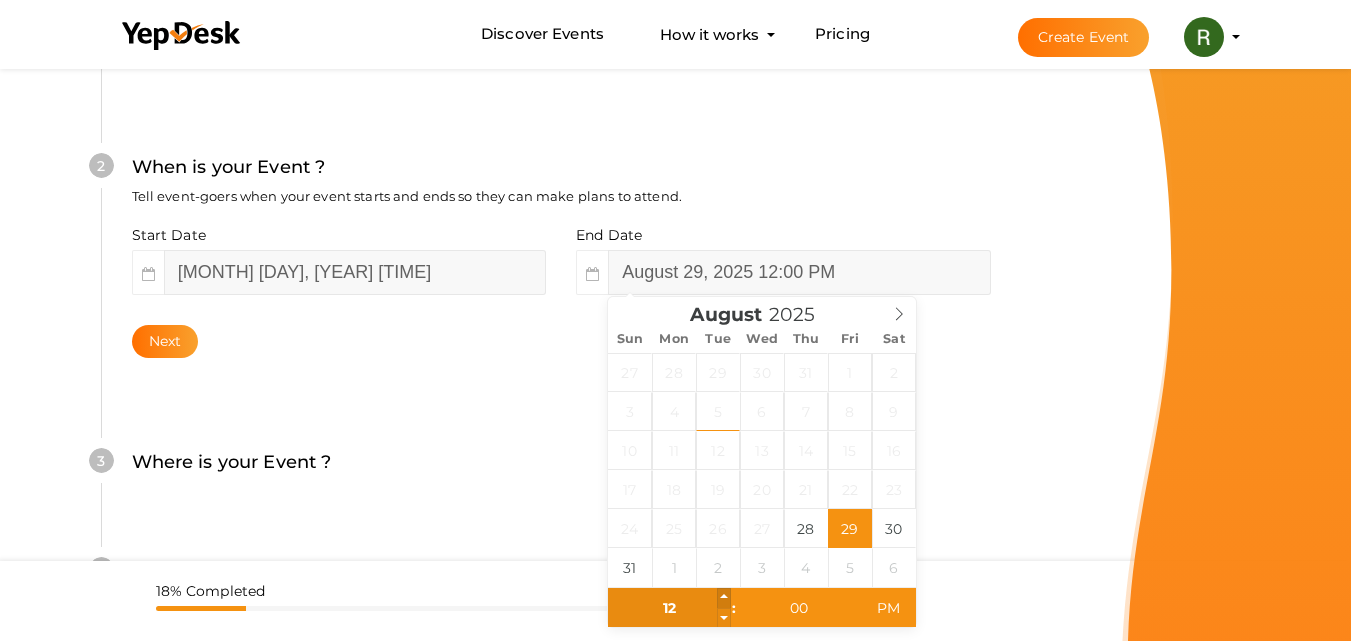 click at bounding box center [724, 598] 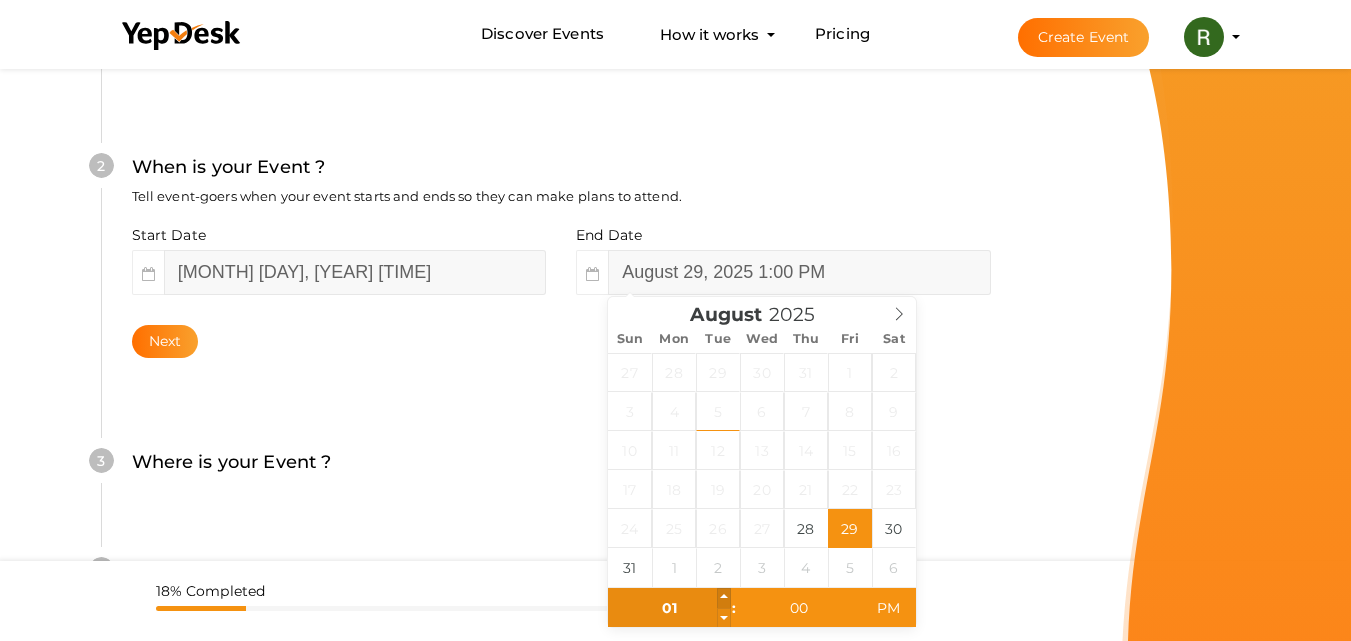 type on "02" 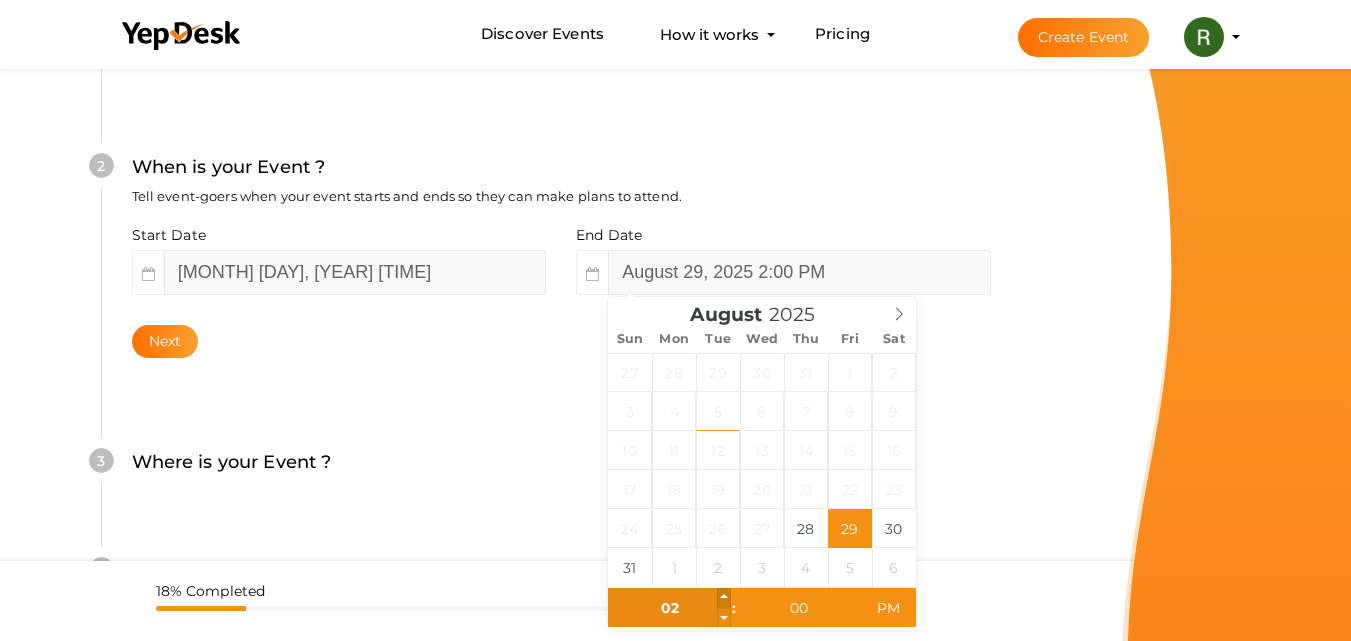 click at bounding box center [724, 598] 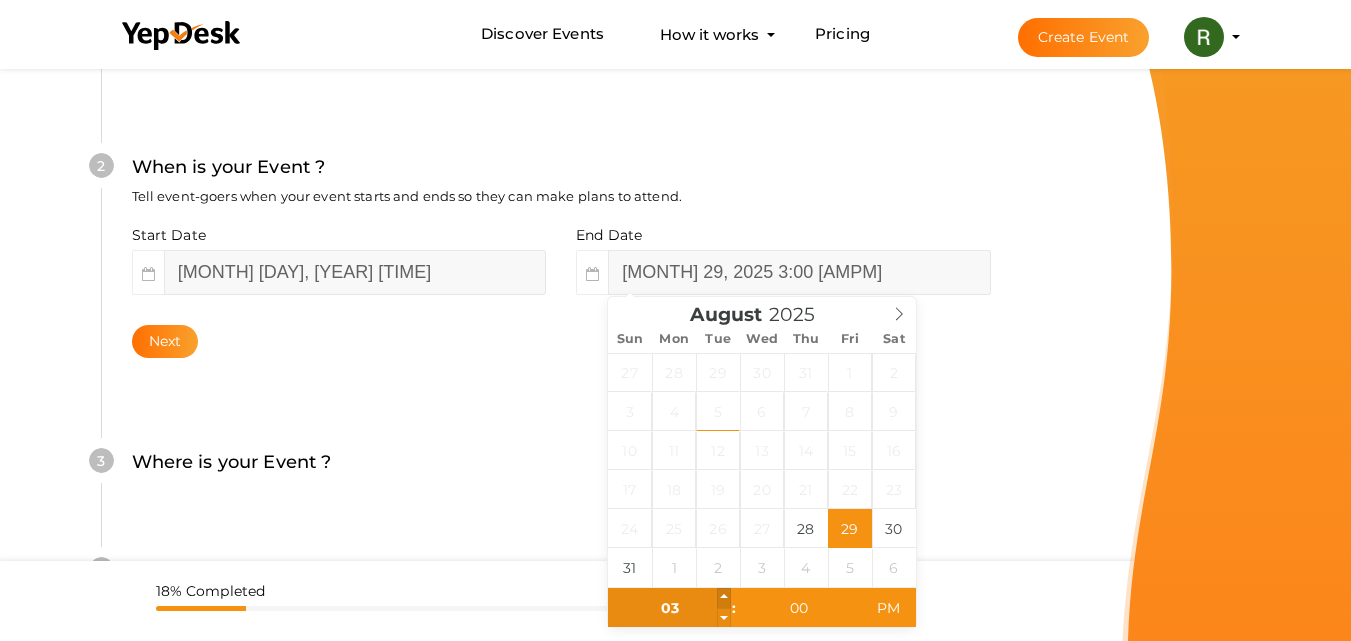 click at bounding box center [724, 598] 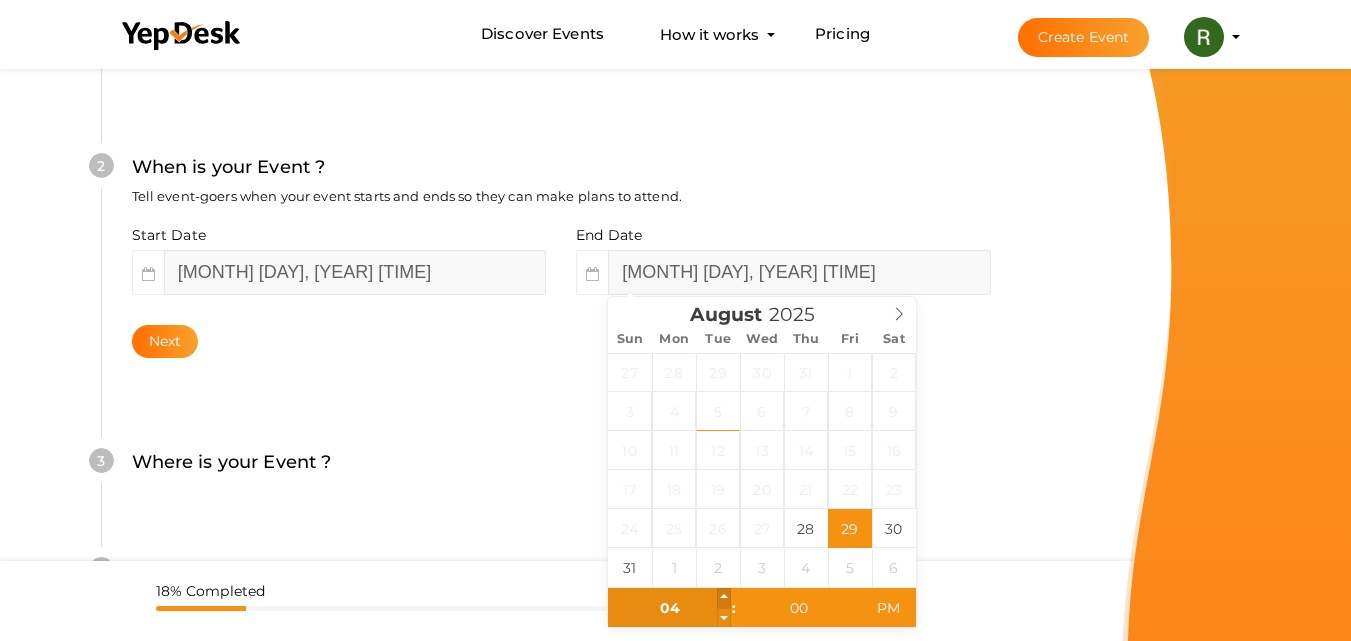 click at bounding box center [724, 598] 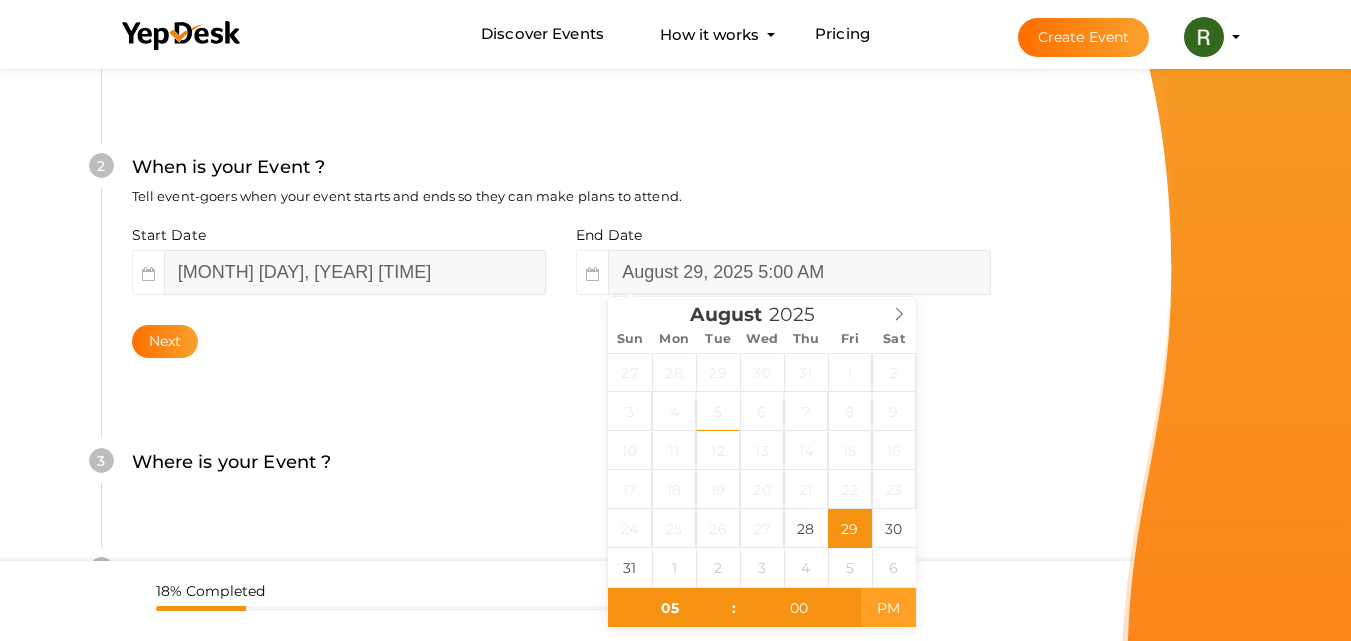 click on "PM" at bounding box center (888, 608) 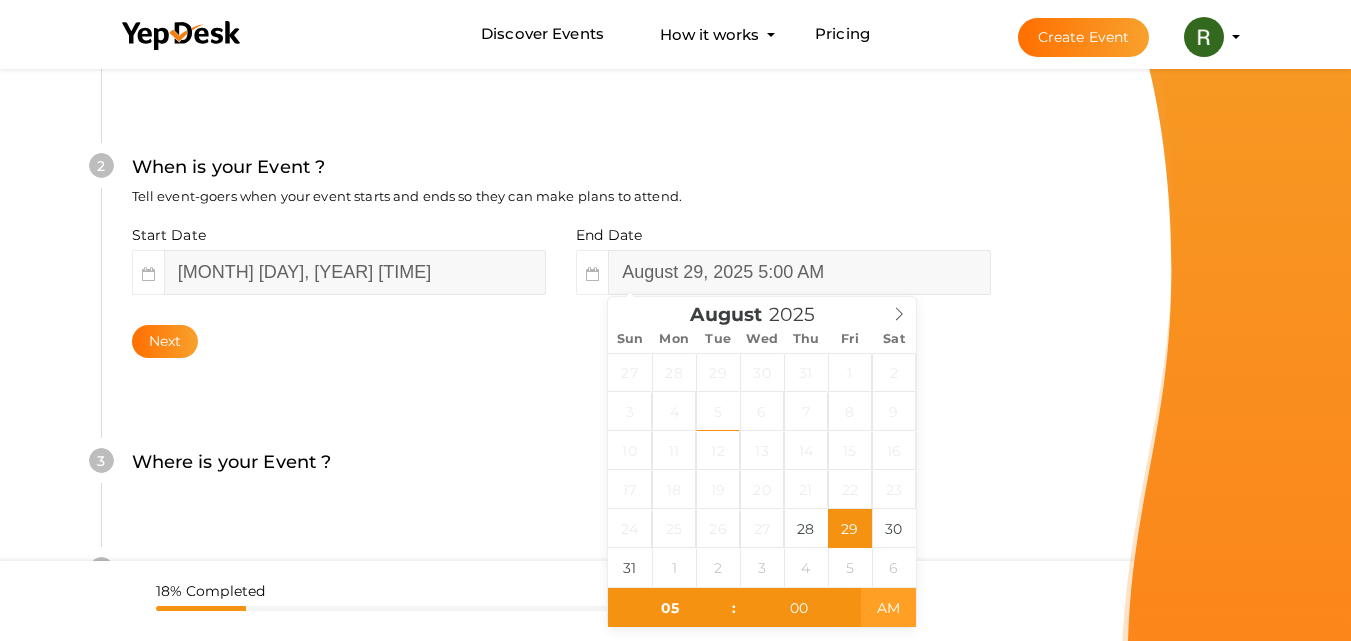 click on "AM" at bounding box center (888, 608) 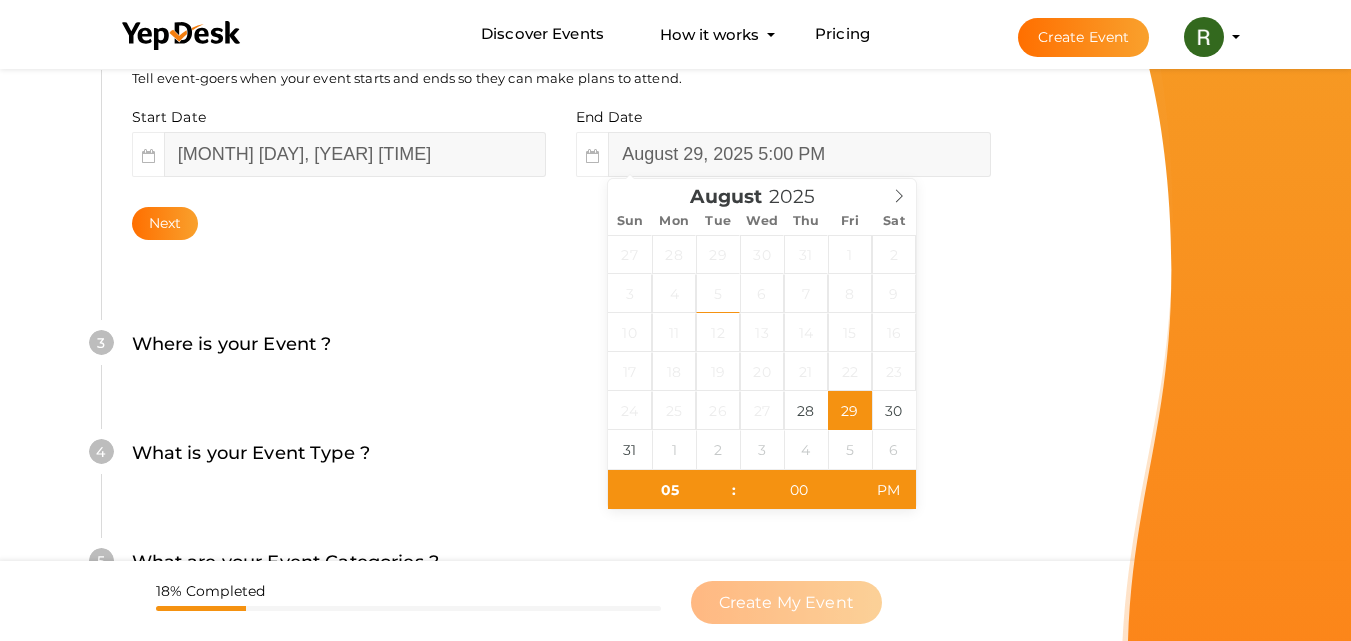 scroll, scrollTop: 760, scrollLeft: 0, axis: vertical 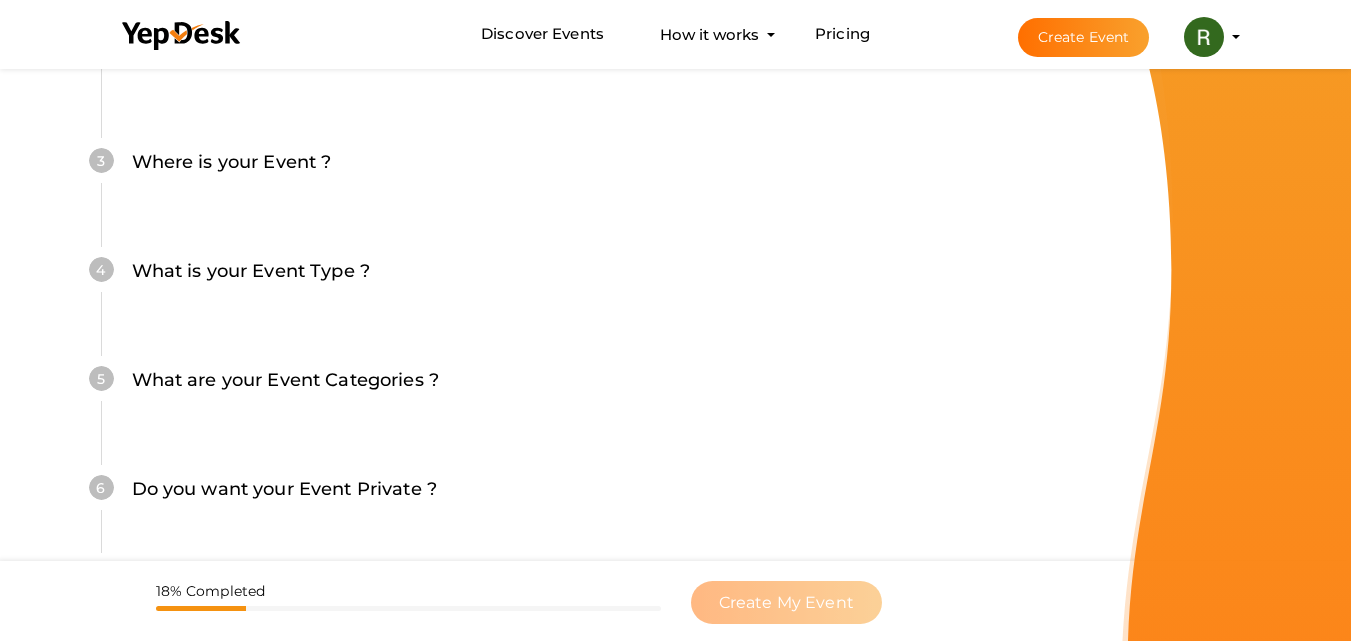 click on "Where is
your Event ?
Tell
event-goers where your event location is.
Venue
Online
Event
Sorry!
Couldn't find location. Please choose one from suggestions.
Required
event location address in [COUNTRY].
Next" at bounding box center [561, 172] 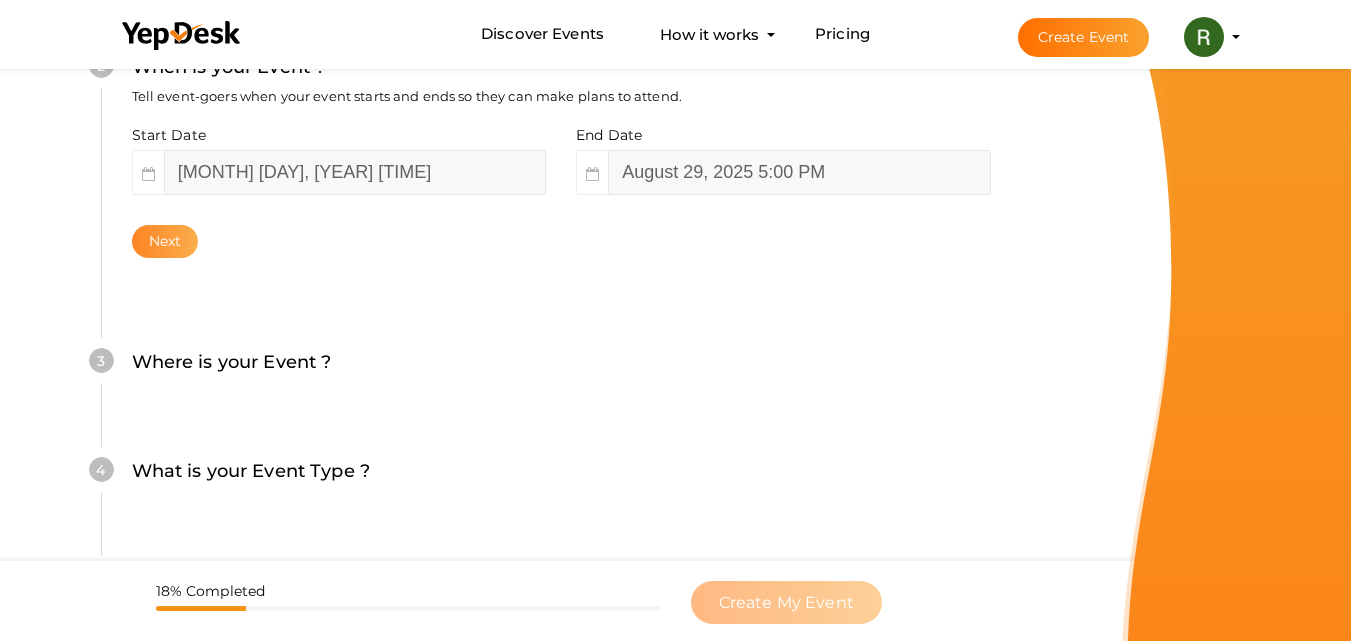 click on "Next" at bounding box center [165, 241] 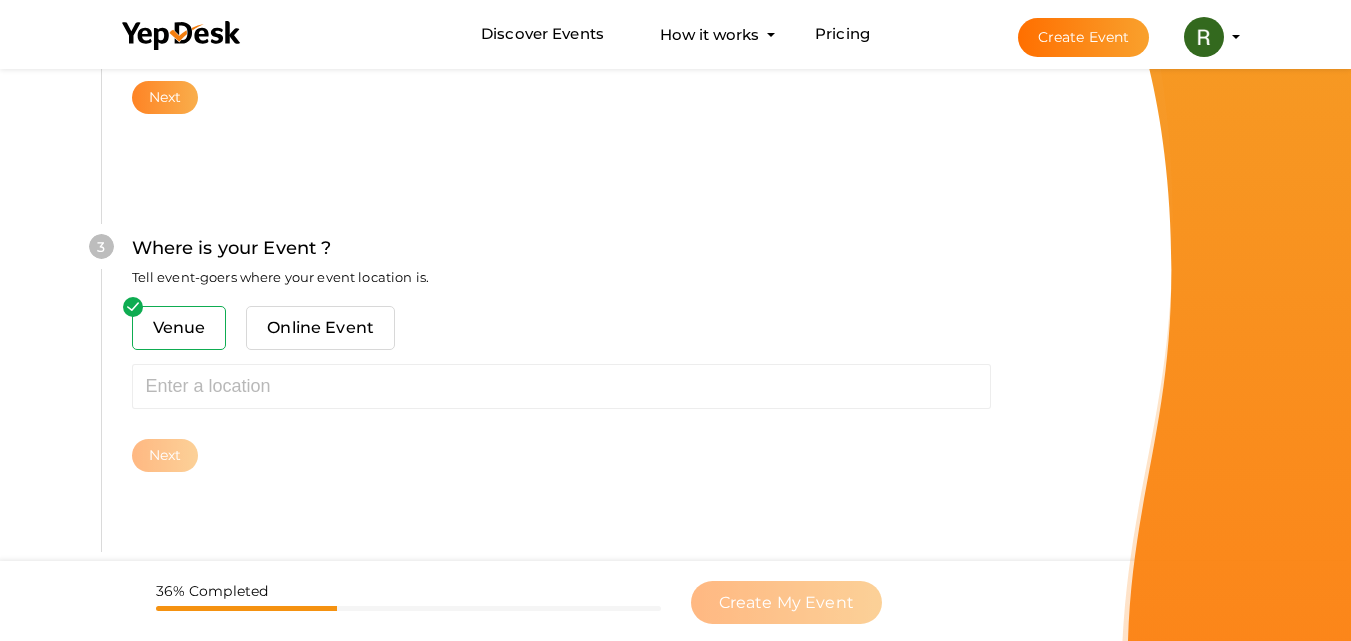 scroll, scrollTop: 785, scrollLeft: 0, axis: vertical 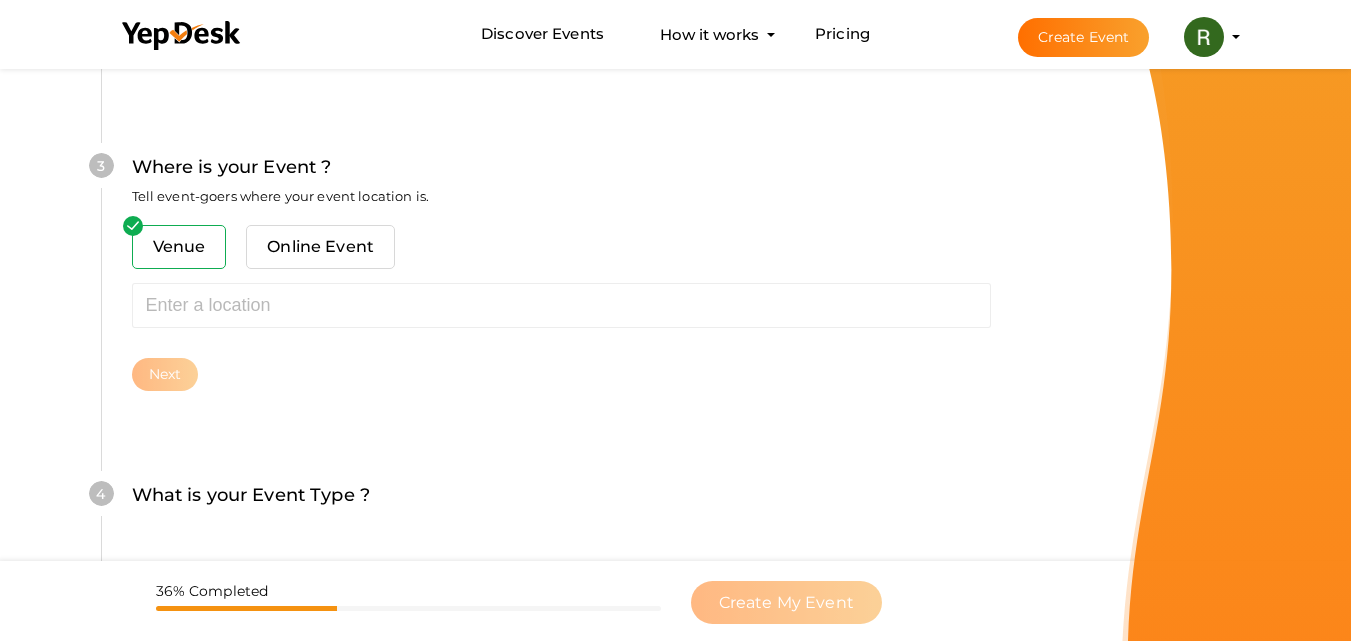 click on "Venue" at bounding box center [179, 247] 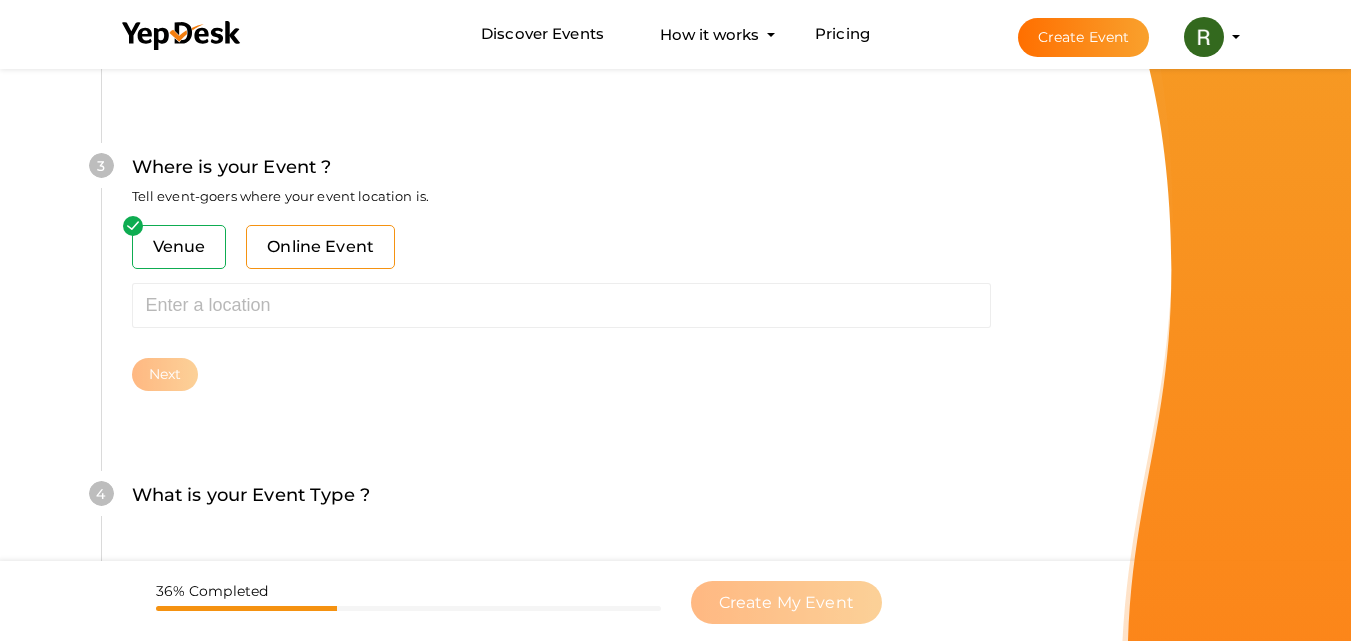click on "Online
Event" at bounding box center [320, 247] 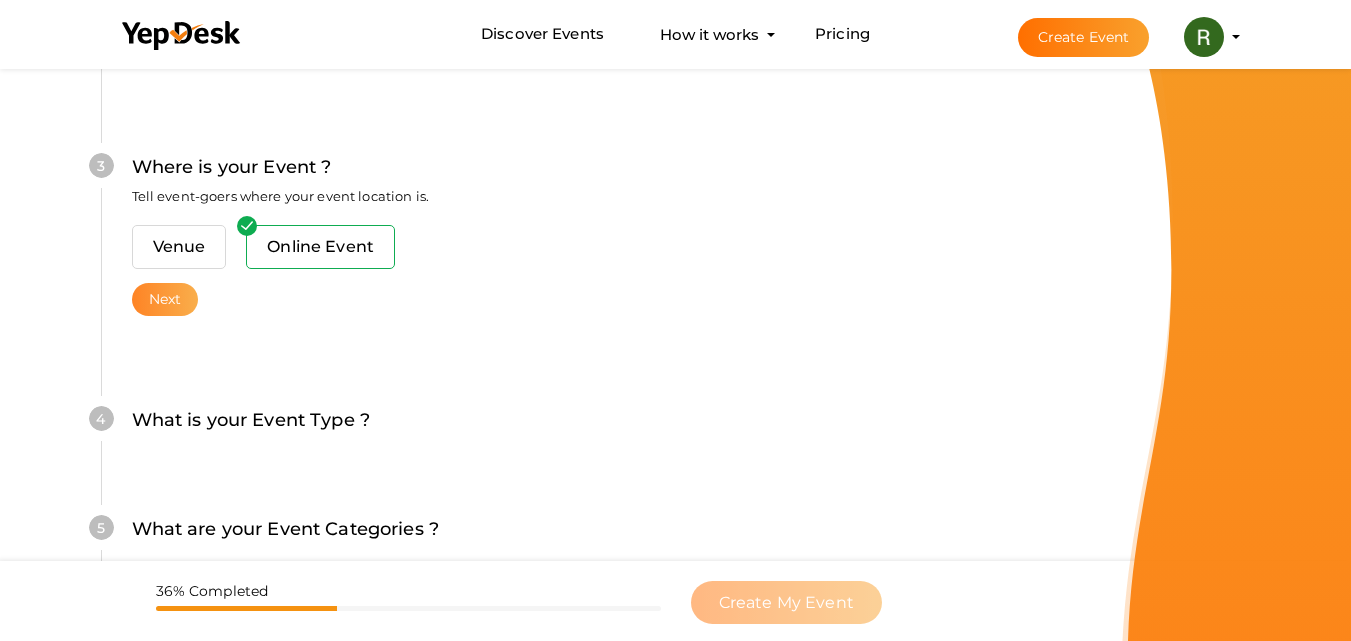 click on "Next" at bounding box center (165, 299) 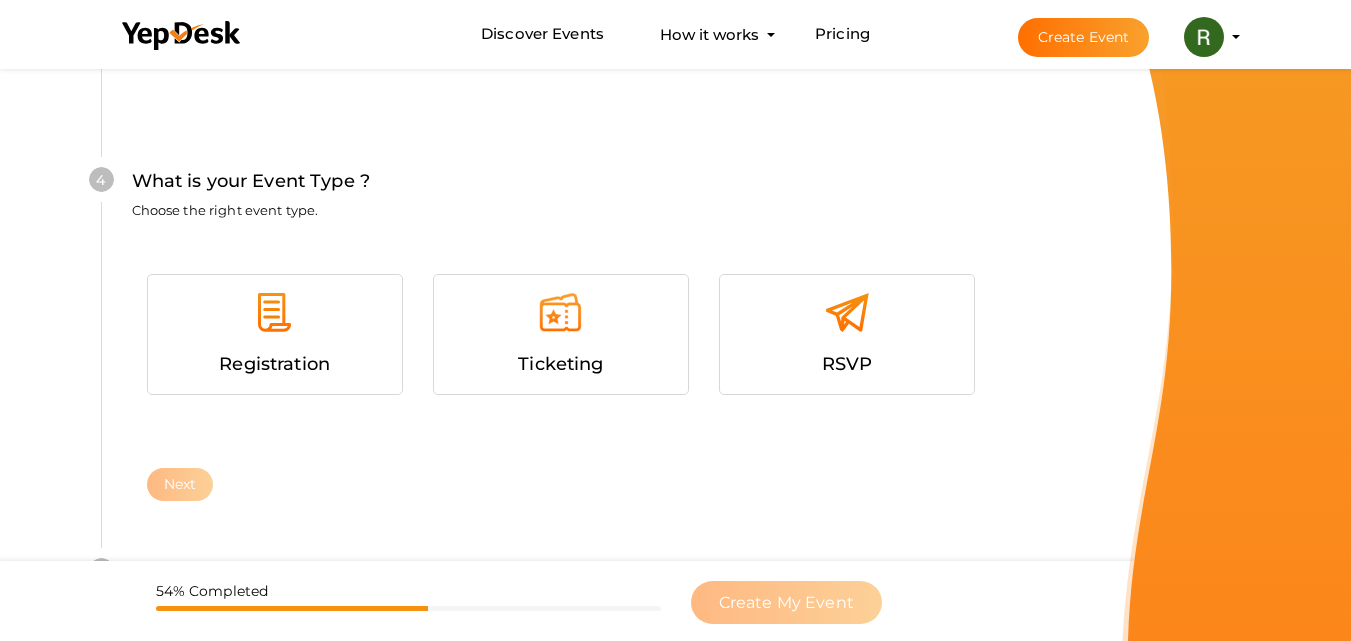 scroll, scrollTop: 1068, scrollLeft: 0, axis: vertical 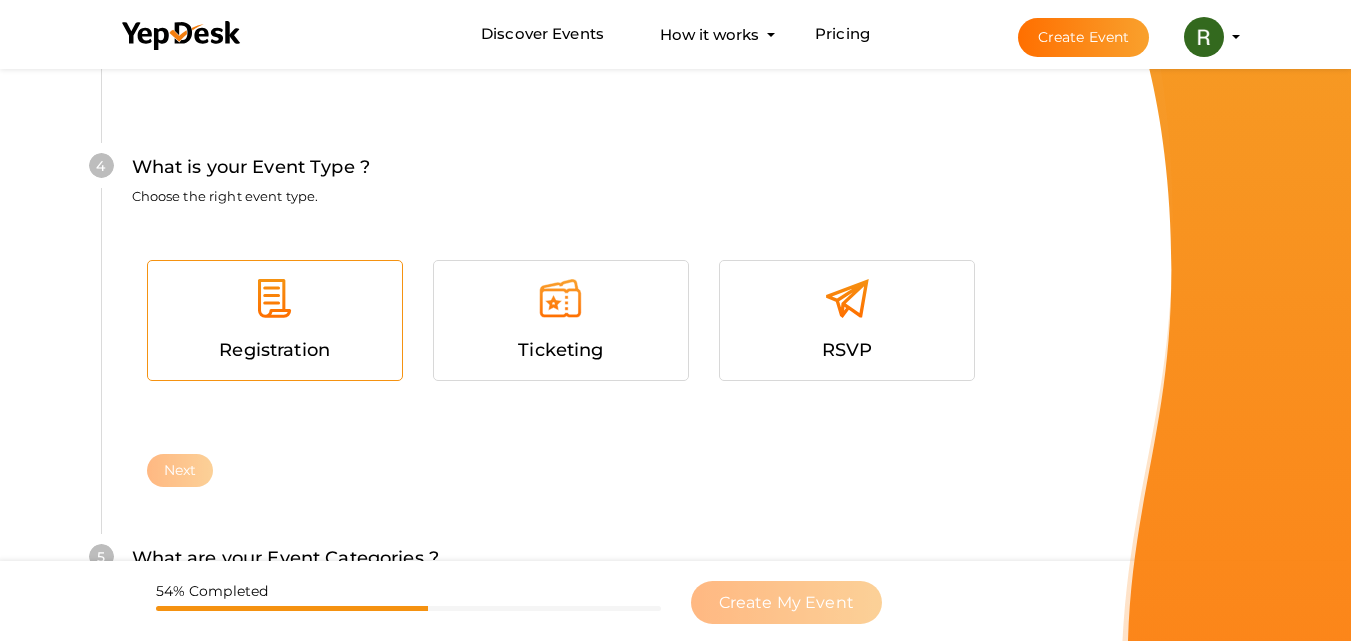 click at bounding box center (275, 306) 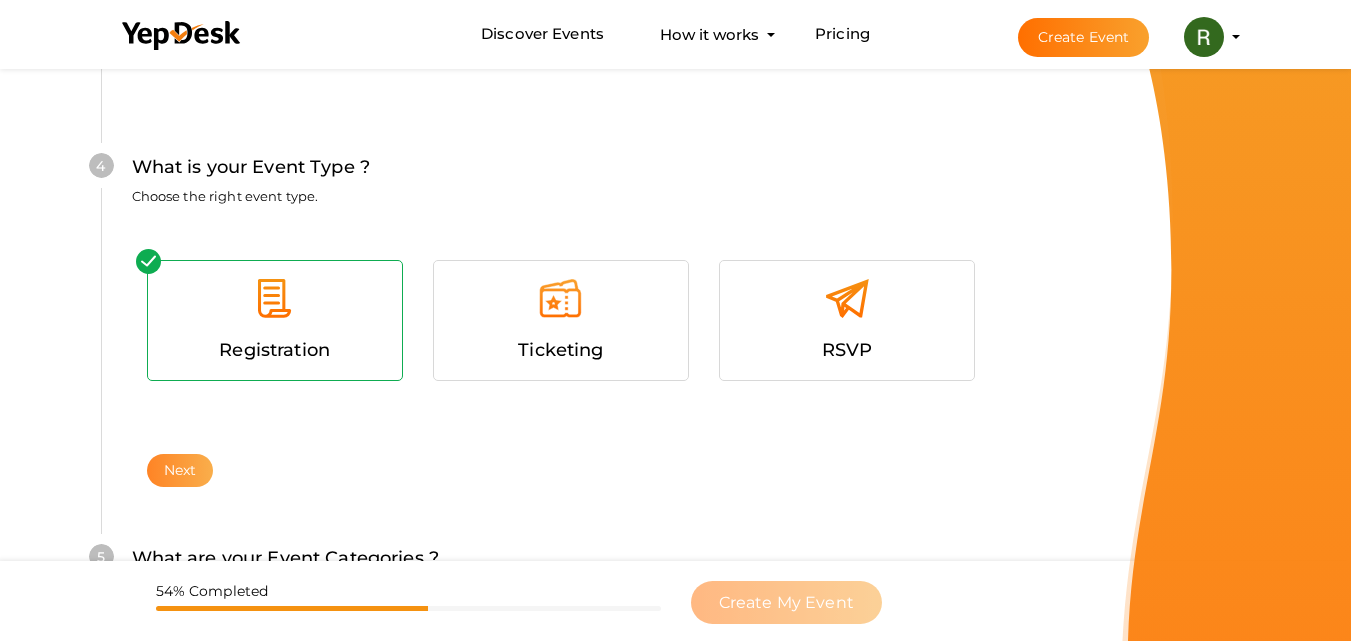 click on "Next" at bounding box center [180, 470] 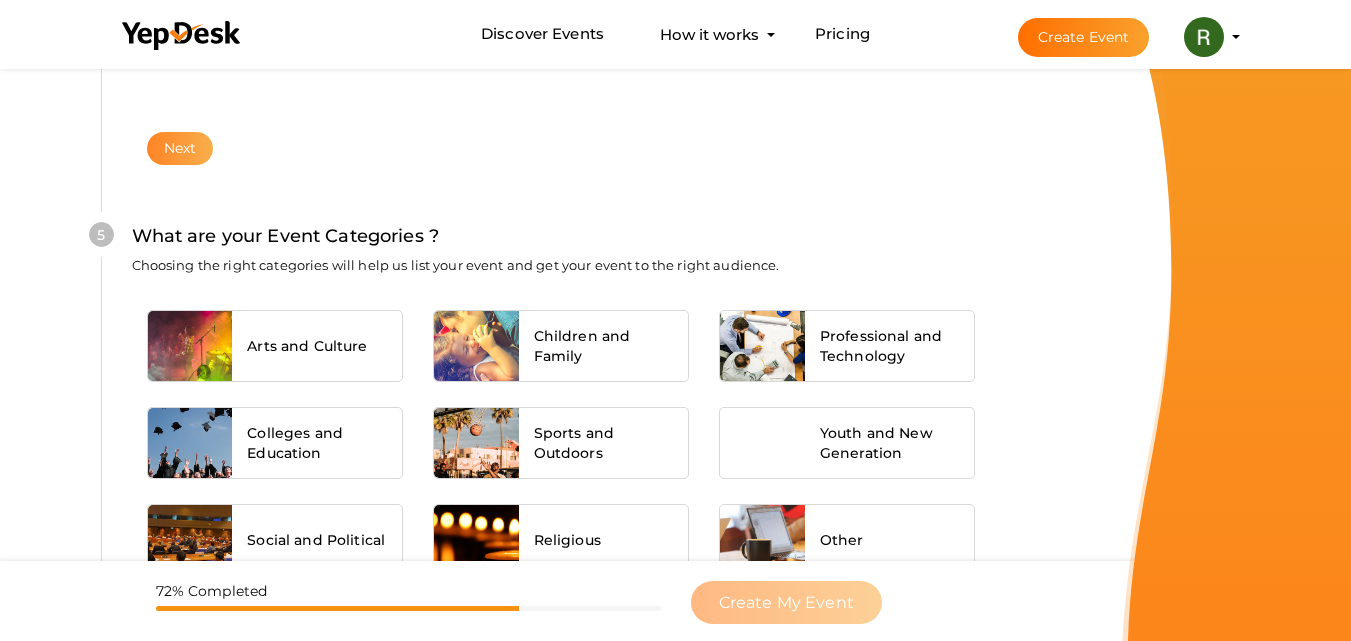 scroll, scrollTop: 1489, scrollLeft: 0, axis: vertical 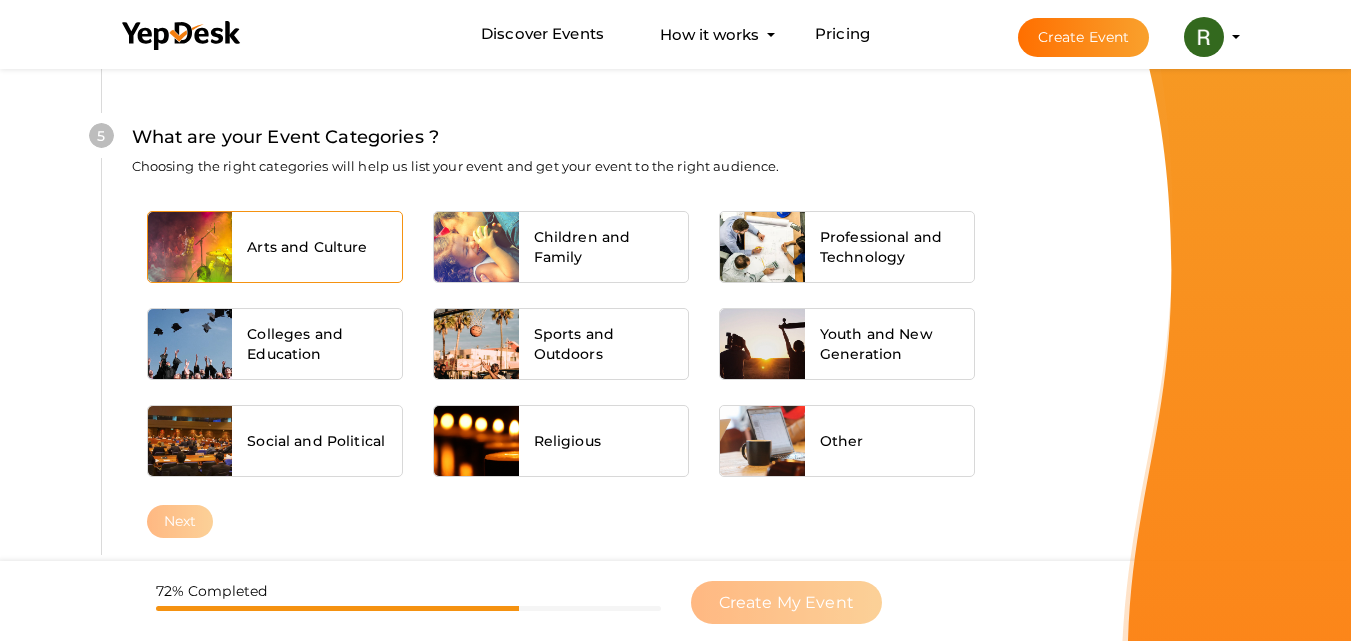 click on "Arts and Culture" at bounding box center [317, 247] 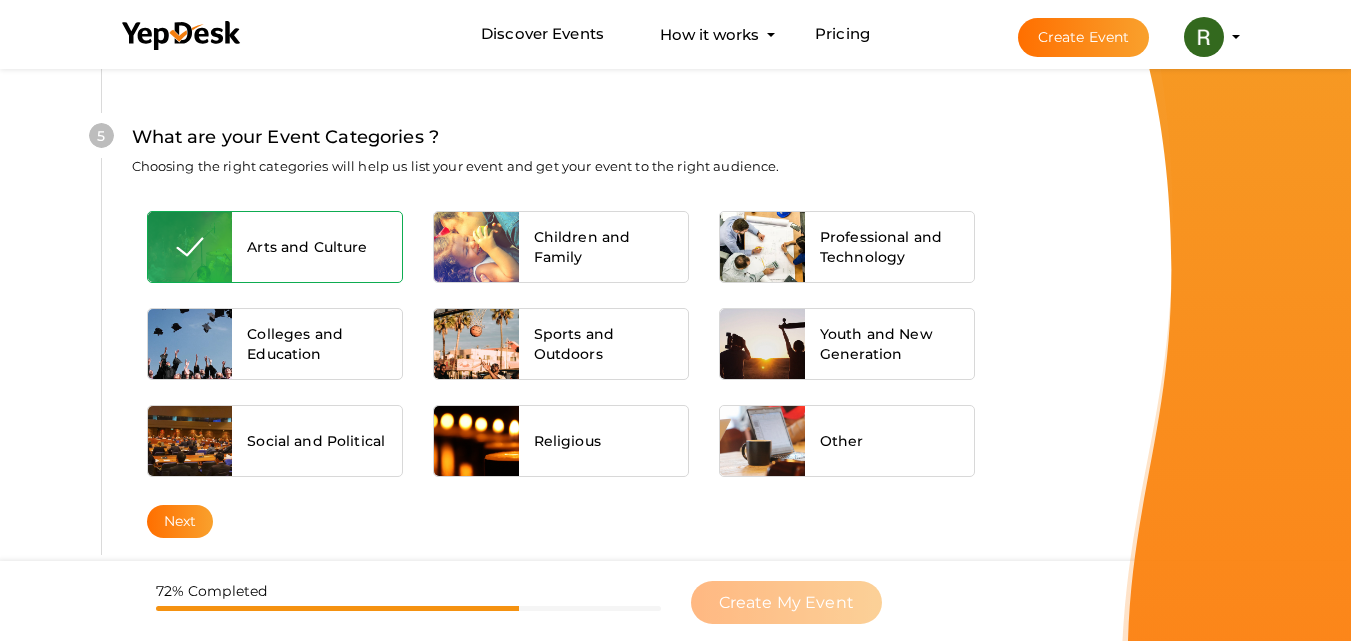 scroll, scrollTop: 1680, scrollLeft: 0, axis: vertical 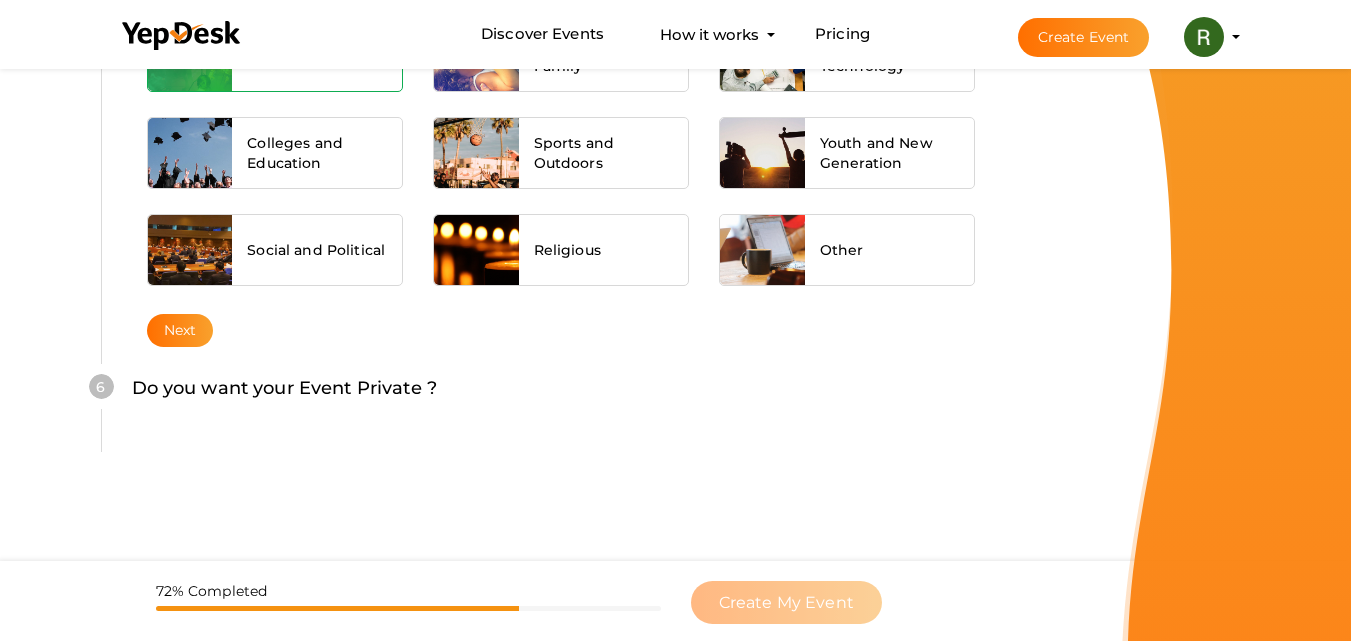 click on "6
Do you want
your Event Private ?
Choose how
discoverable you want your event to be.
Private
Event
Public
Event" at bounding box center (561, 398) 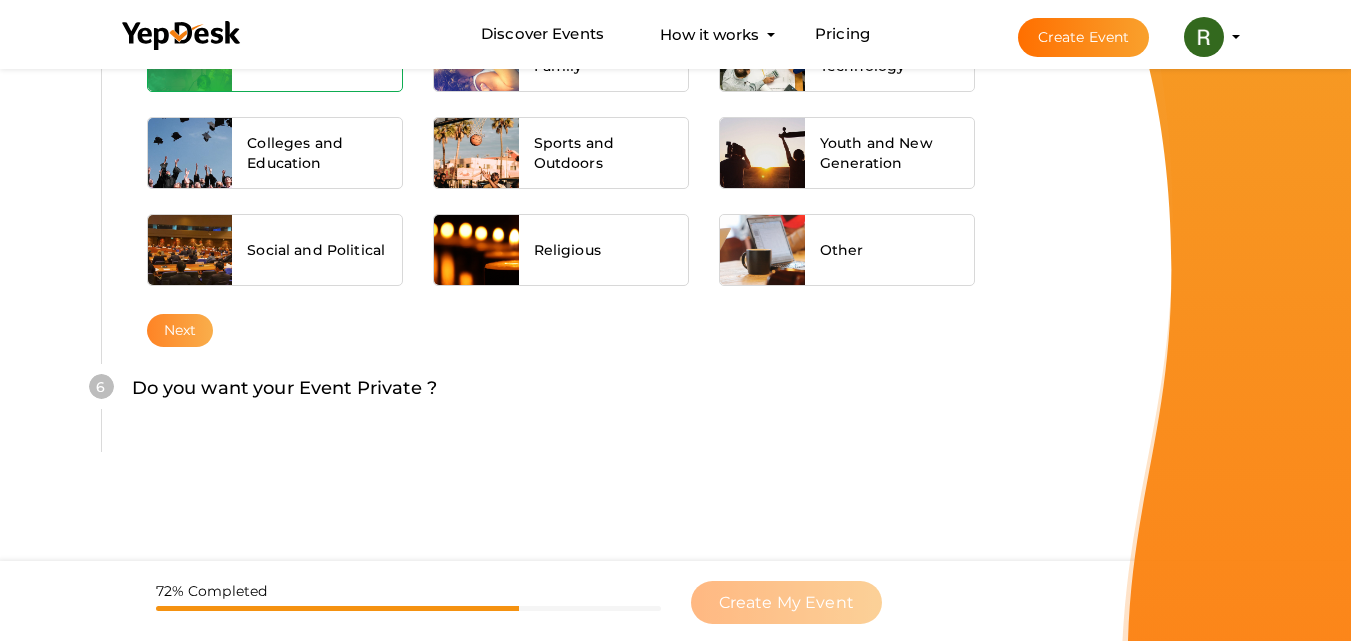 click on "Next" at bounding box center [180, 330] 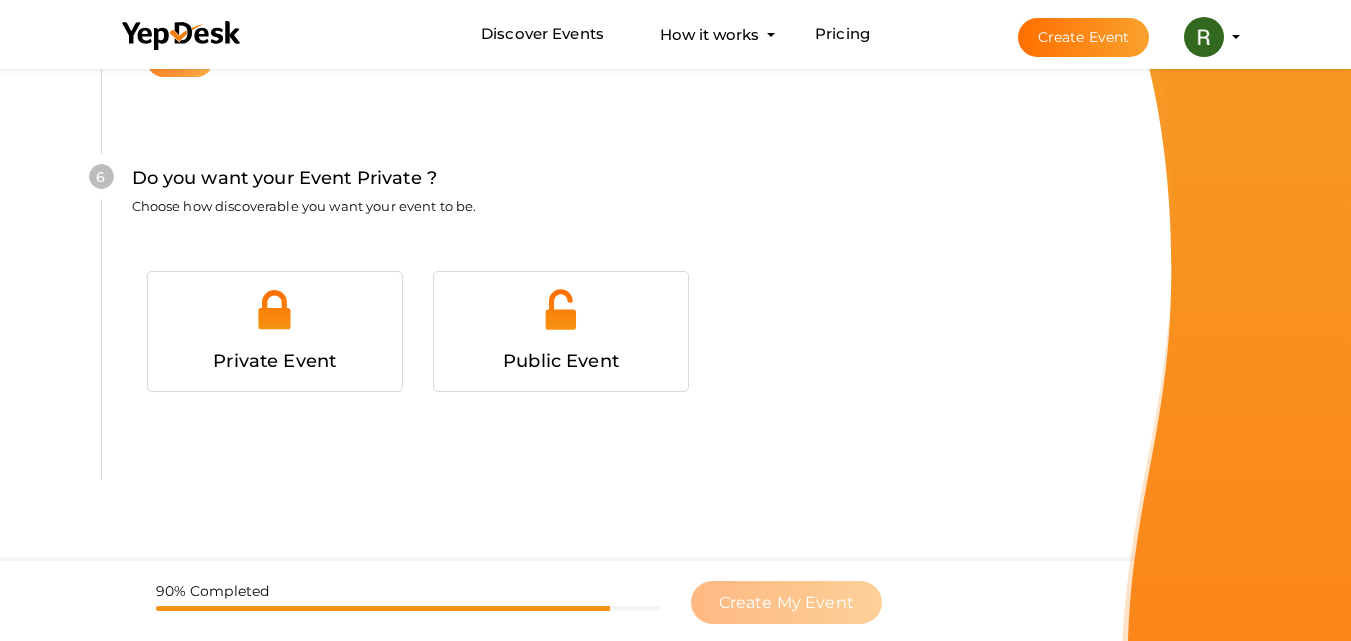 scroll, scrollTop: 2007, scrollLeft: 0, axis: vertical 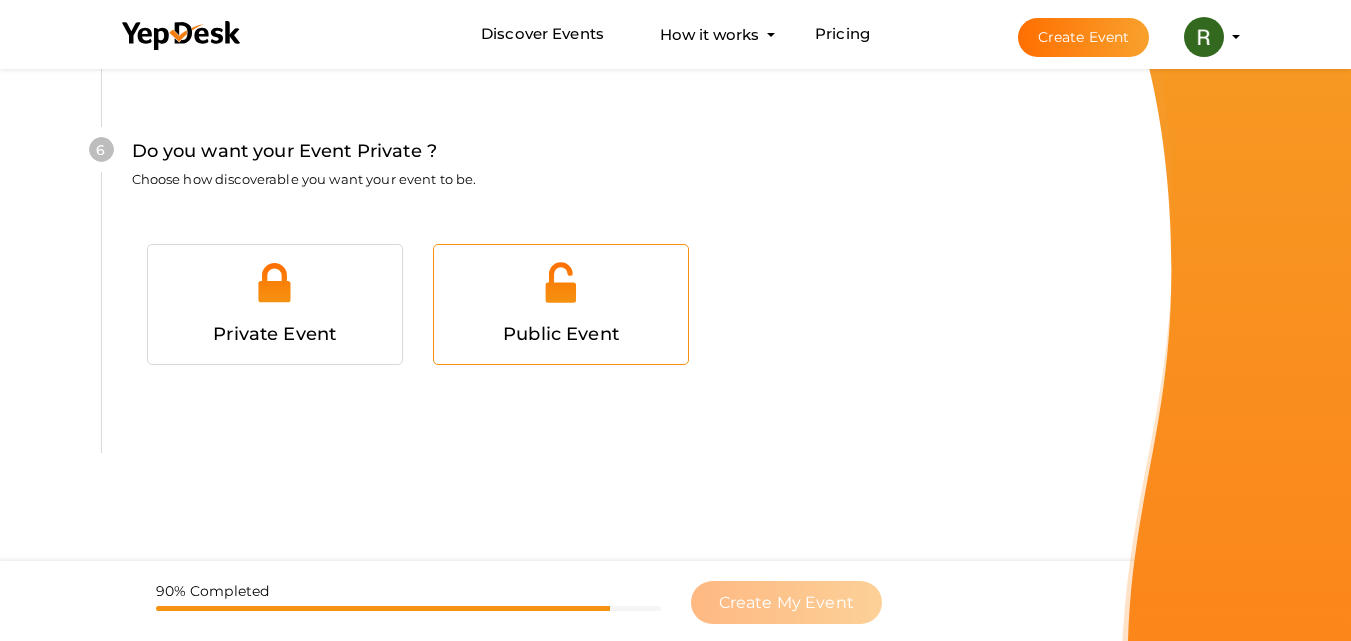 click at bounding box center [561, 290] 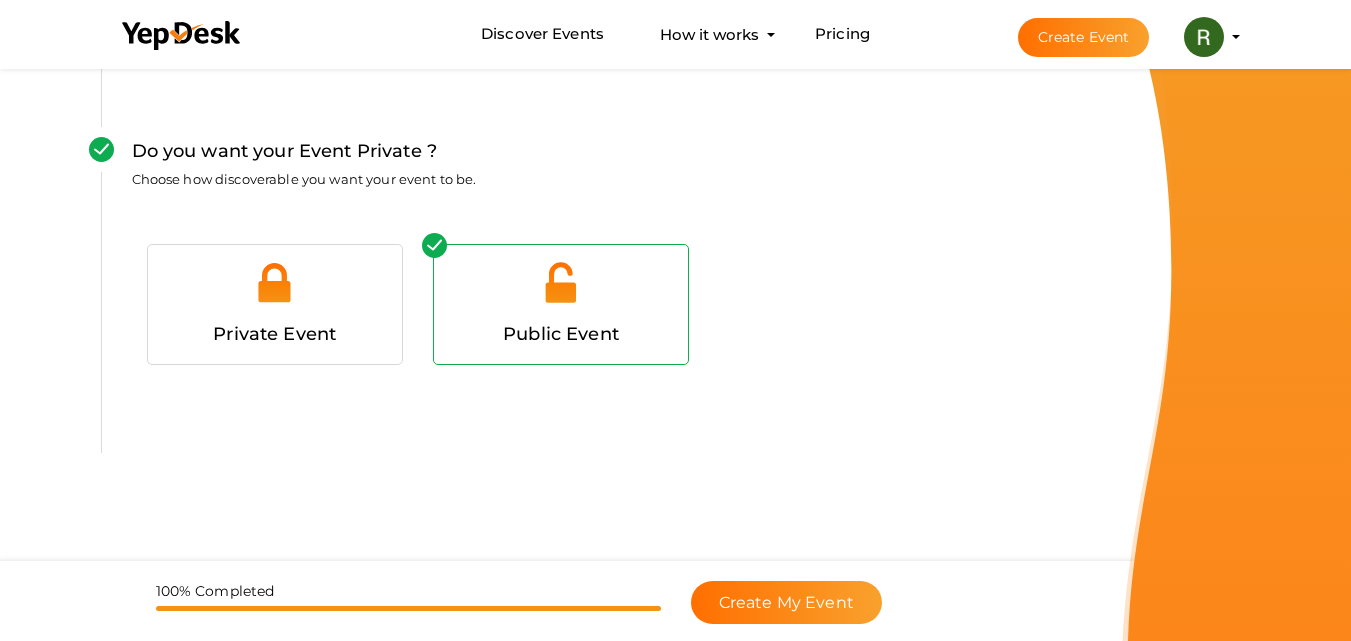 click on "100% Completed
Create
My
Event" at bounding box center (676, 606) 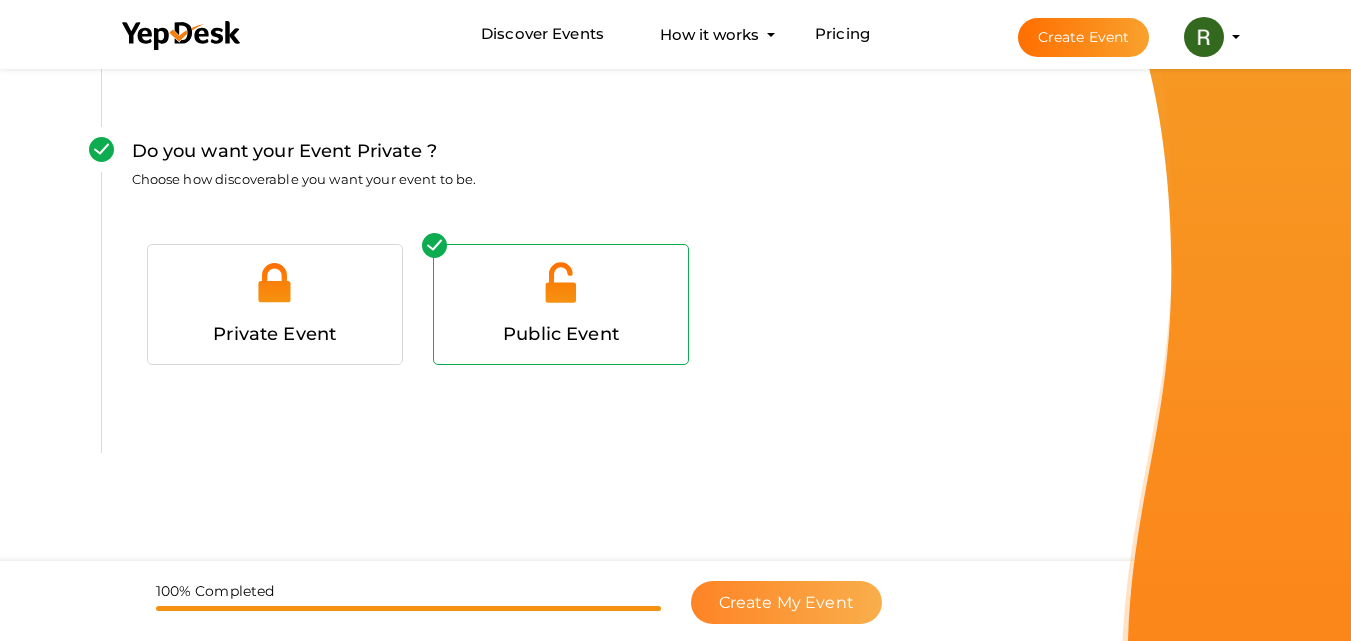 click on "Create
My
Event" at bounding box center [786, 602] 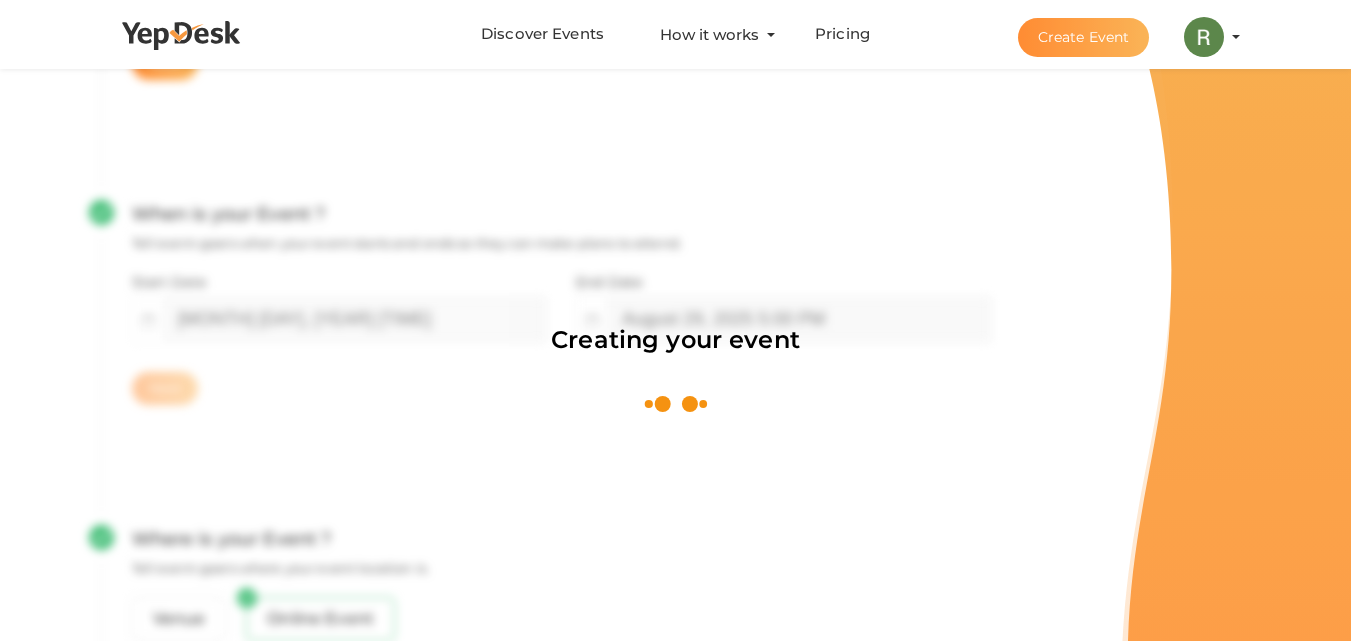 scroll, scrollTop: 300, scrollLeft: 0, axis: vertical 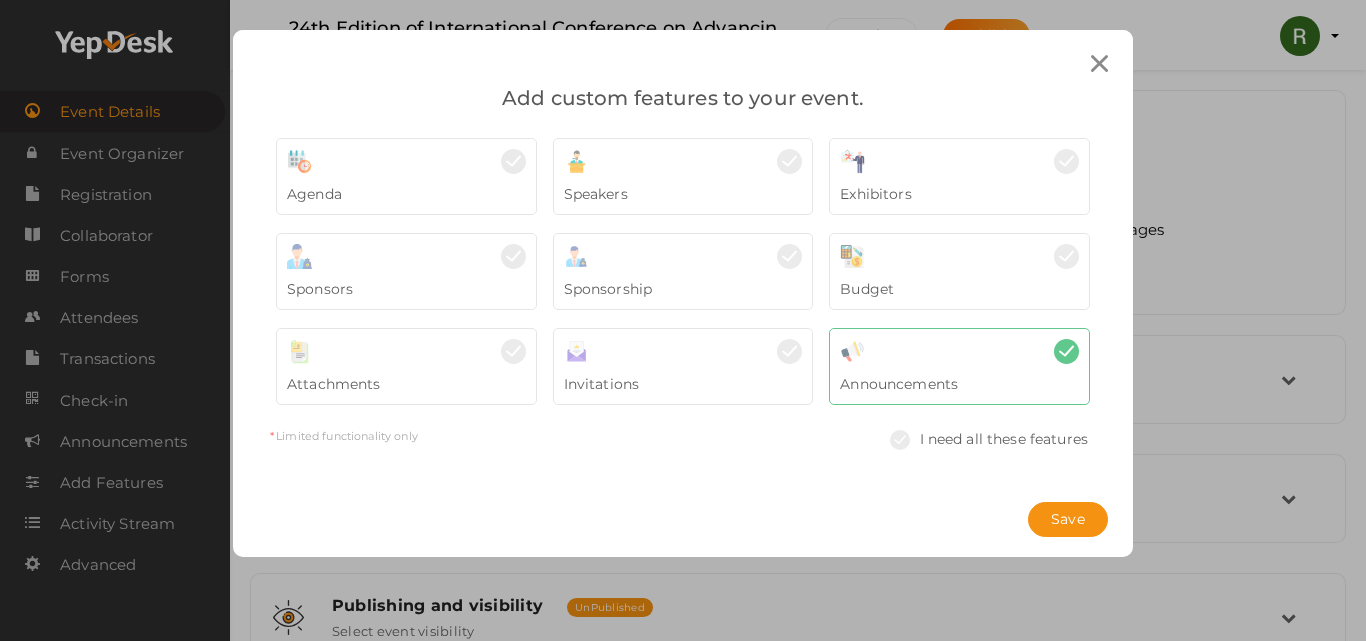 click on "Announcements" at bounding box center [959, 379] 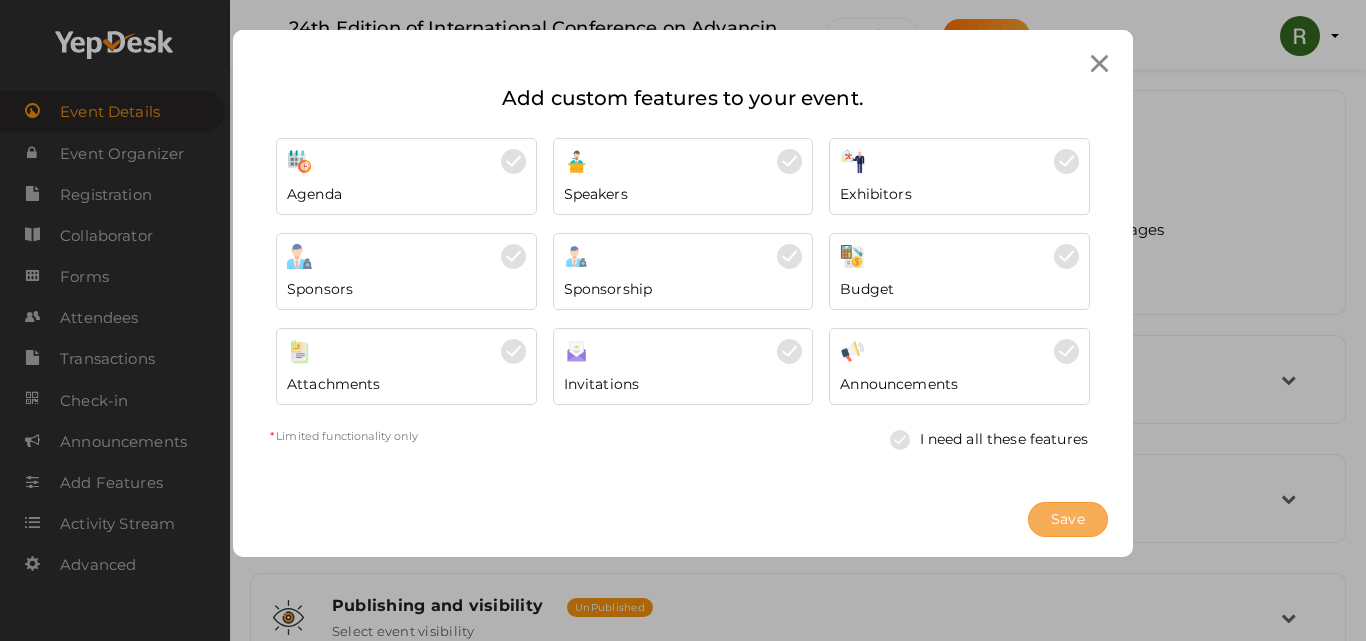 click on "Save" at bounding box center [1068, 519] 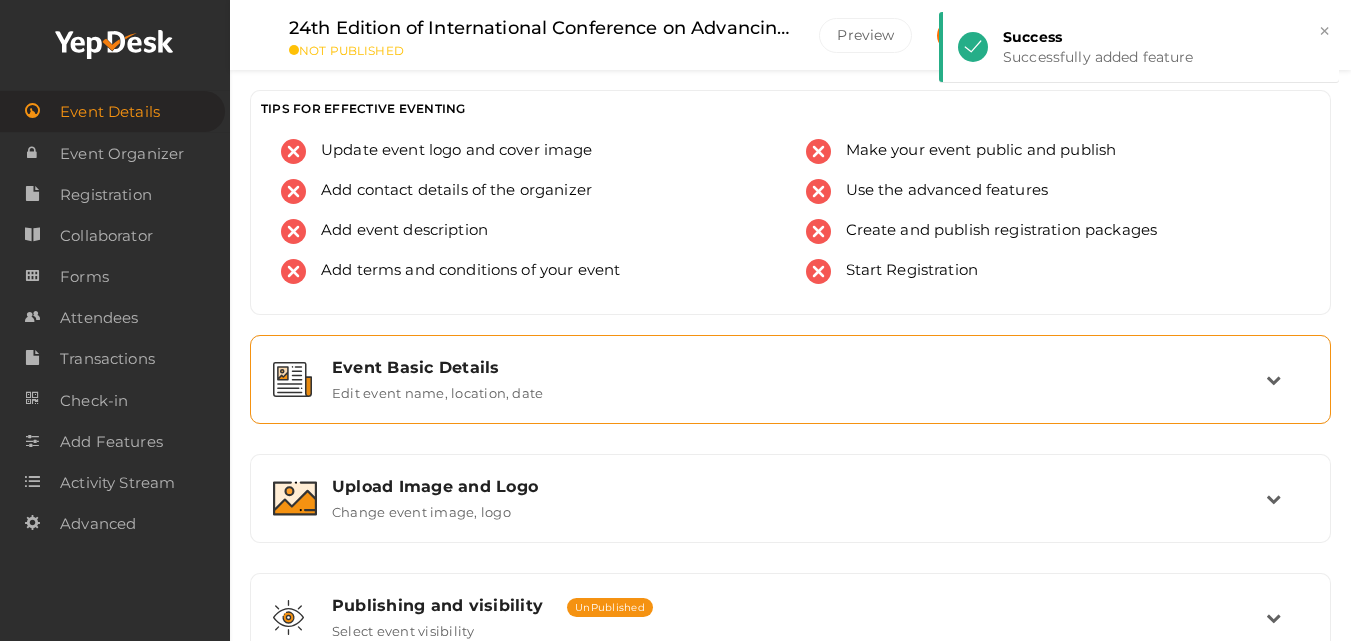 click on "Event Basic Details
Edit event name,
location, date" at bounding box center [790, 379] 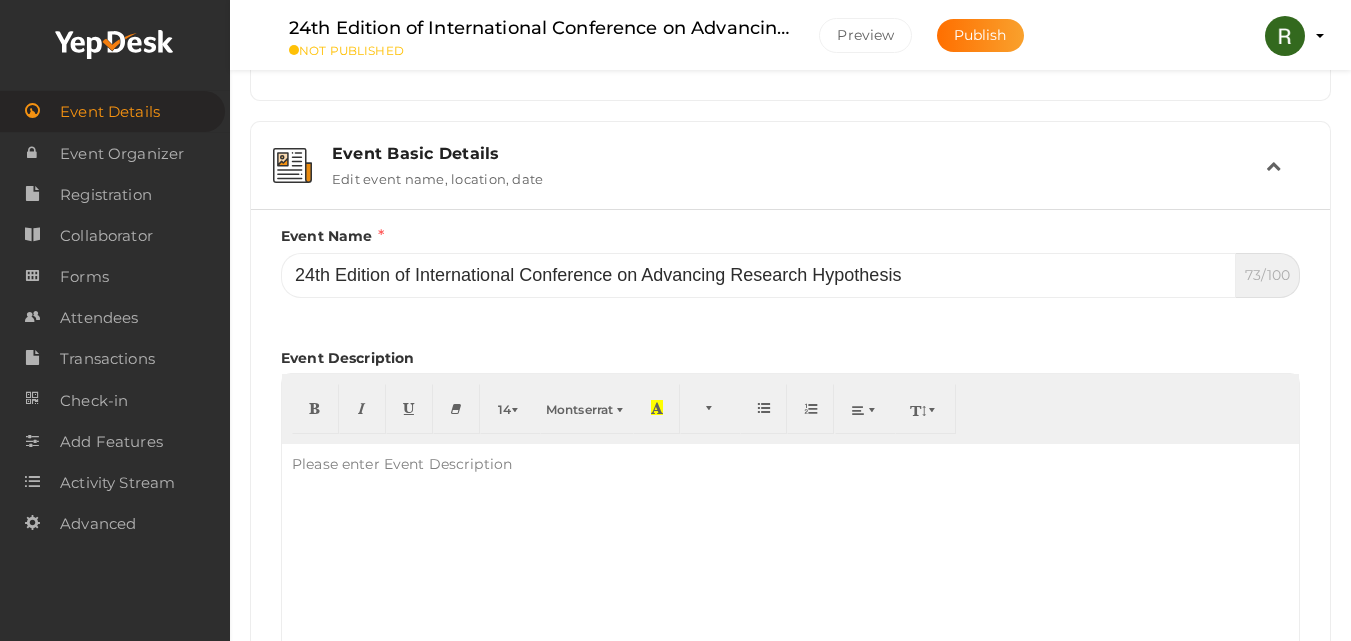 scroll, scrollTop: 400, scrollLeft: 0, axis: vertical 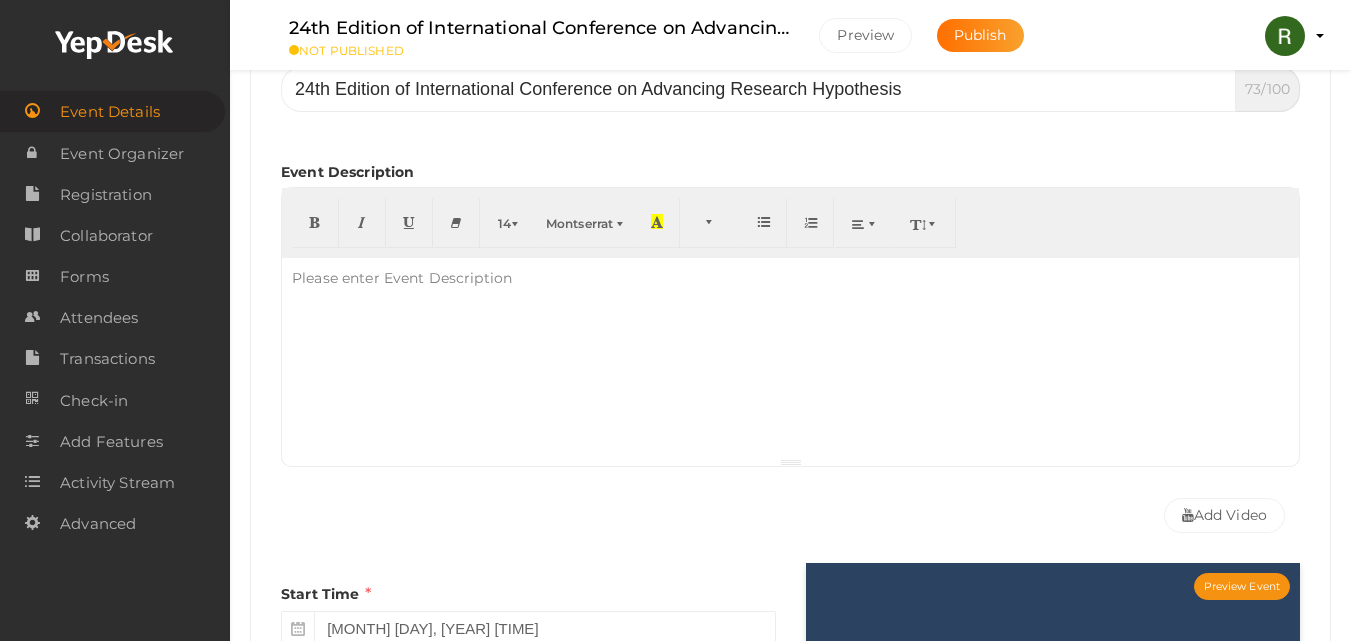 click on "Please enter Event Description" at bounding box center (402, 278) 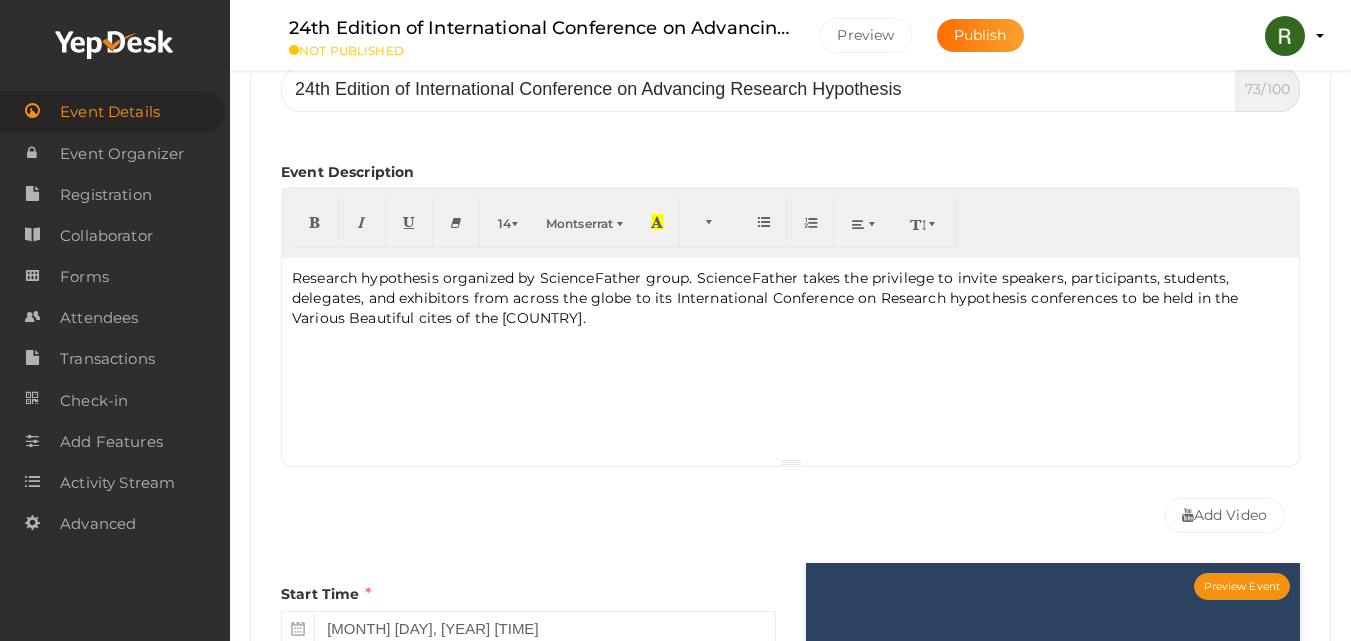 type 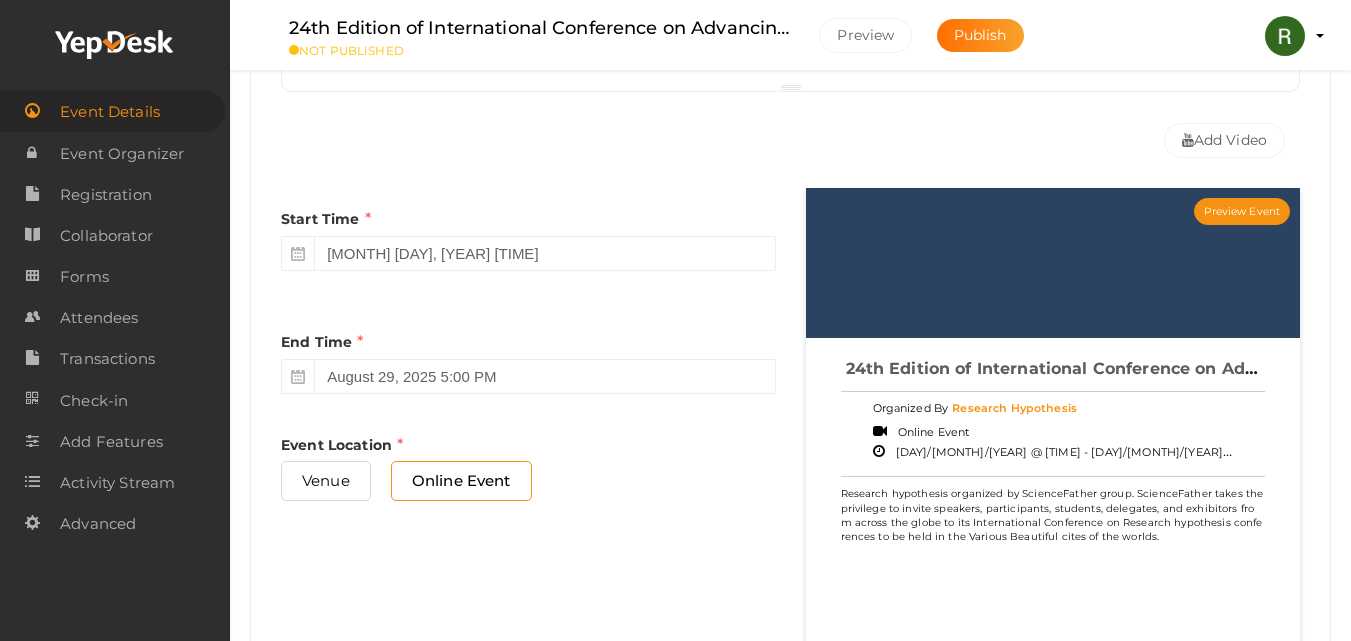scroll, scrollTop: 900, scrollLeft: 0, axis: vertical 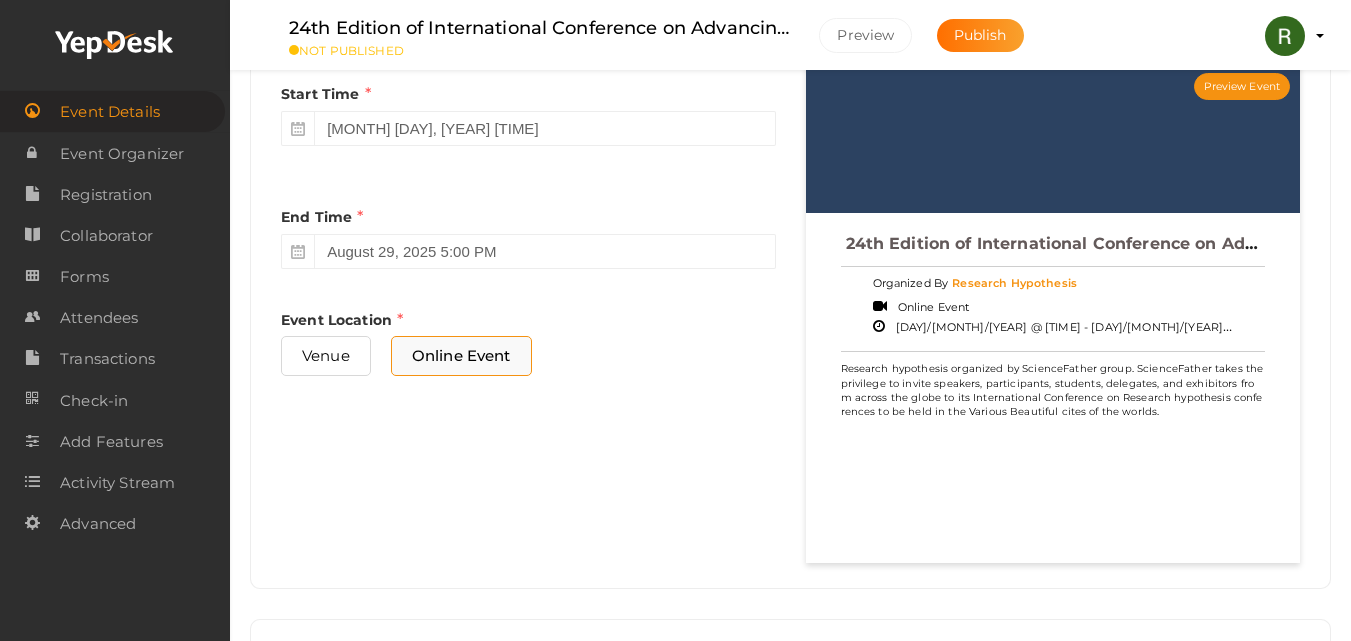 click on "Online
Event" at bounding box center [461, 355] 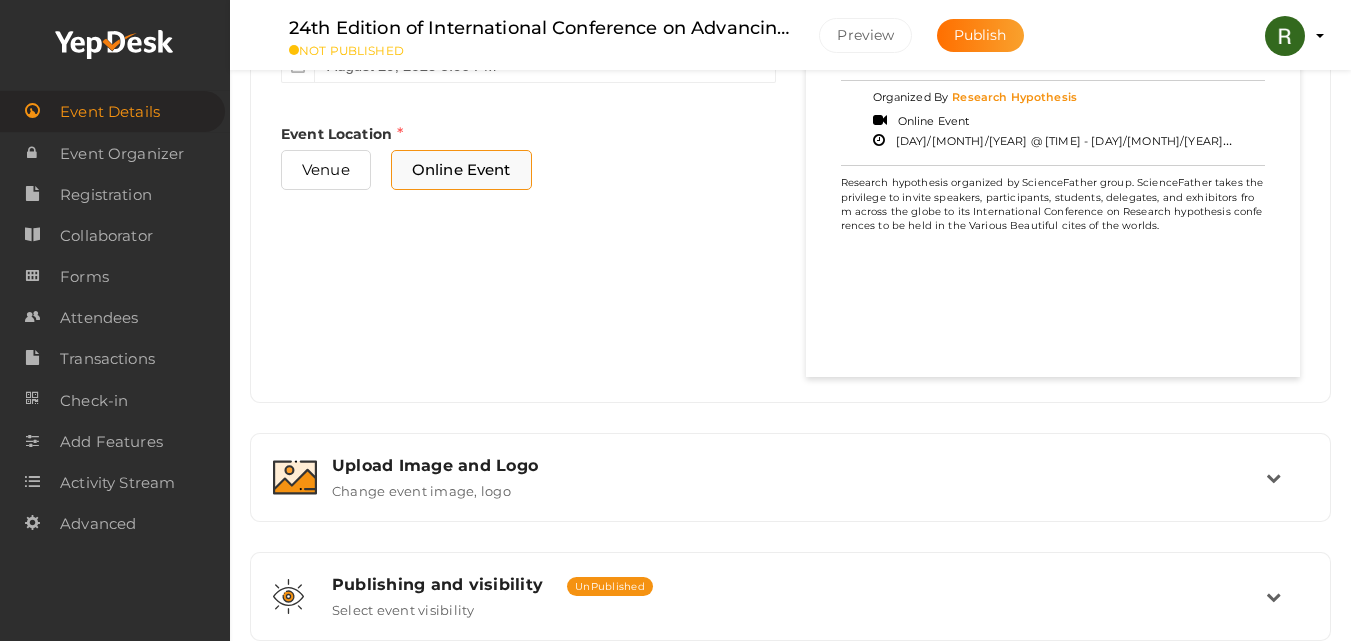 scroll, scrollTop: 1100, scrollLeft: 0, axis: vertical 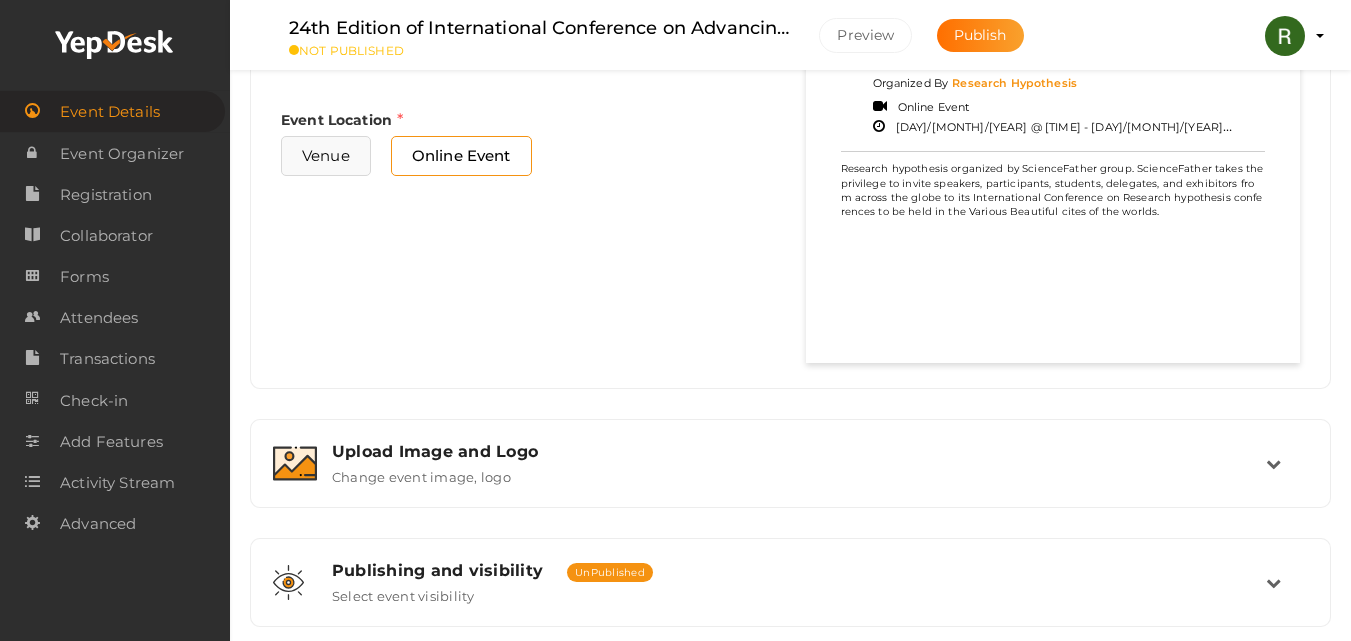 click on "Venue" at bounding box center [326, 155] 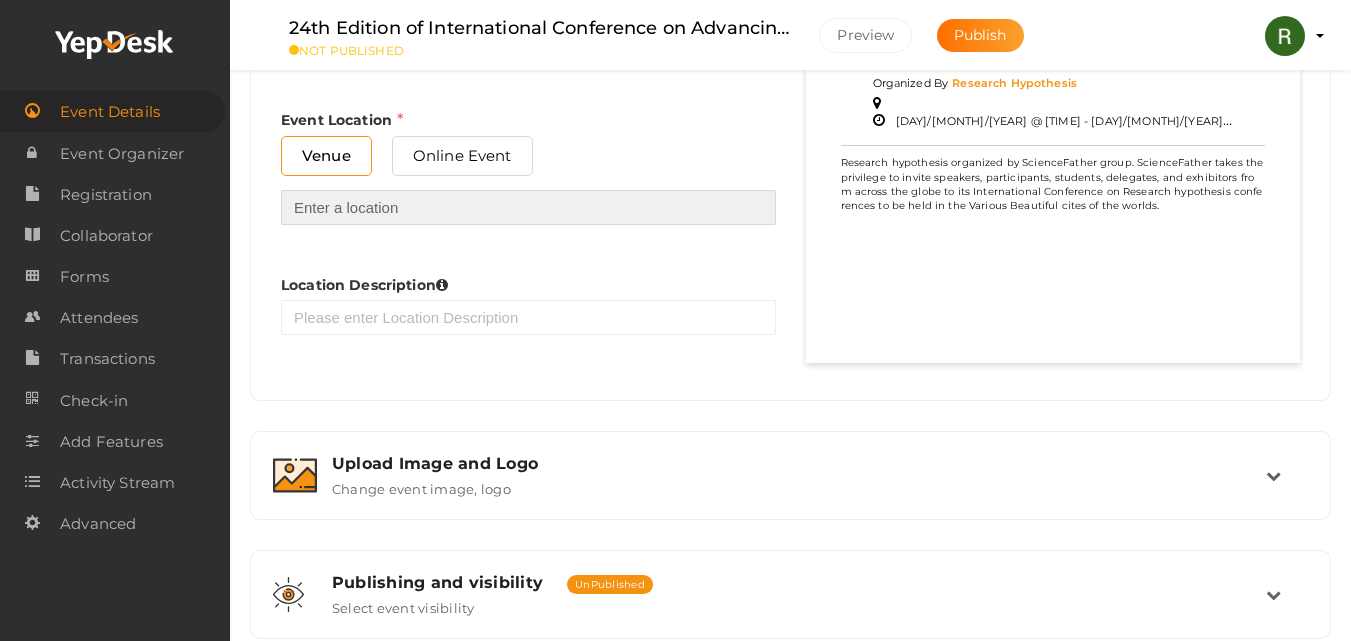 click at bounding box center (528, 207) 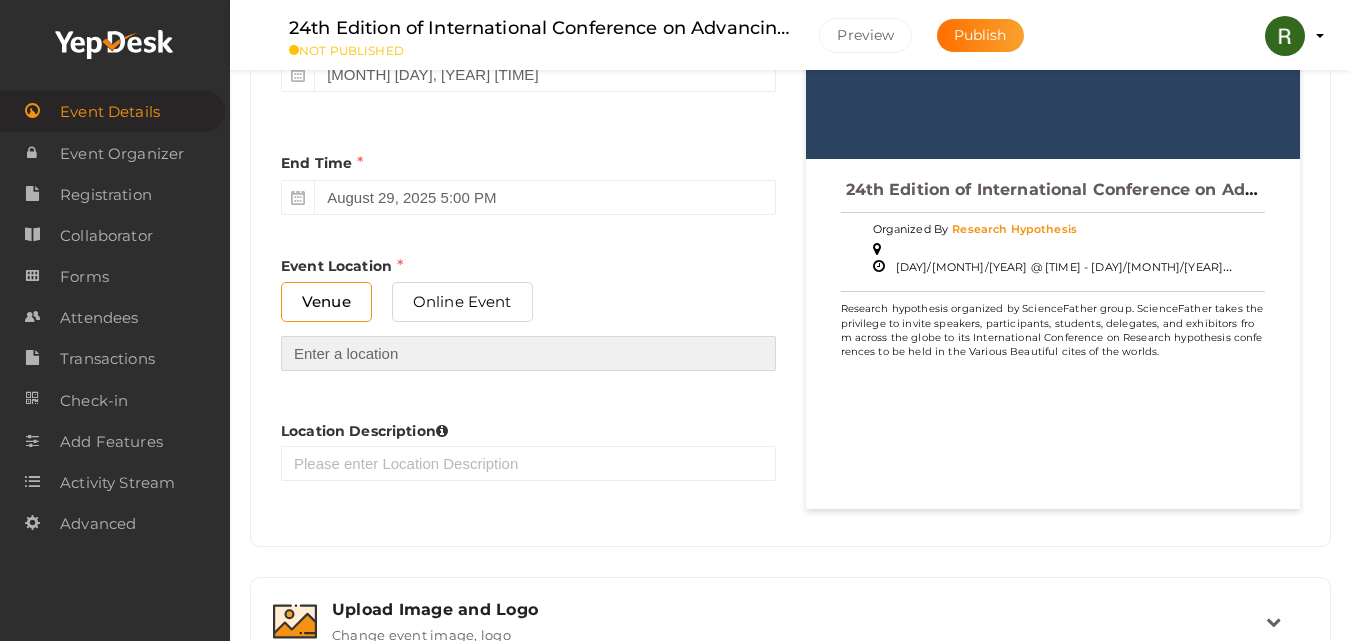 scroll, scrollTop: 1100, scrollLeft: 0, axis: vertical 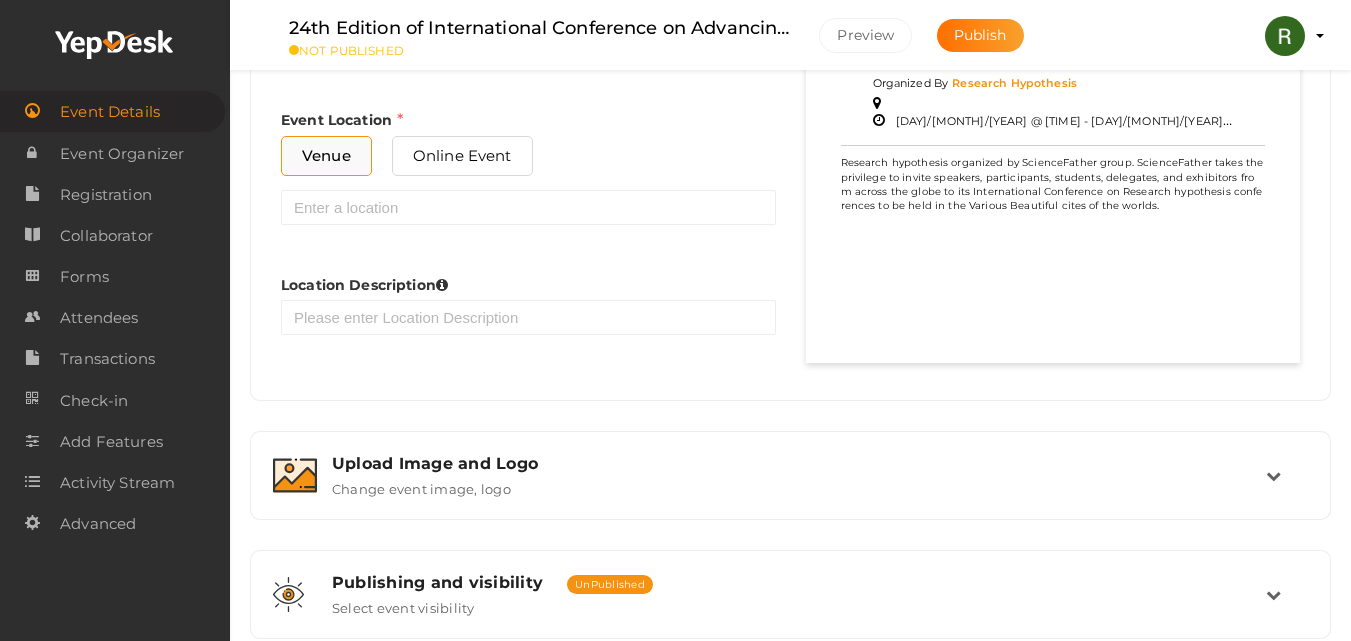 click on "Venue" at bounding box center [326, 155] 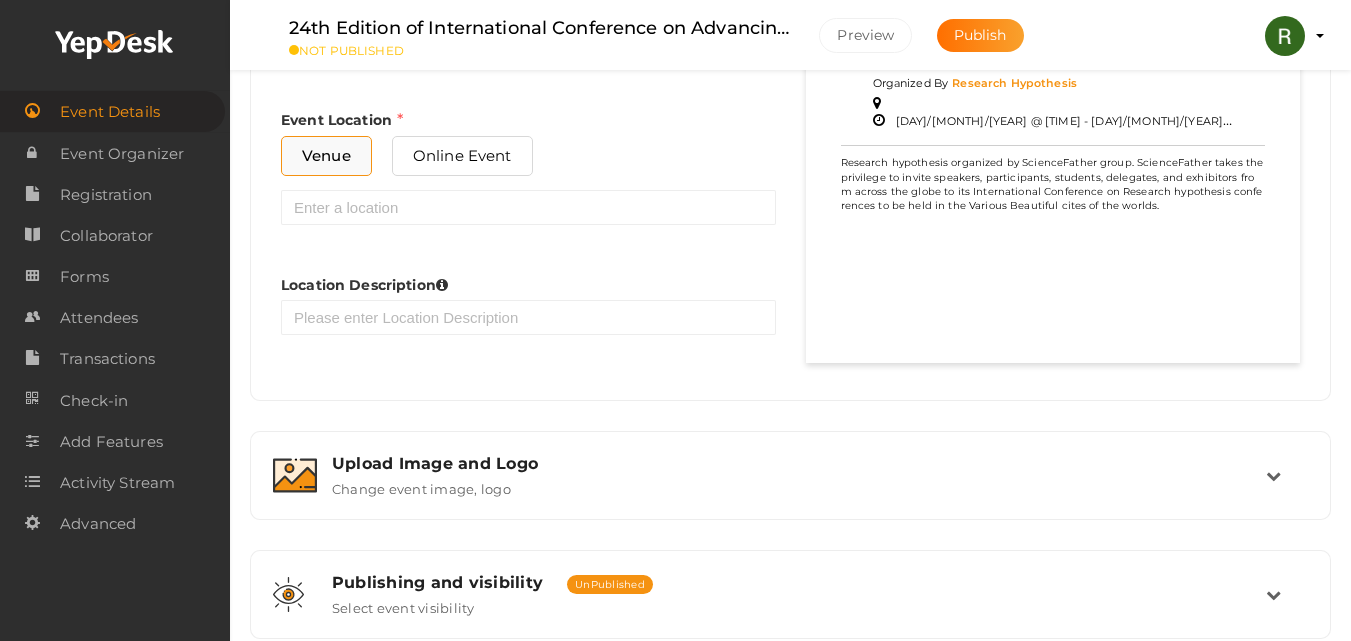 click on "Venue" at bounding box center [326, 155] 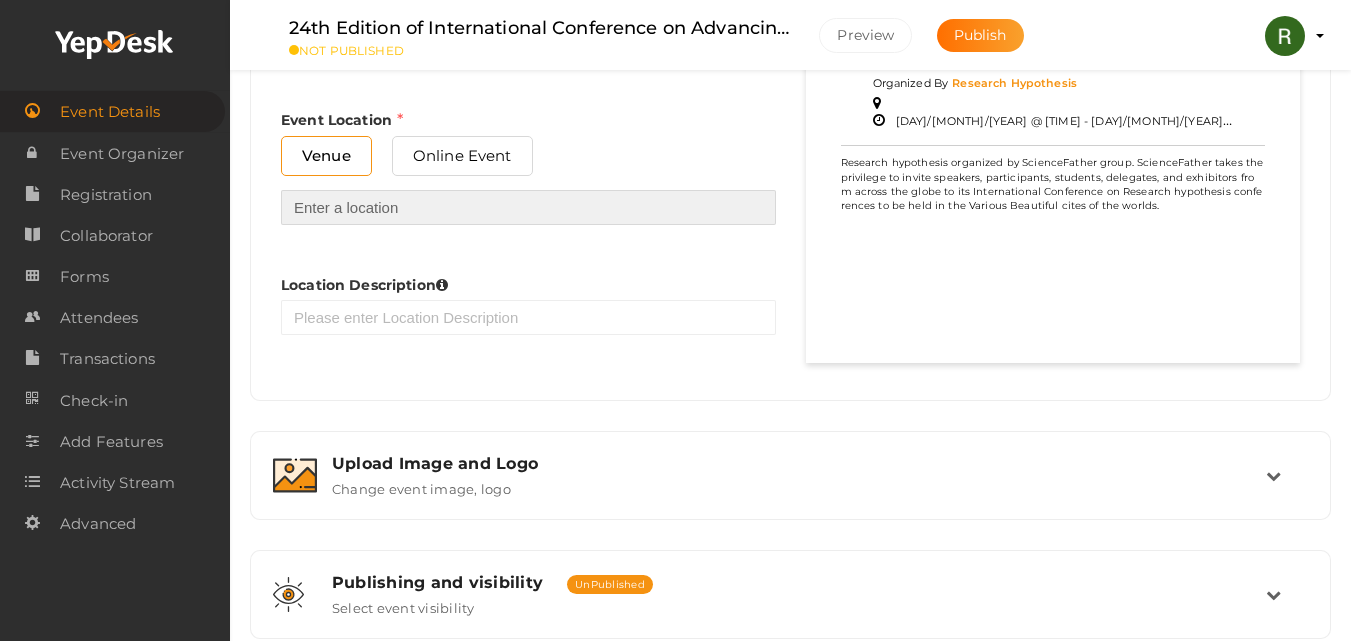 click at bounding box center (528, 207) 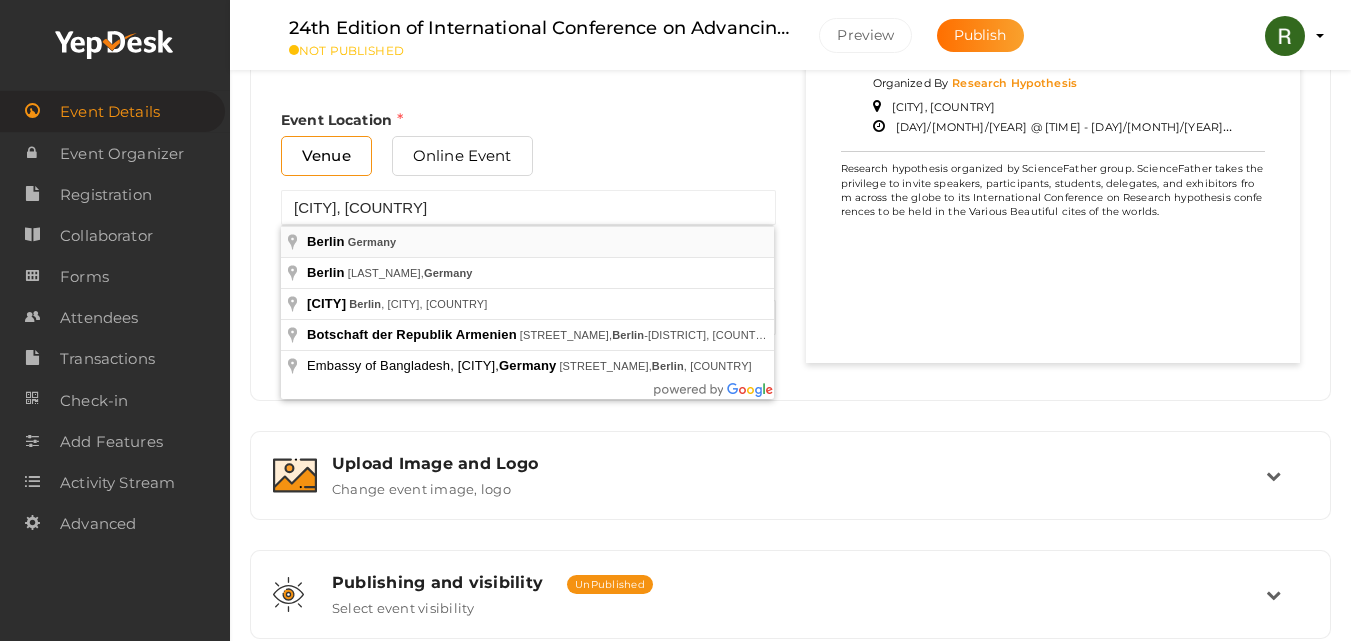 type on "[CITY], [COUNTRY]" 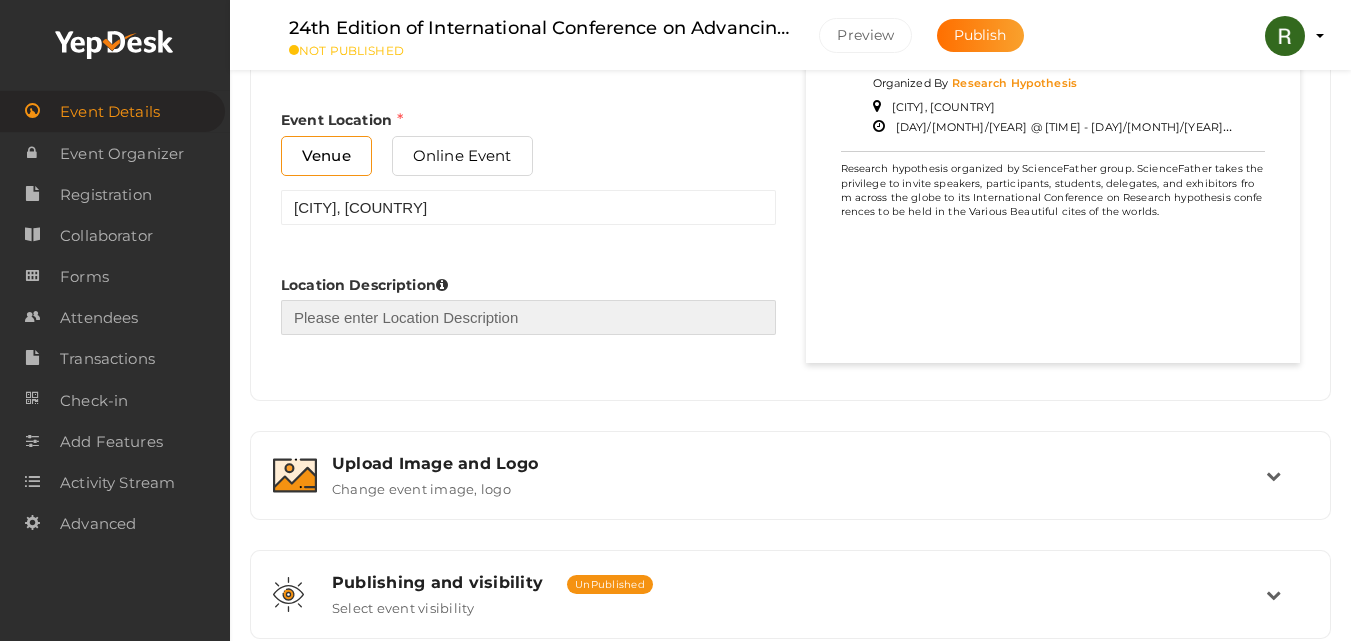 click at bounding box center (528, 317) 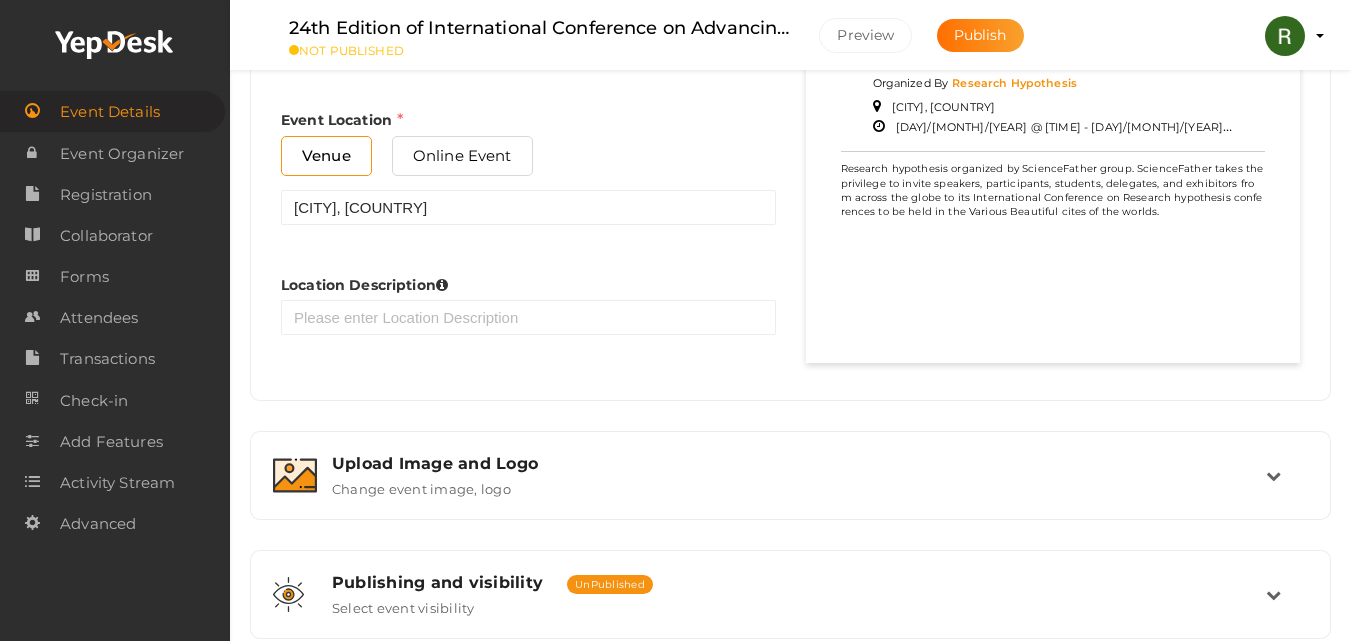 click on "Research hypothesis organized by ScienceFather group. ScienceFather takes the privilege to invite speakers, participants, students, delegates, and exhibitors from across the globe to its International Conference on Research hypothesis conferences to be held in the Various Beautiful cites of the worlds." at bounding box center (1053, 190) 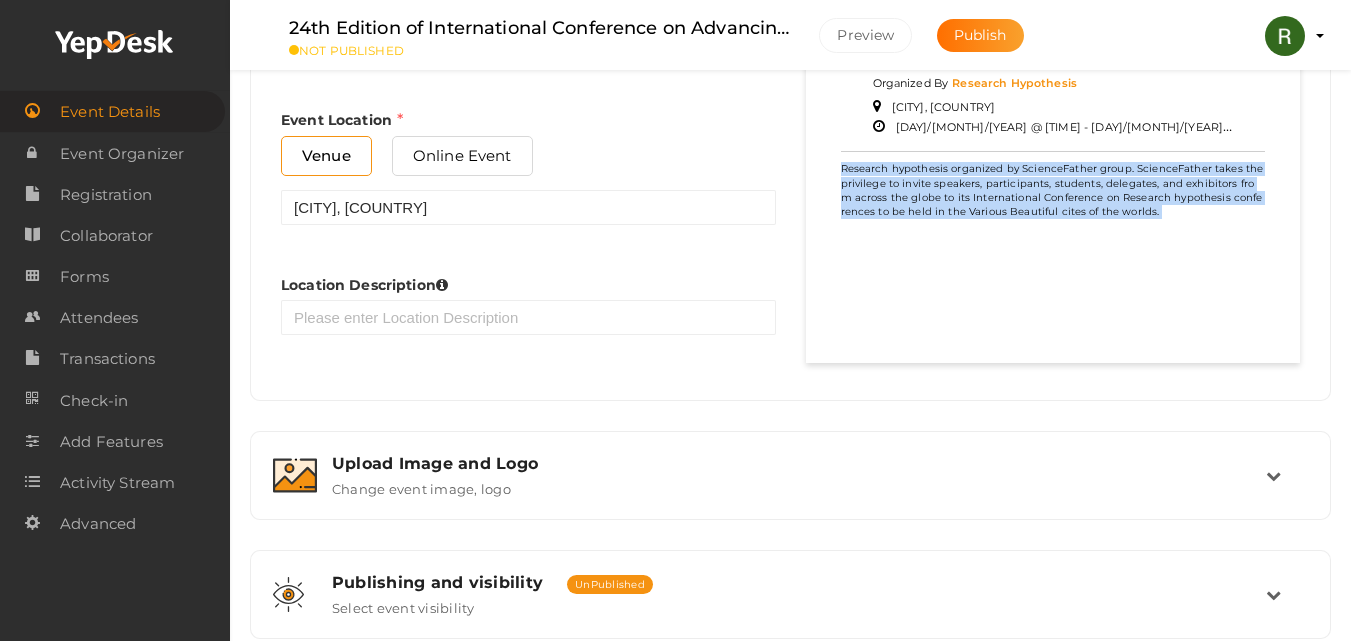 click on "Research hypothesis organized by ScienceFather group. ScienceFather takes the privilege to invite speakers, participants, students, delegates, and exhibitors from across the globe to its International Conference on Research hypothesis conferences to be held in the Various Beautiful cites of the worlds." at bounding box center (1053, 190) 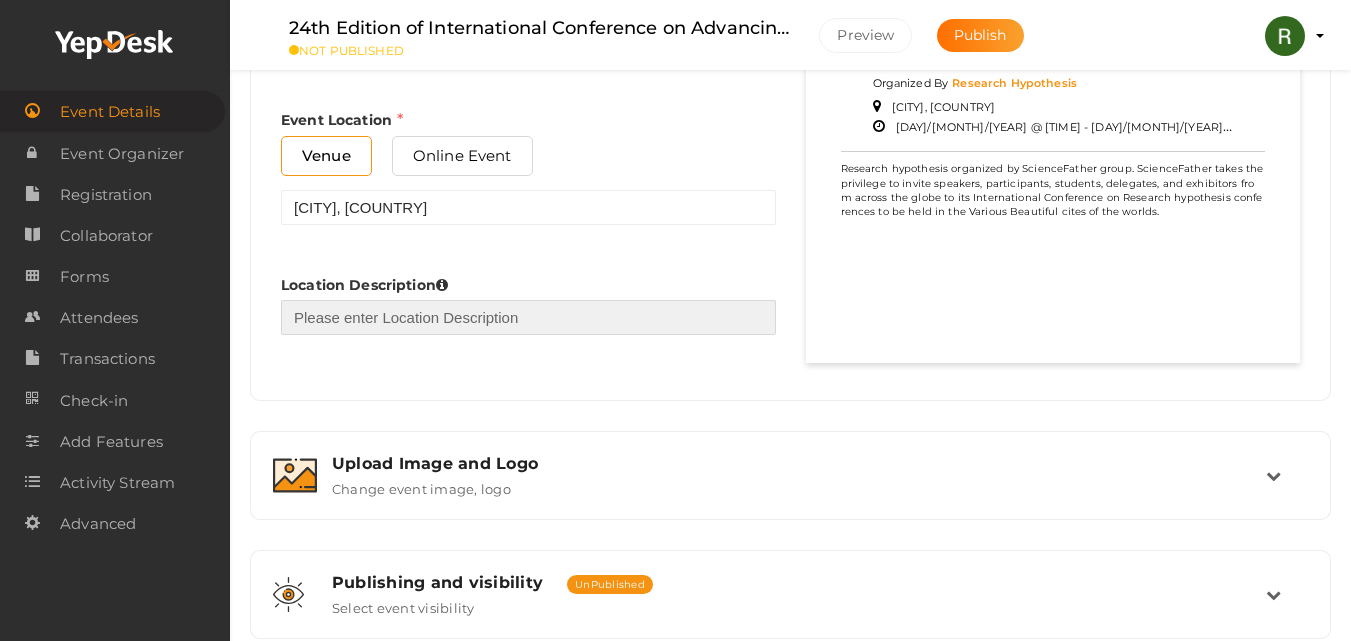 click at bounding box center (528, 317) 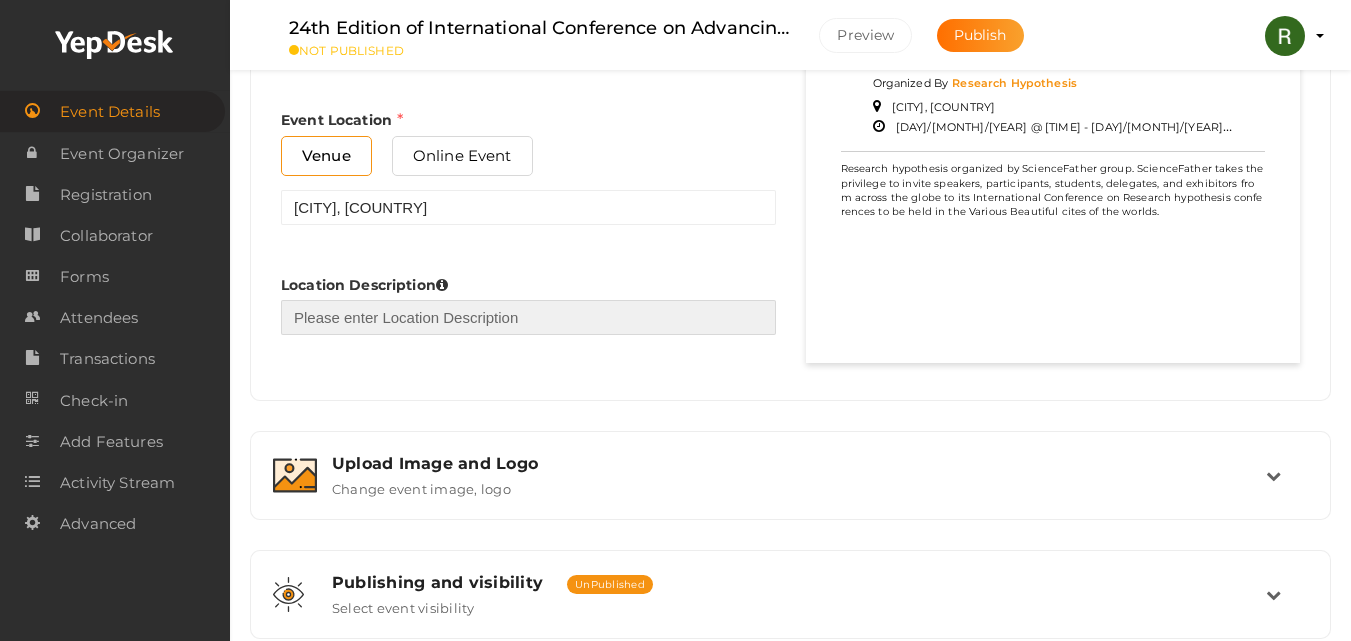 paste on "Research hypothesis organized by ScienceFather group. ScienceFather takes the privilege to invite speakers, participants, students, delegates, and exhibitors from across the globe to its International Conference on Research hypothesis conferences to be held in the Various Beautiful cites of the worlds." 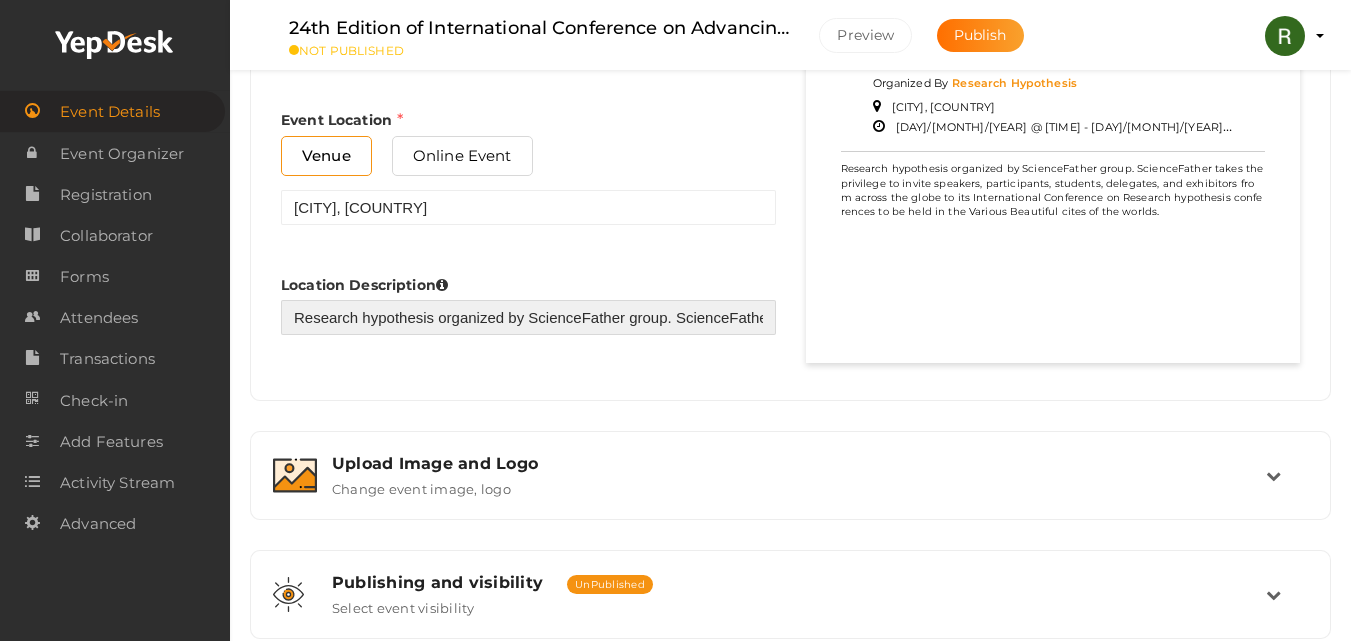 scroll, scrollTop: 0, scrollLeft: 1540, axis: horizontal 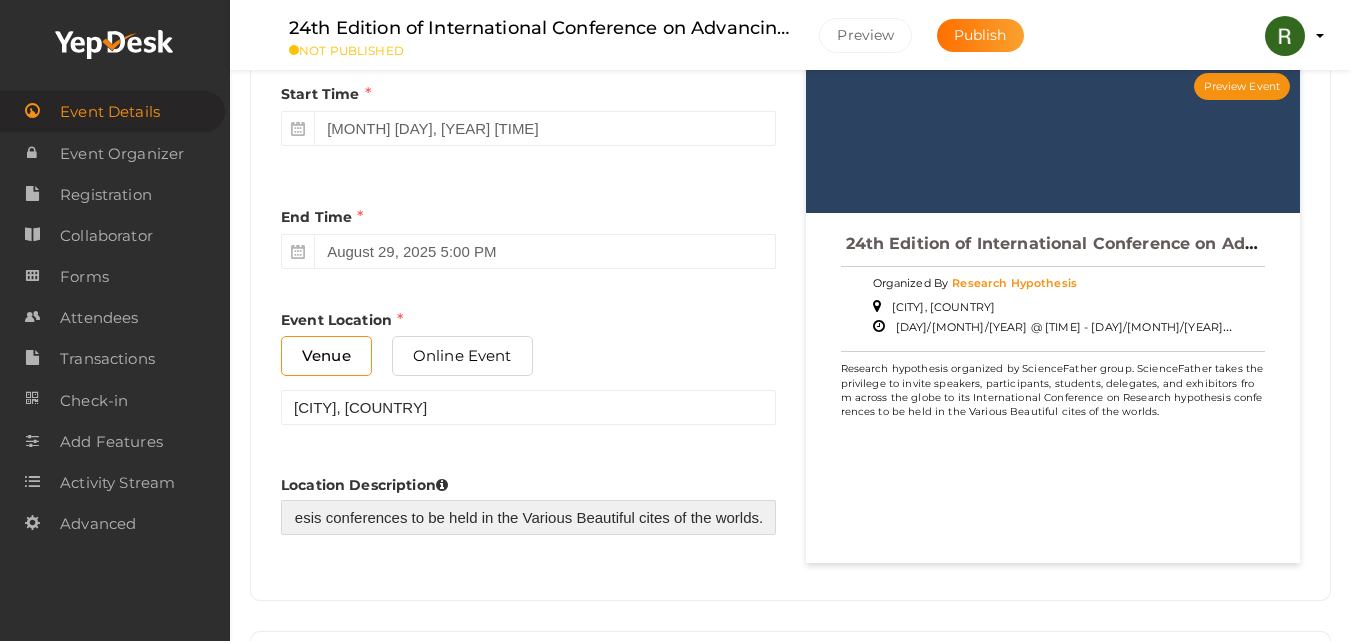type on "Research hypothesis organized by ScienceFather group. ScienceFather takes the privilege to invite speakers, participants, students, delegates, and exhibitors from across the globe to its International Conference on Research hypothesis conferences to be held in the Various Beautiful cites of the worlds." 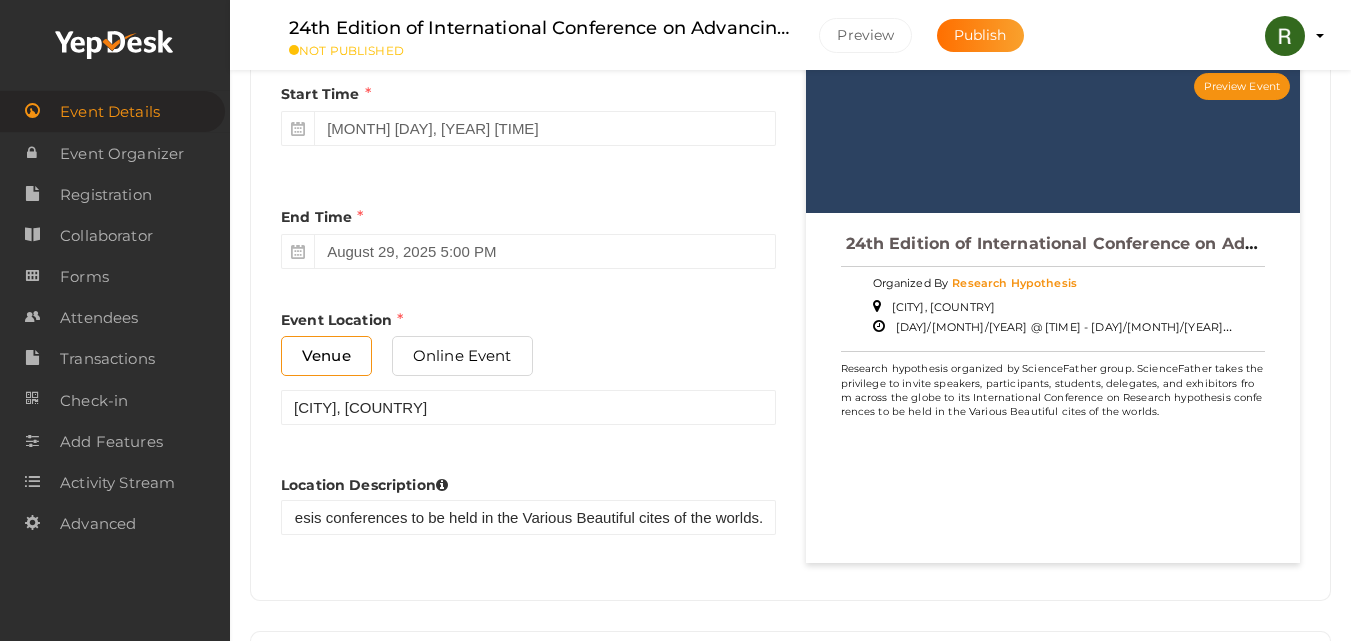 click on "Venue
Online
Event" at bounding box center [528, 362] 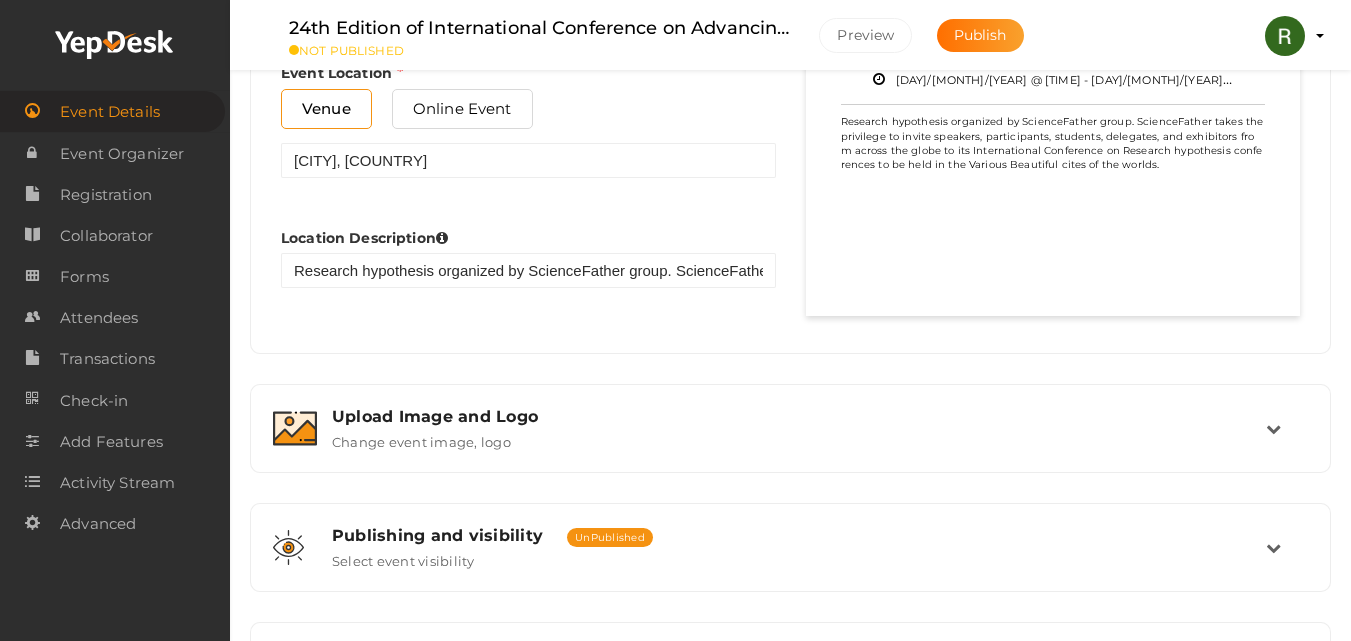 scroll, scrollTop: 1300, scrollLeft: 0, axis: vertical 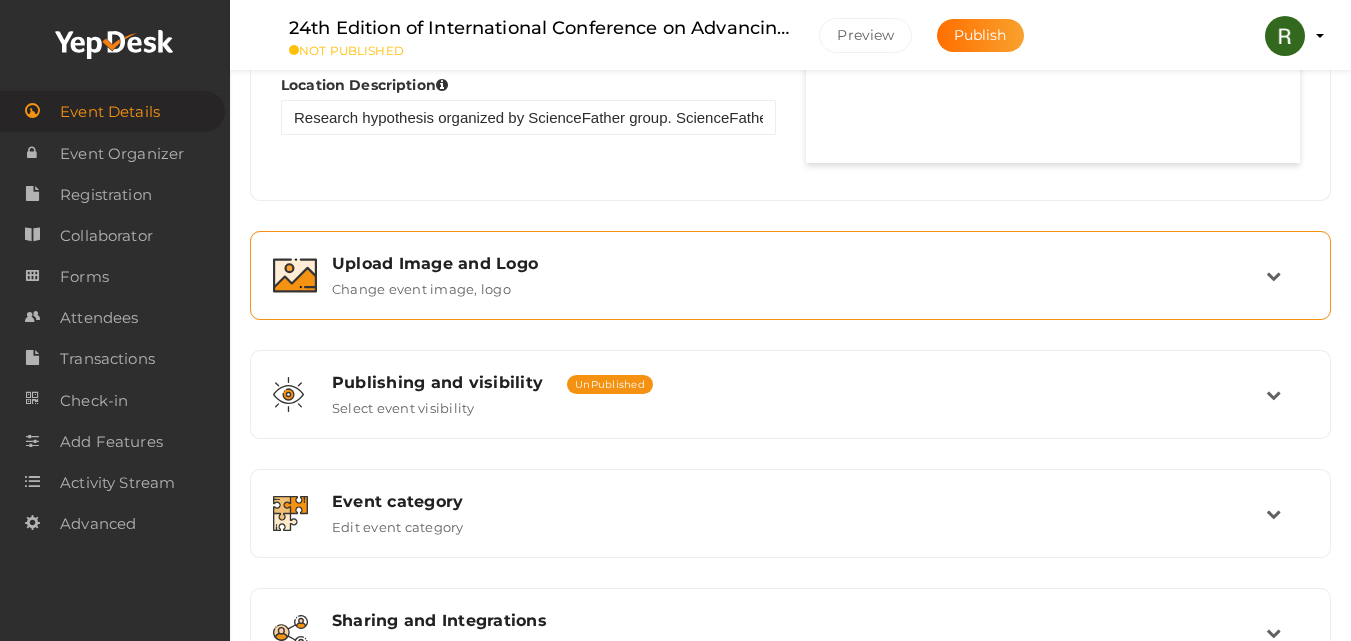 click on "Change event
image, logo" at bounding box center [421, 285] 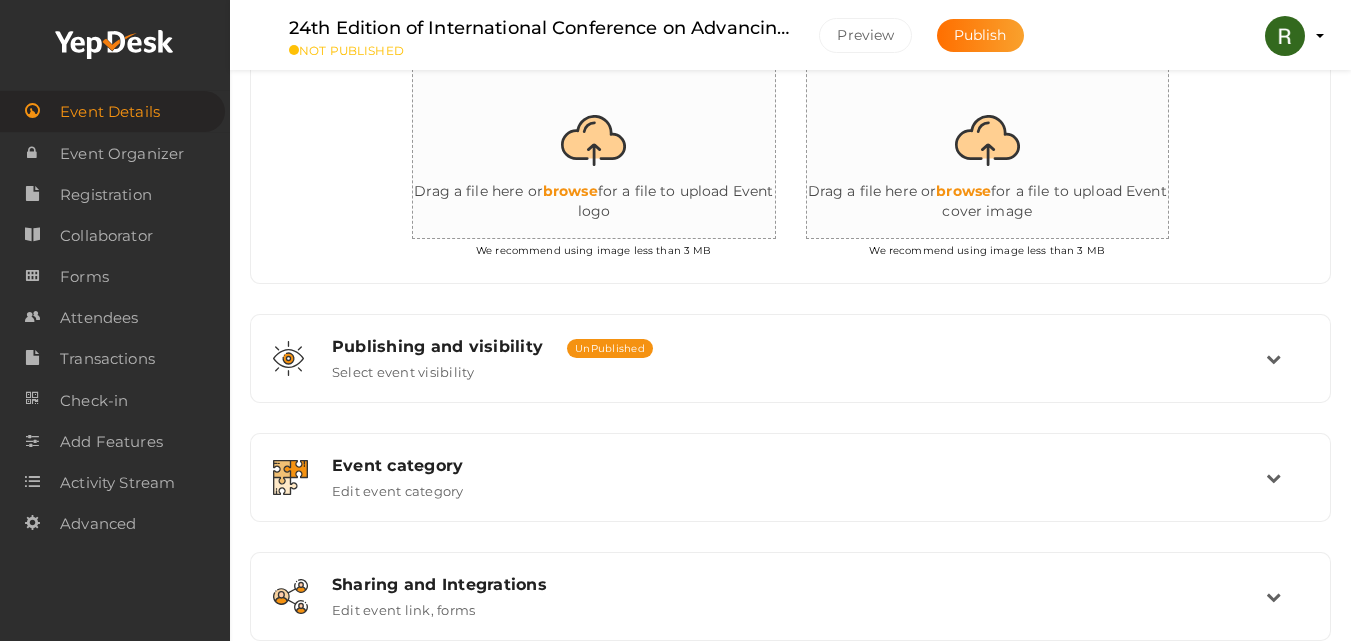 scroll, scrollTop: 513, scrollLeft: 0, axis: vertical 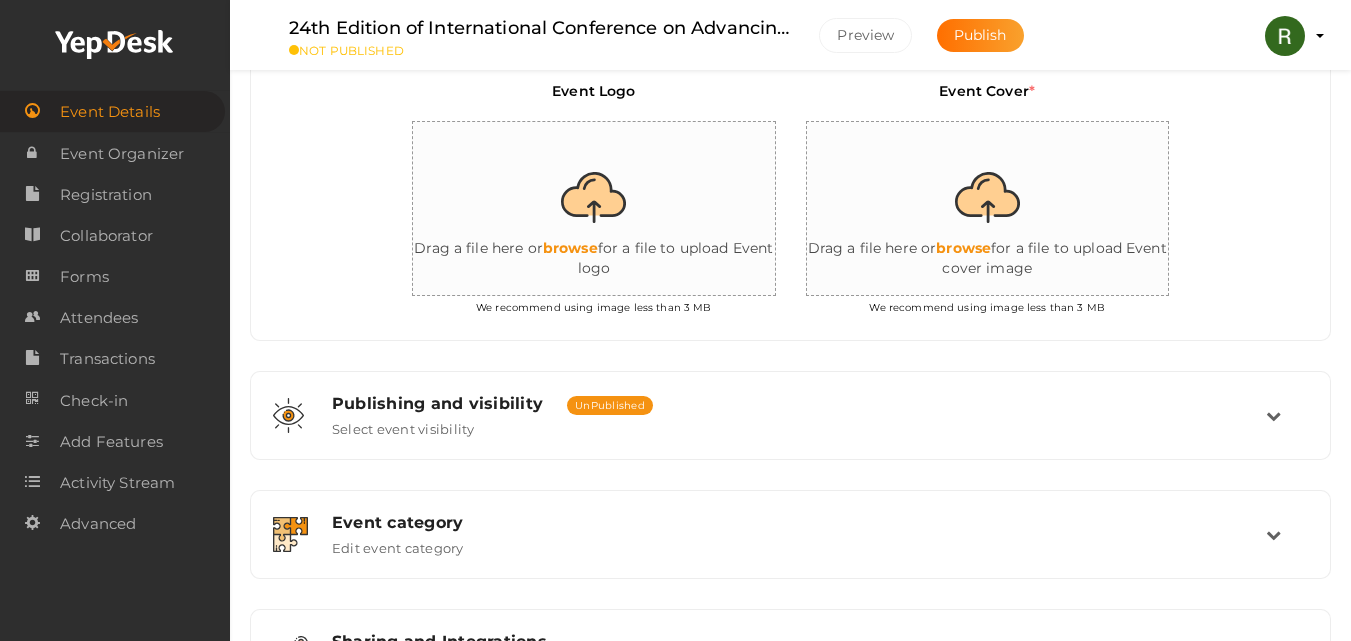 click at bounding box center [613, 209] 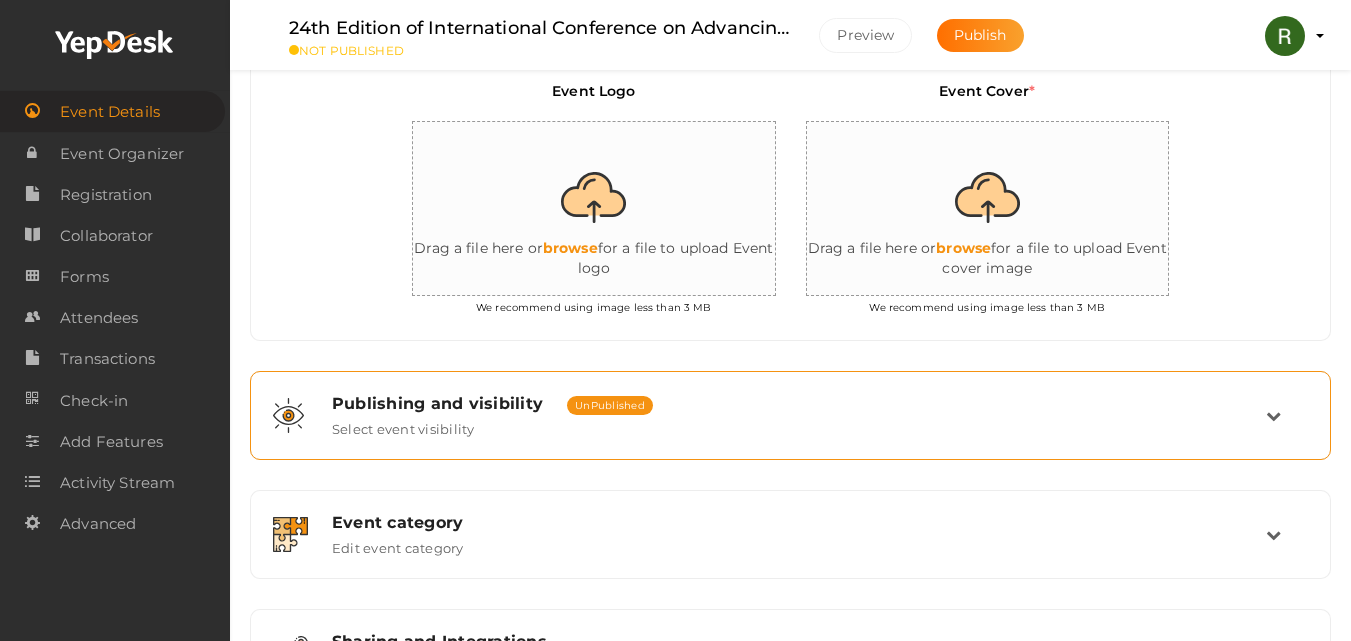 type on "C:\fakepath\Research-Hypothesis-logo.jpg" 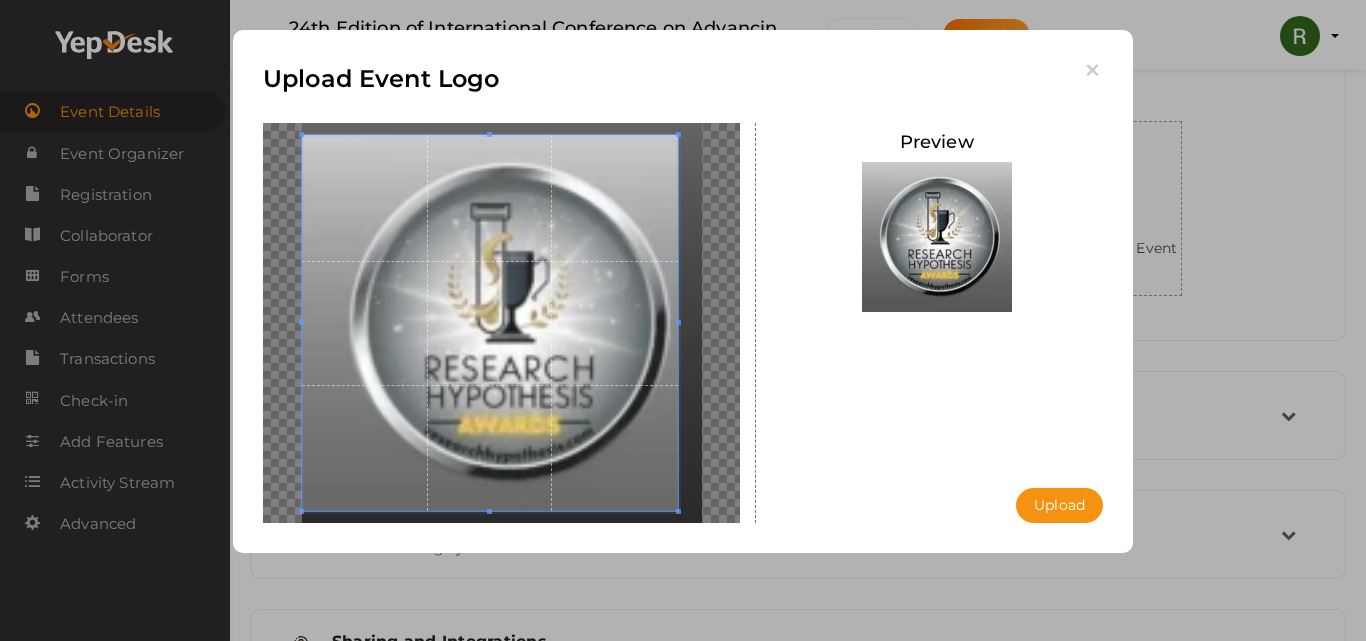 drag, startPoint x: 703, startPoint y: 322, endPoint x: 679, endPoint y: 323, distance: 24.020824 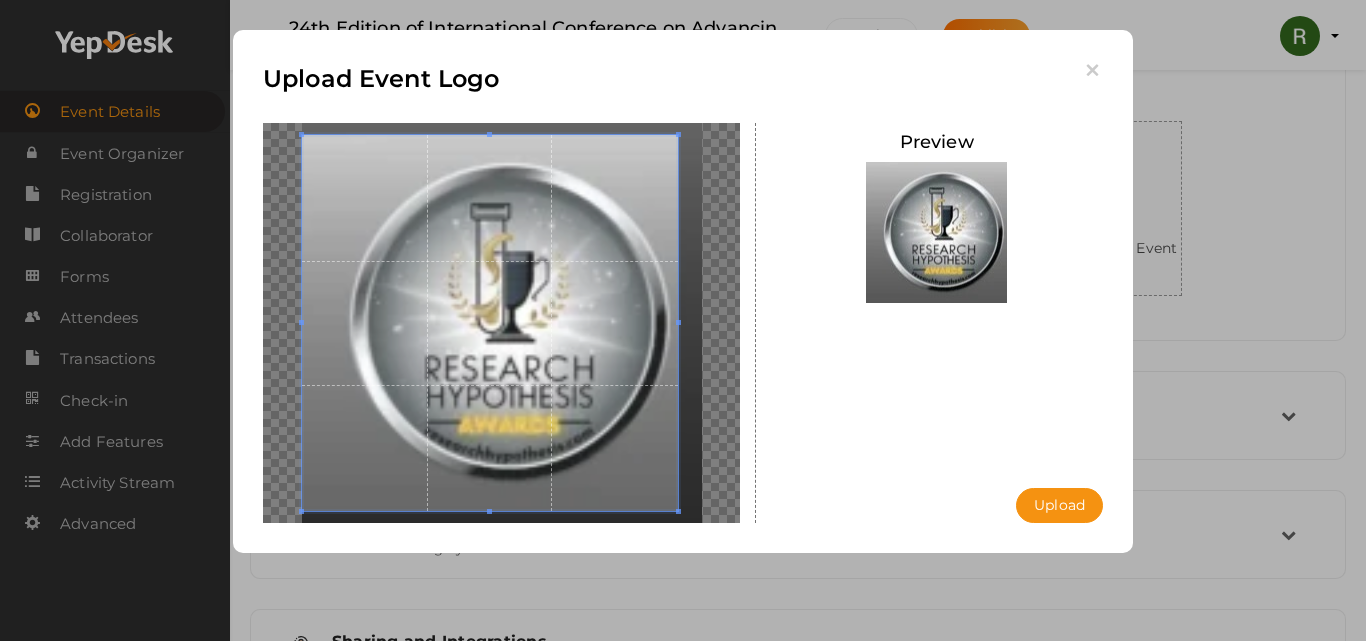 drag, startPoint x: 679, startPoint y: 322, endPoint x: 418, endPoint y: 322, distance: 261 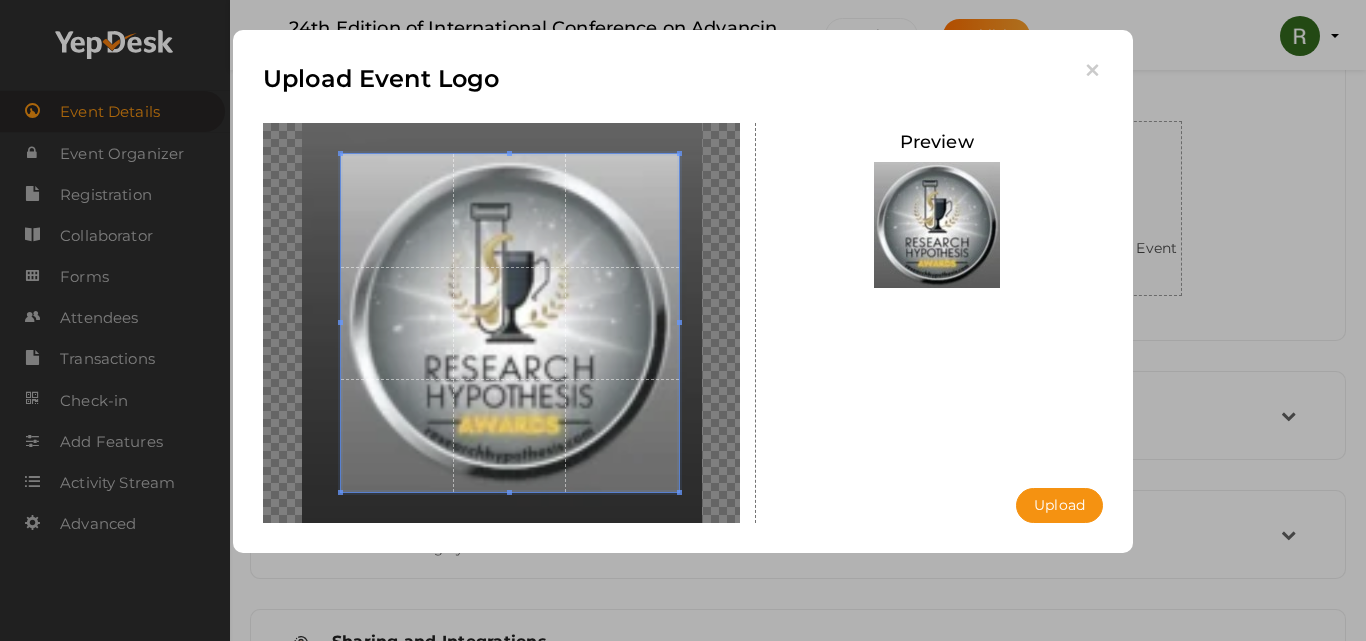 drag, startPoint x: 300, startPoint y: 323, endPoint x: 339, endPoint y: 324, distance: 39.012817 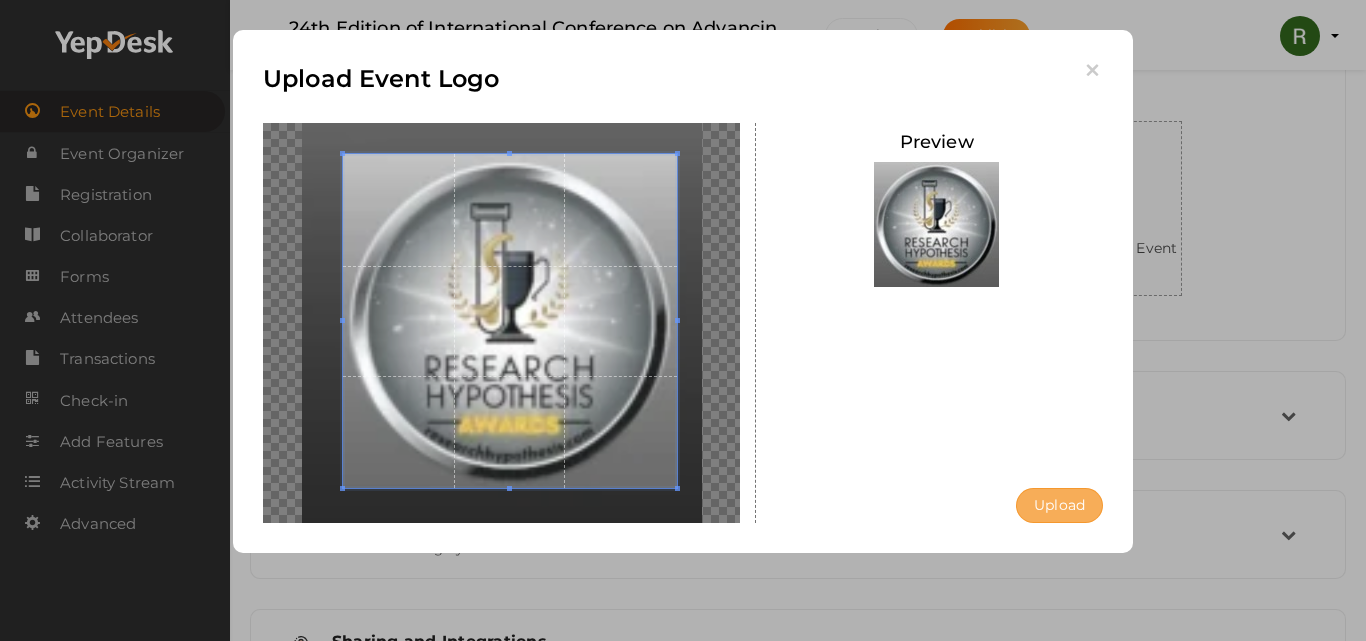 click on "Upload" at bounding box center [1059, 505] 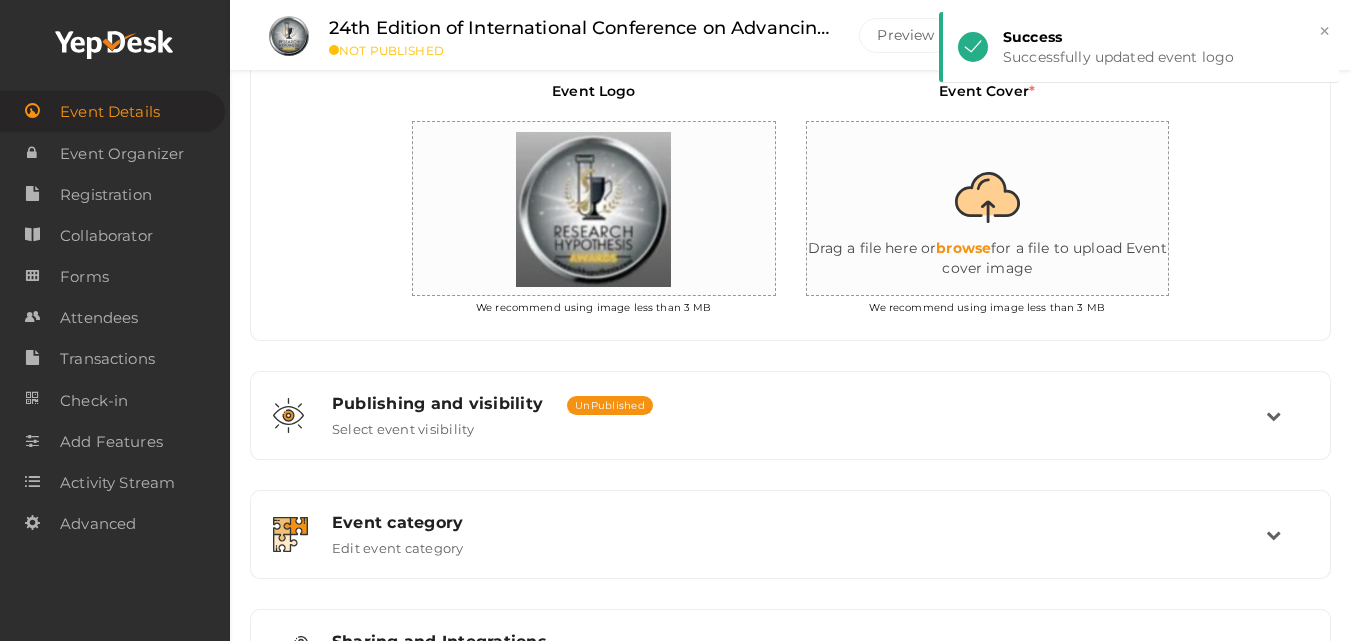 click at bounding box center [1007, 209] 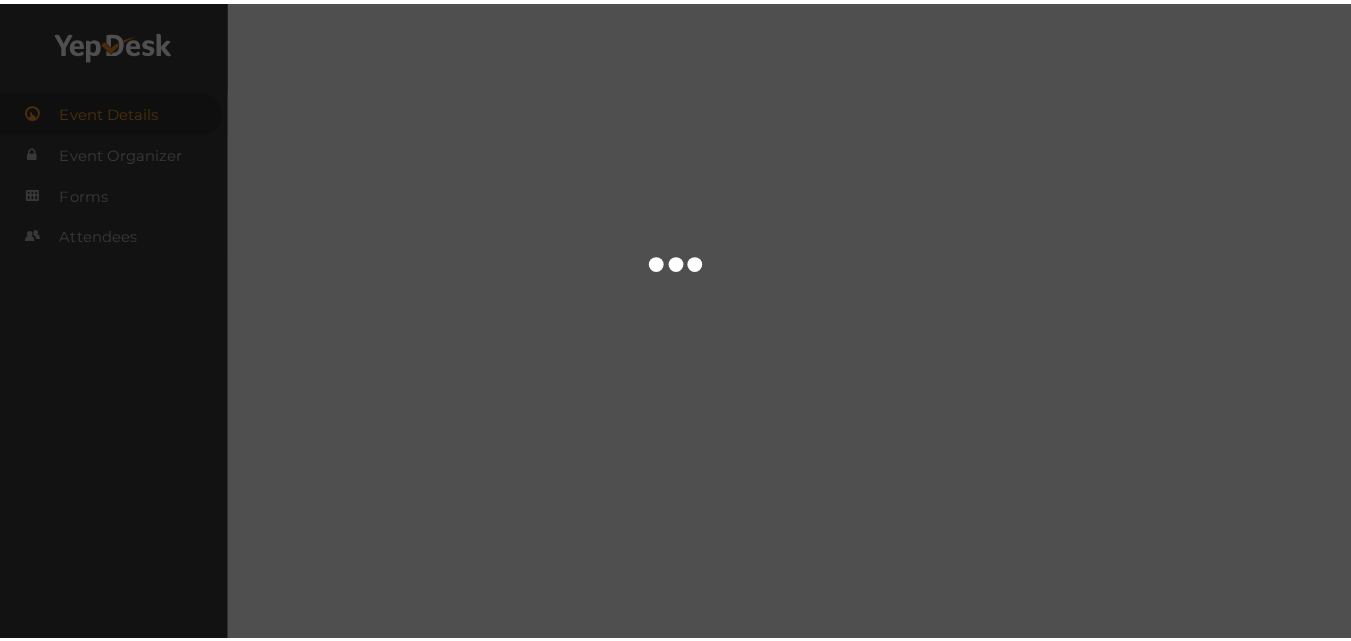 scroll, scrollTop: 0, scrollLeft: 0, axis: both 